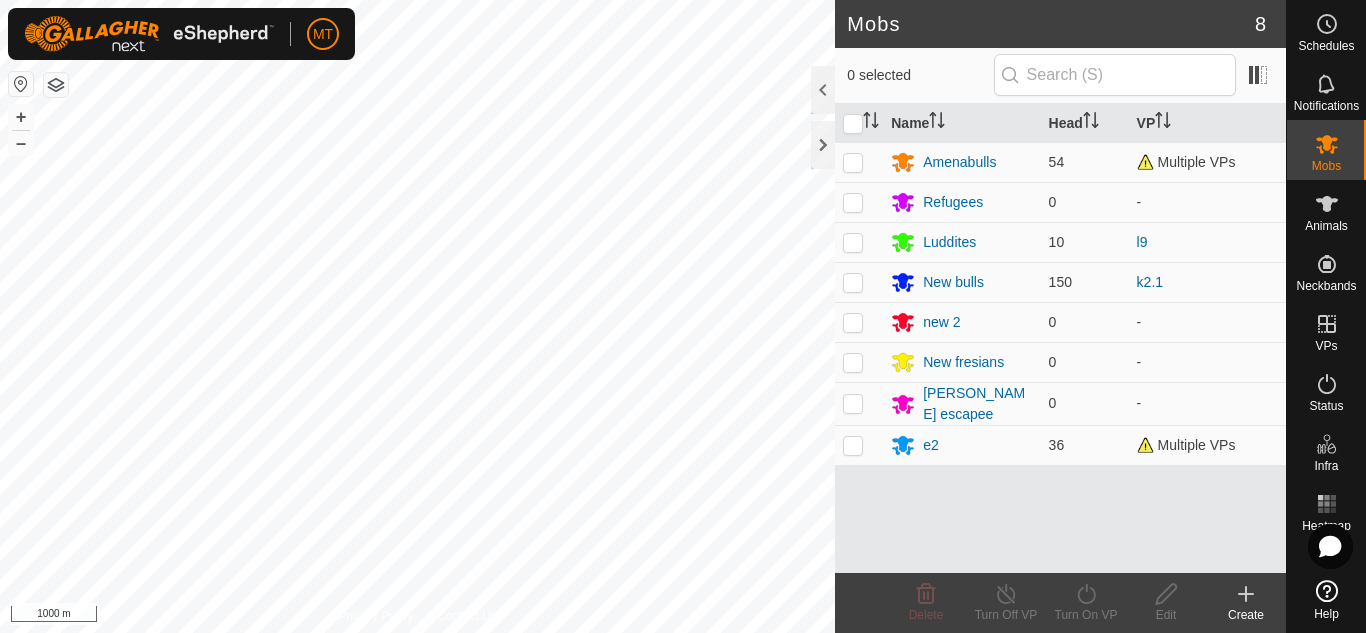 scroll, scrollTop: 0, scrollLeft: 0, axis: both 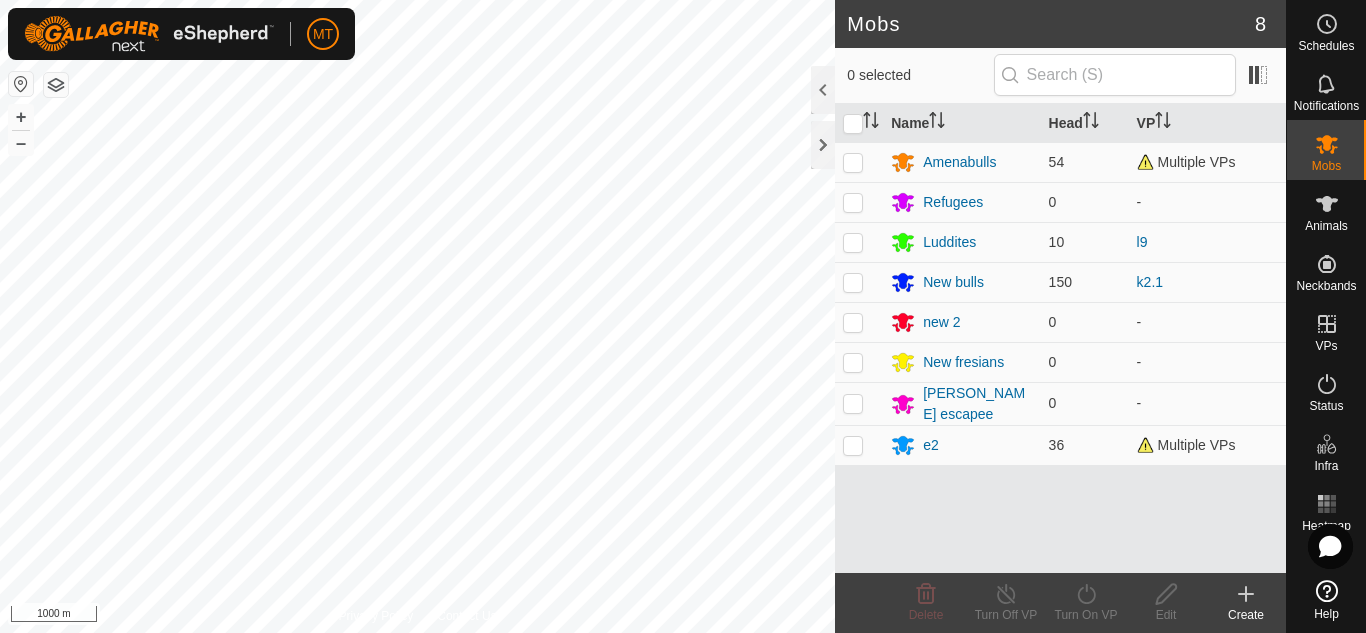 click 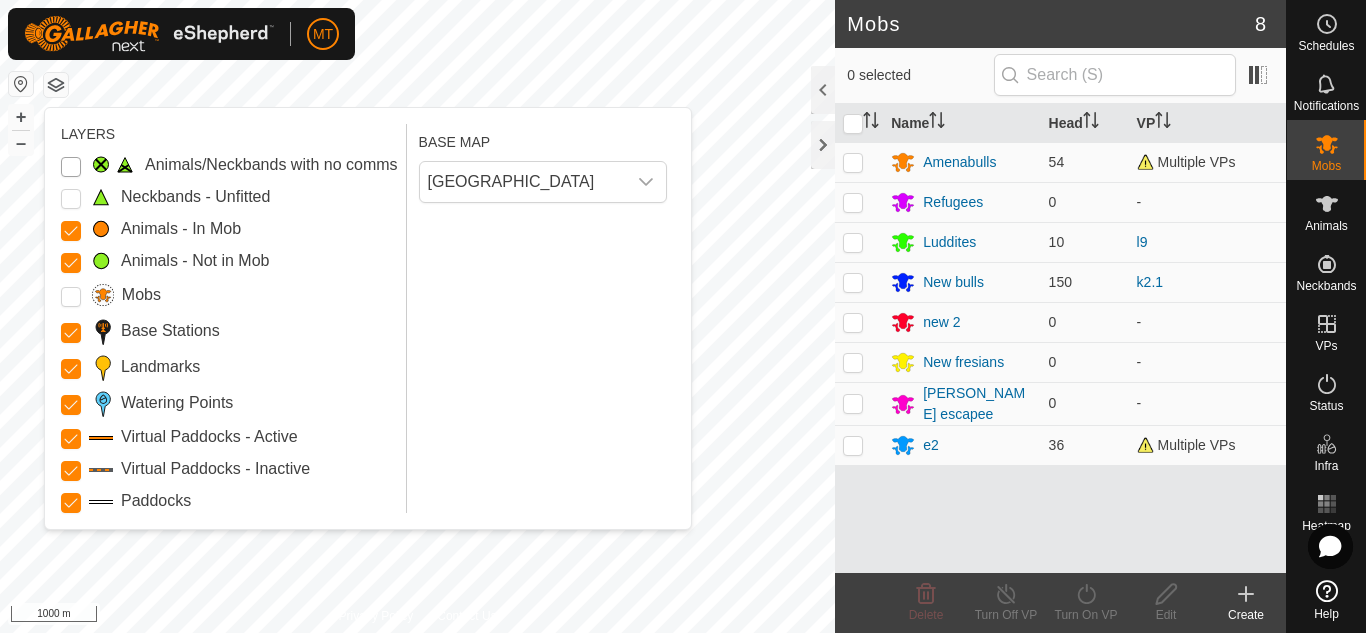 click on "Animals/Neckbands with no comms" at bounding box center (71, 167) 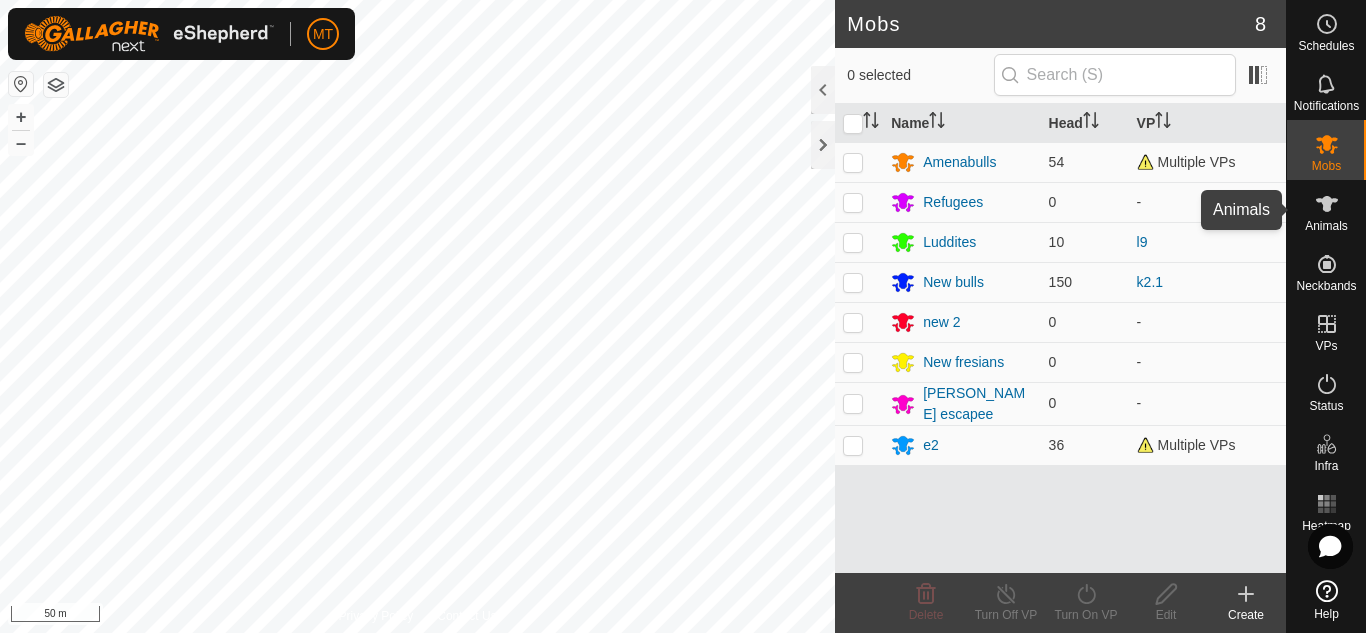 click 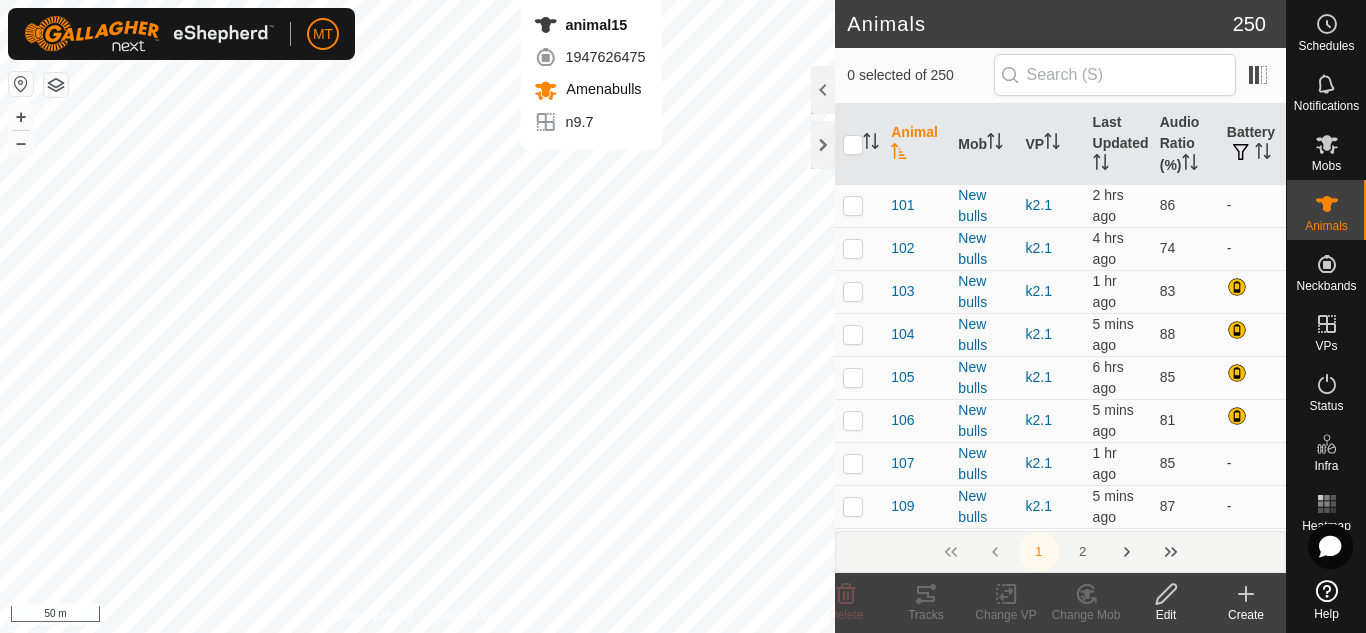 click on "animal15
1947626475
Amenabulls
n9.7 + – ⇧ i 50 m" at bounding box center (417, 316) 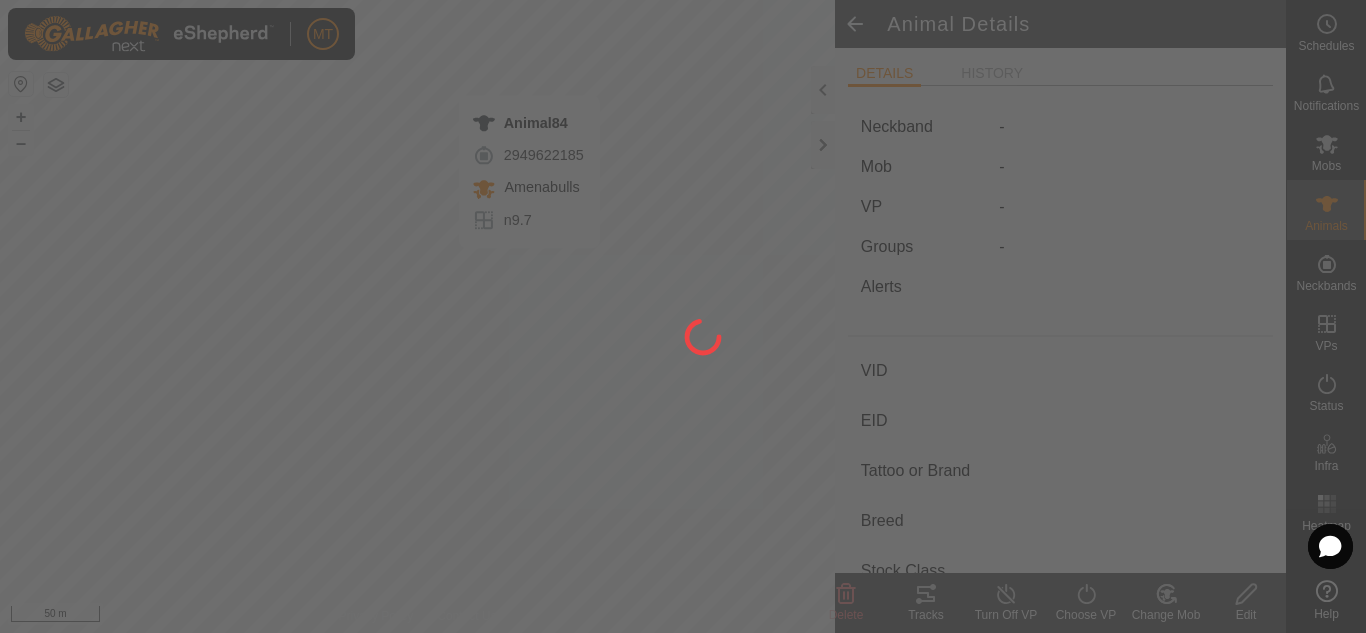 type on "-" 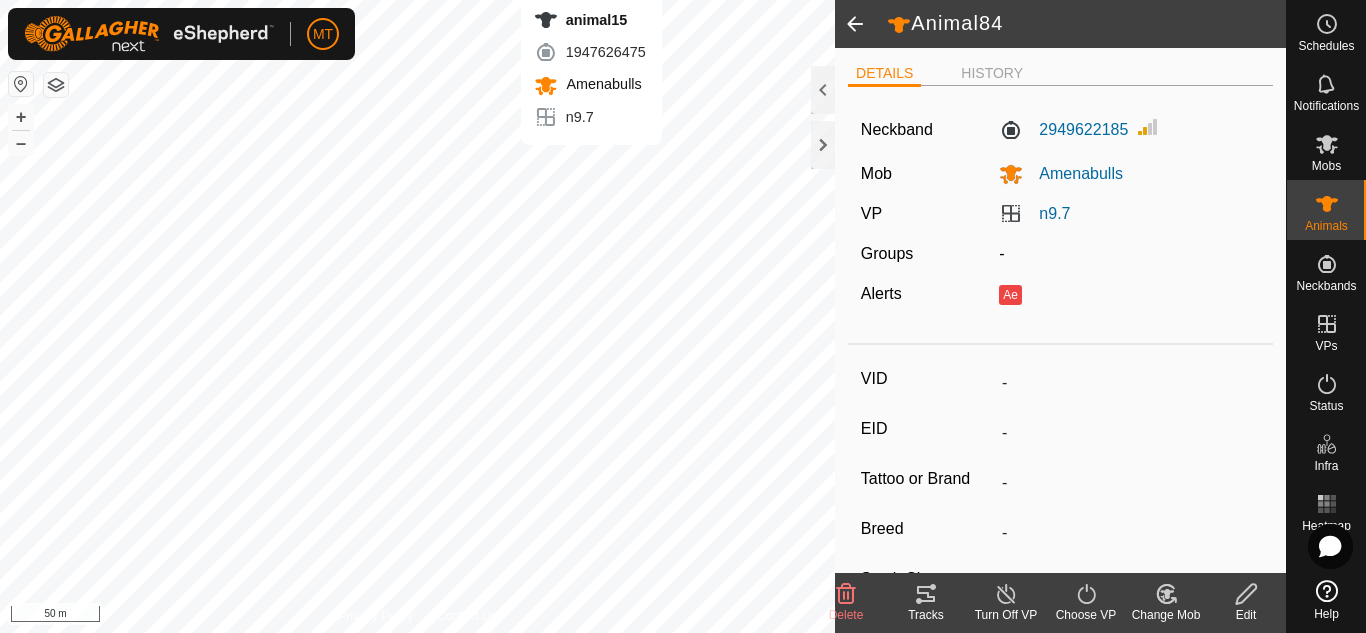 click on "animal15
1947626475
Amenabulls
n9.7 + – ⇧ i 50 m" at bounding box center [417, 316] 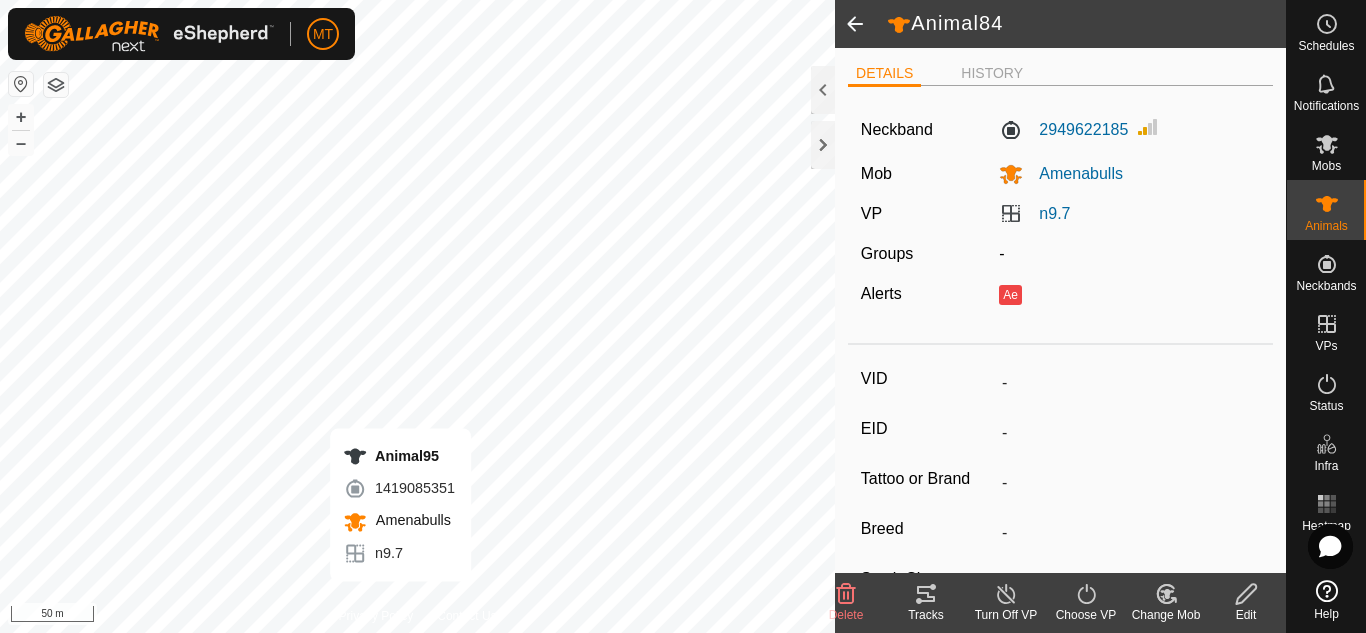 click on "Animal95
1419085351
Amenabulls
n9.7 + – ⇧ i 50 m" at bounding box center [417, 316] 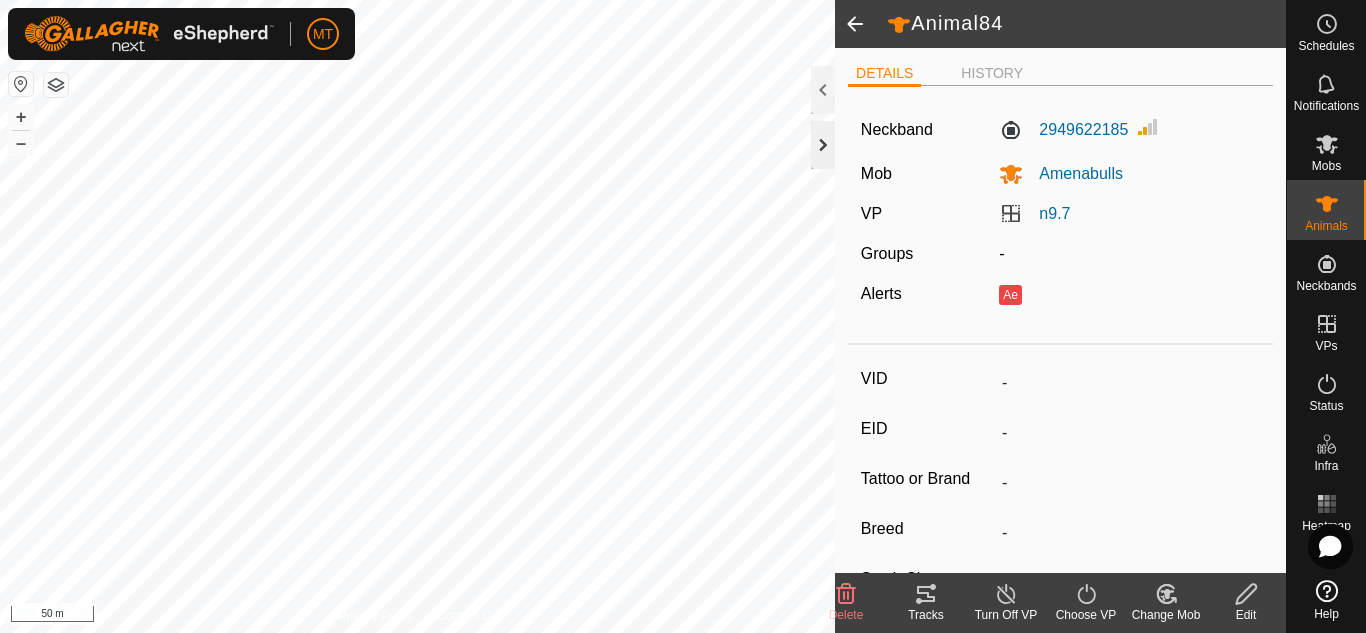click 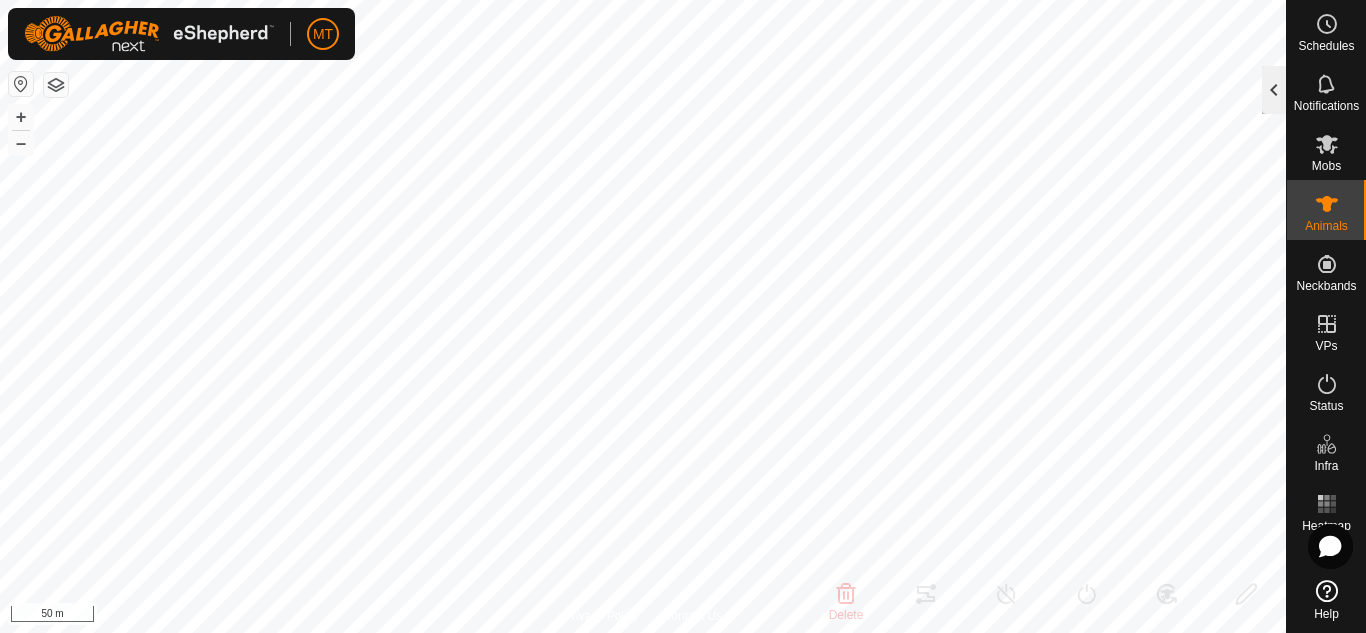 click 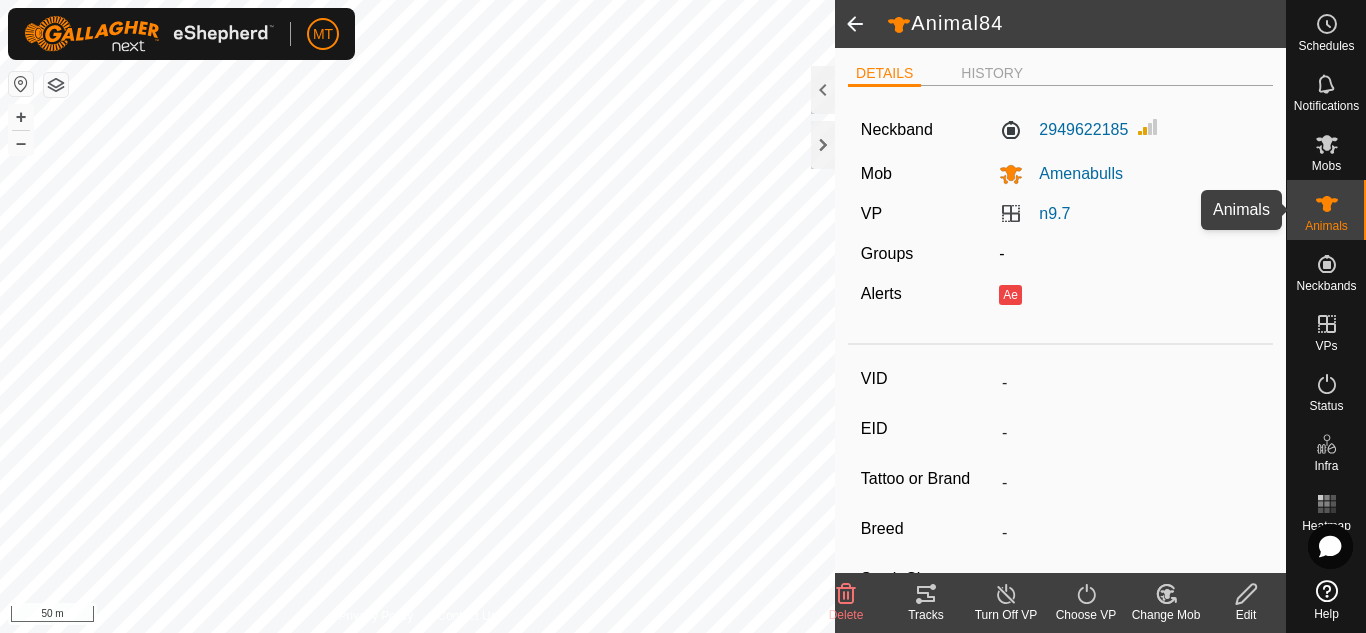 click 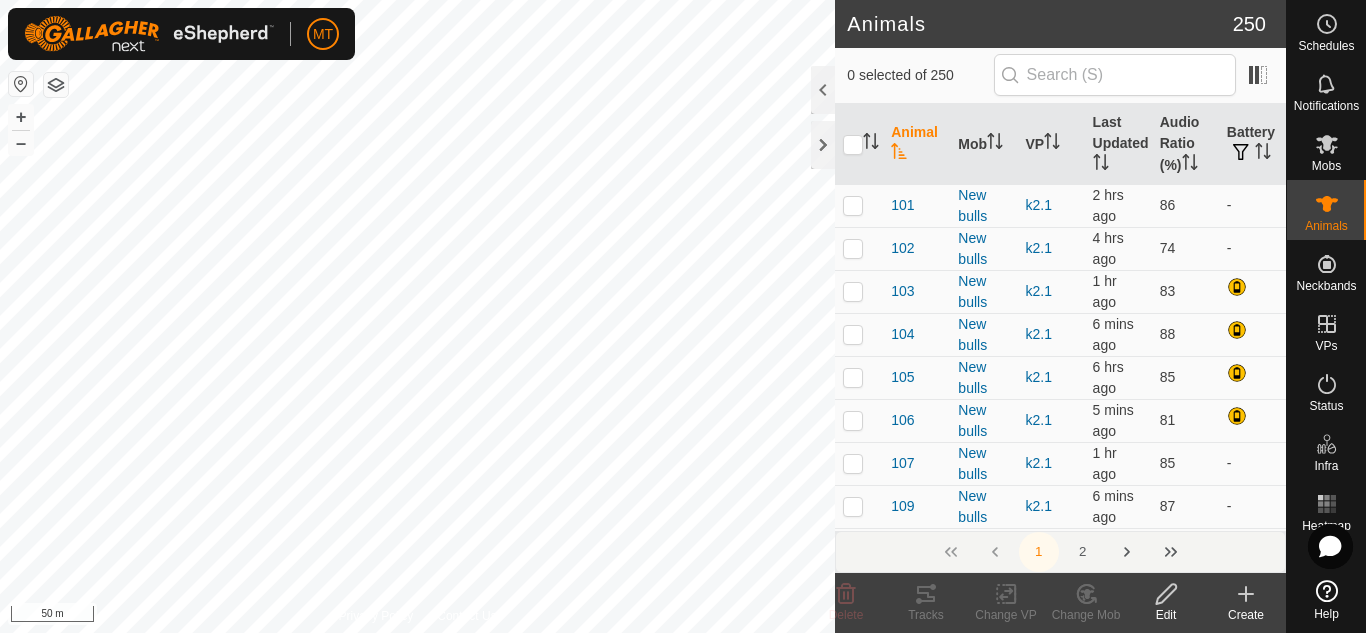 click on "Animal95
1419085351
Amenabulls
n9.7 + – ⇧ i 50 m" at bounding box center [417, 316] 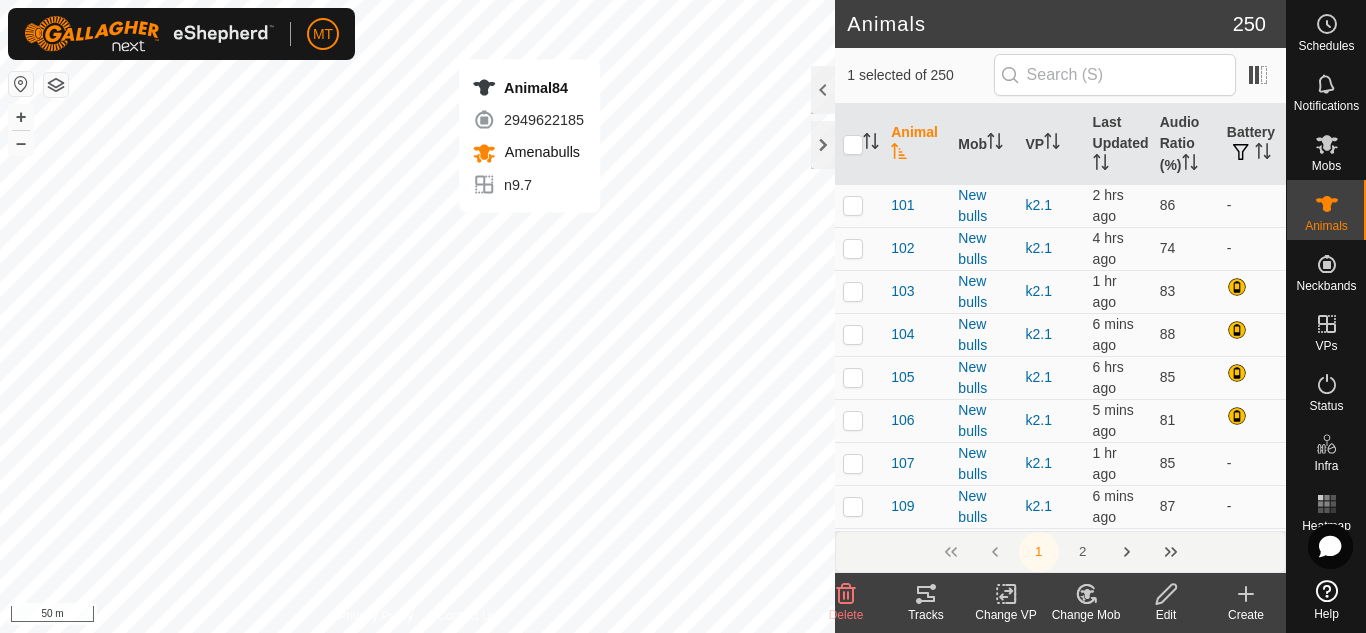 click on "Animal84
2949622185
Amenabulls
n9.7 + – ⇧ i 50 m" at bounding box center [417, 316] 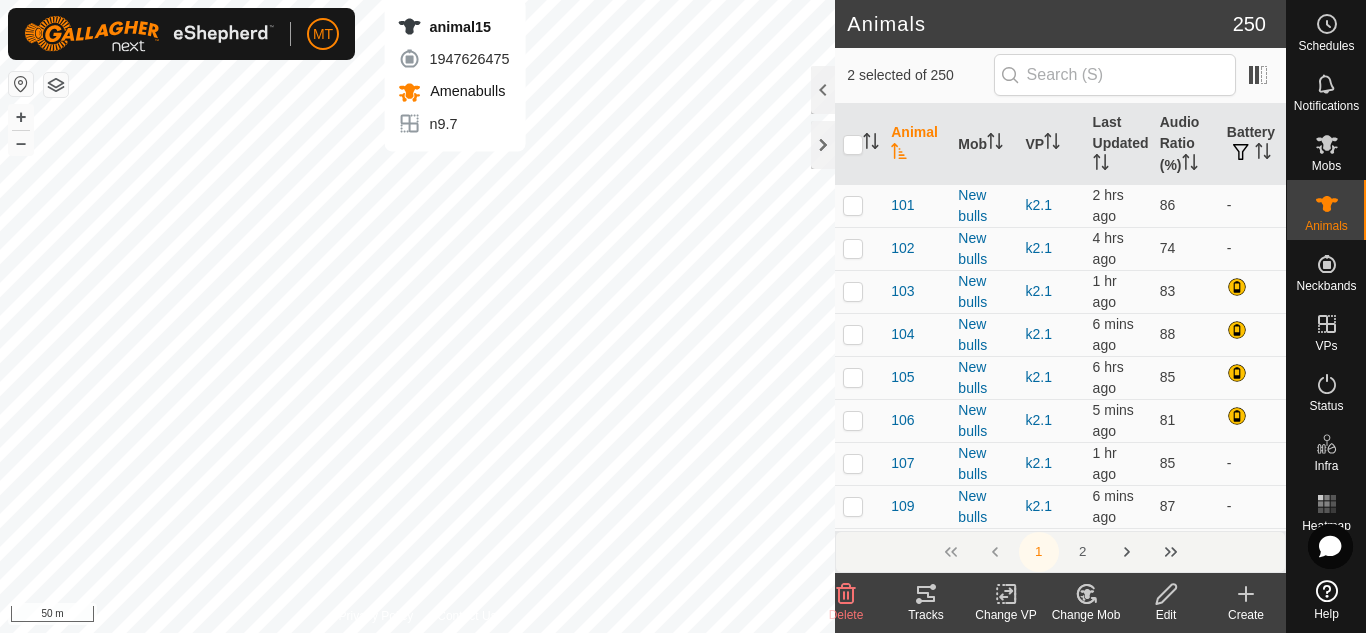 click on "animal15
1947626475
Amenabulls
n9.7 + – ⇧ i 50 m" at bounding box center [417, 316] 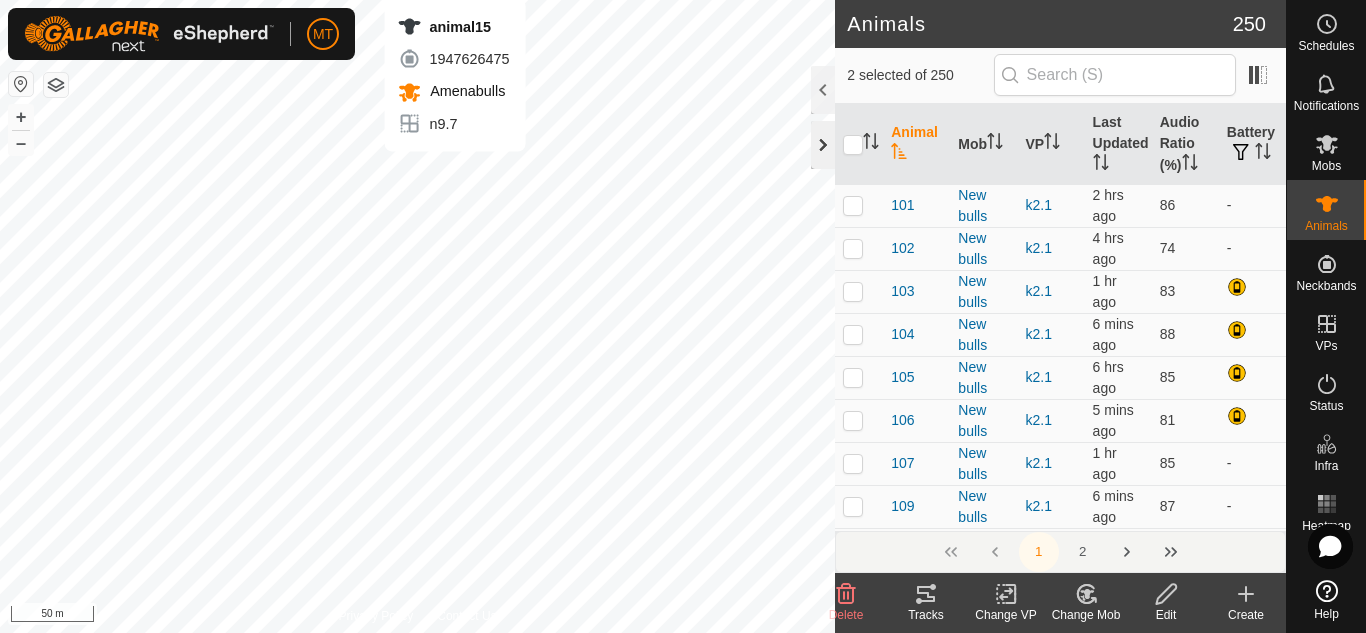 checkbox on "true" 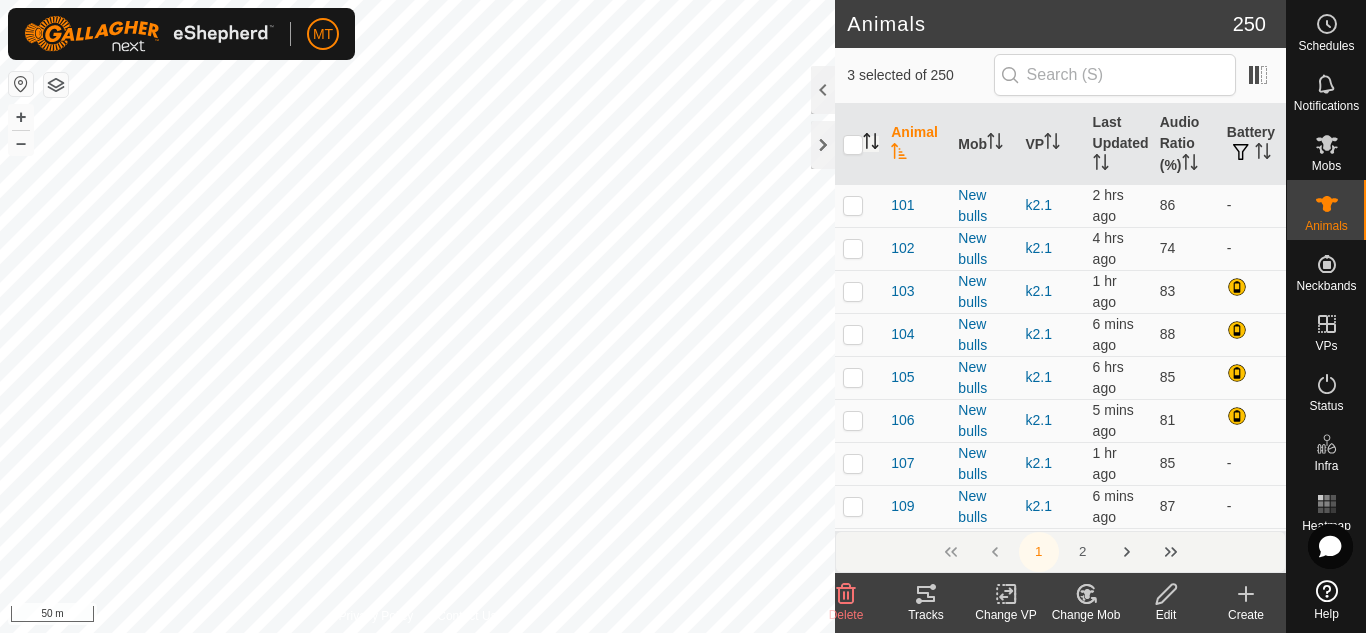 click 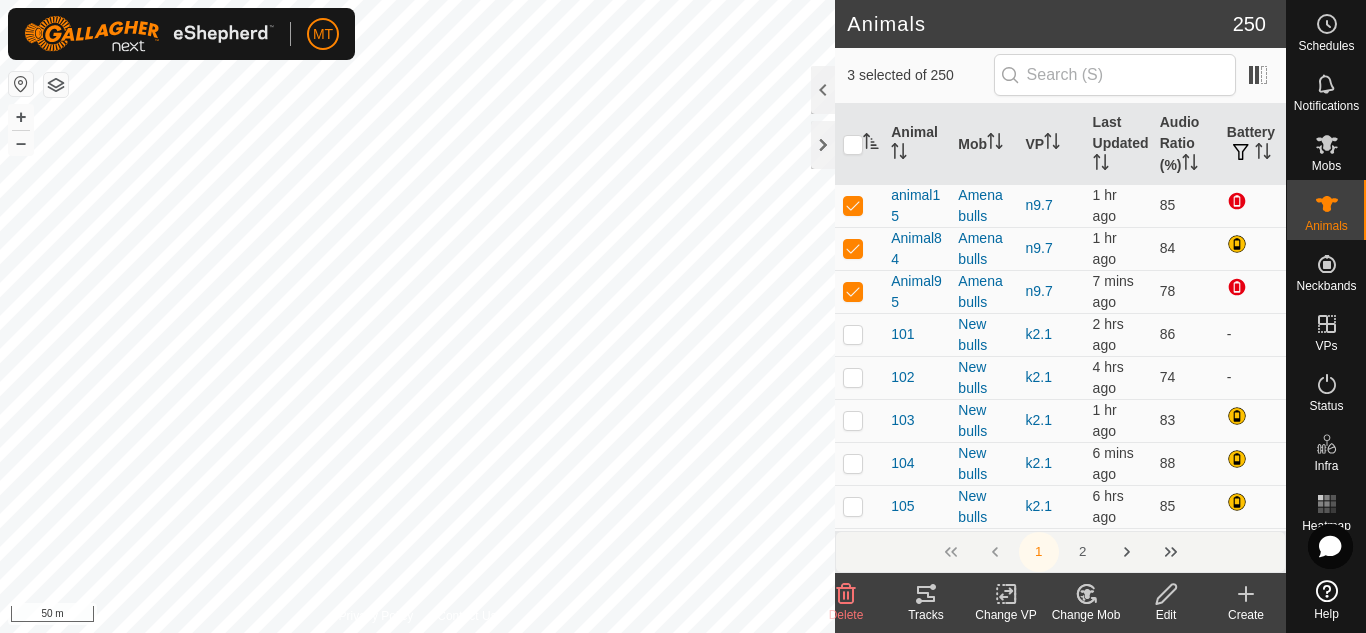 click 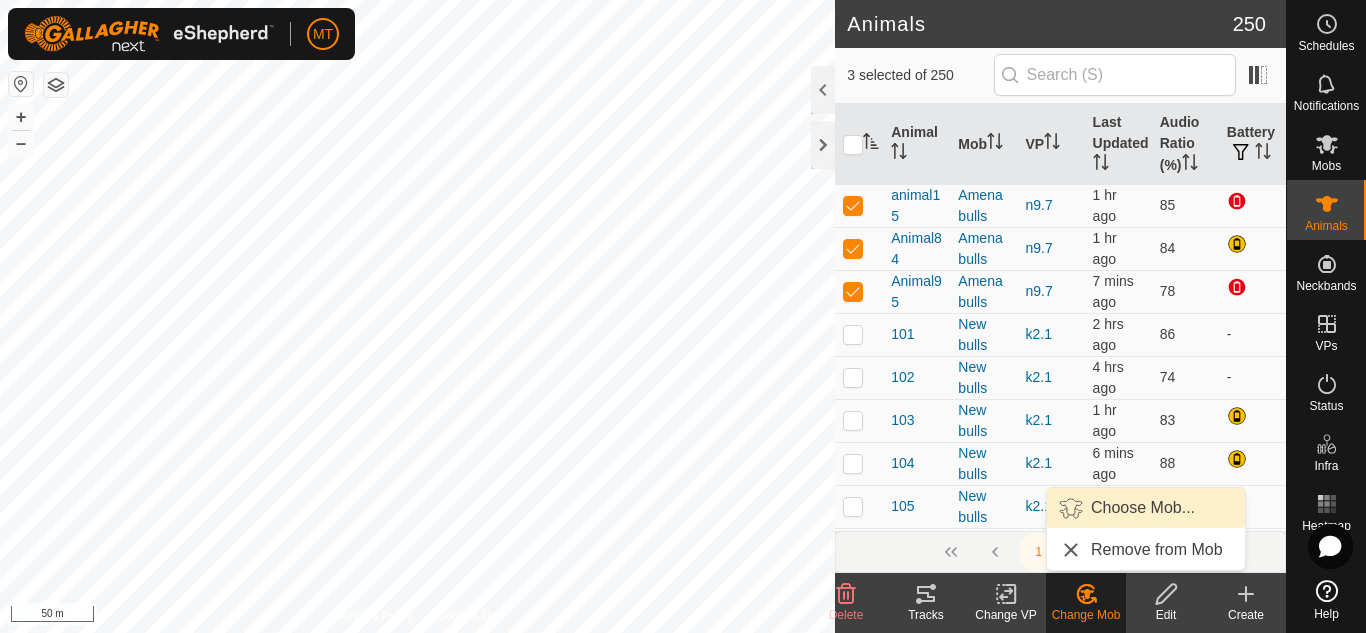 click on "Choose Mob..." at bounding box center (1146, 508) 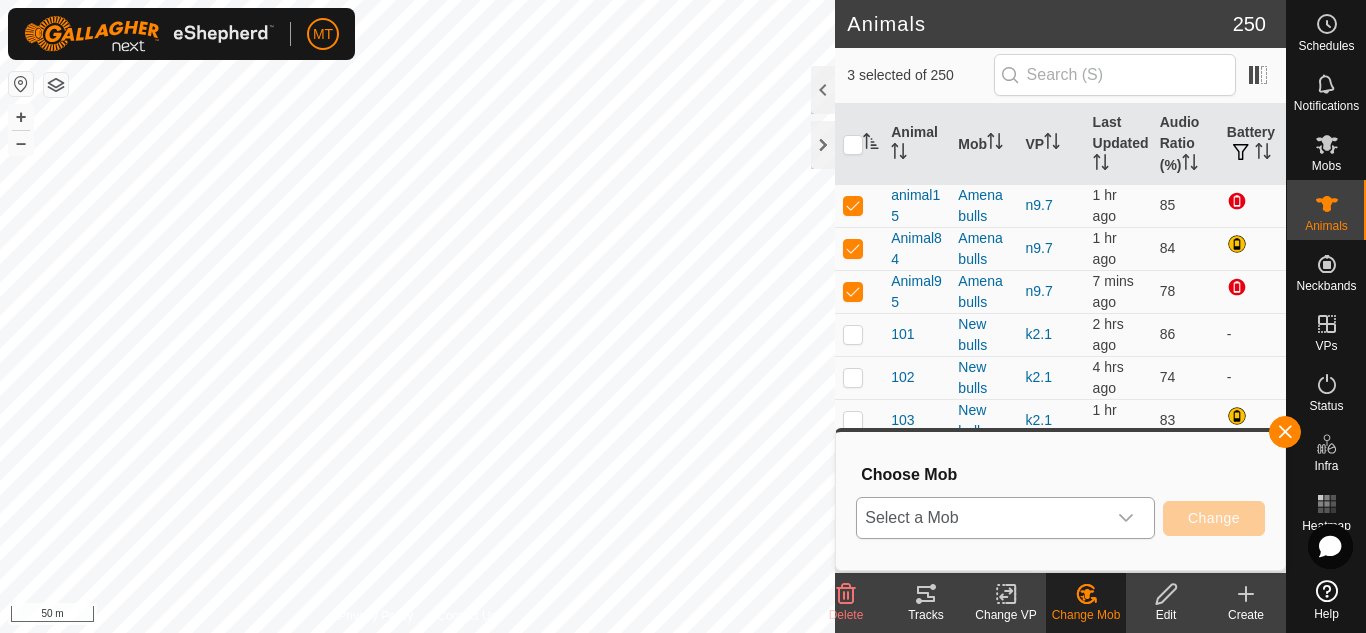 click on "Select a Mob" at bounding box center [981, 518] 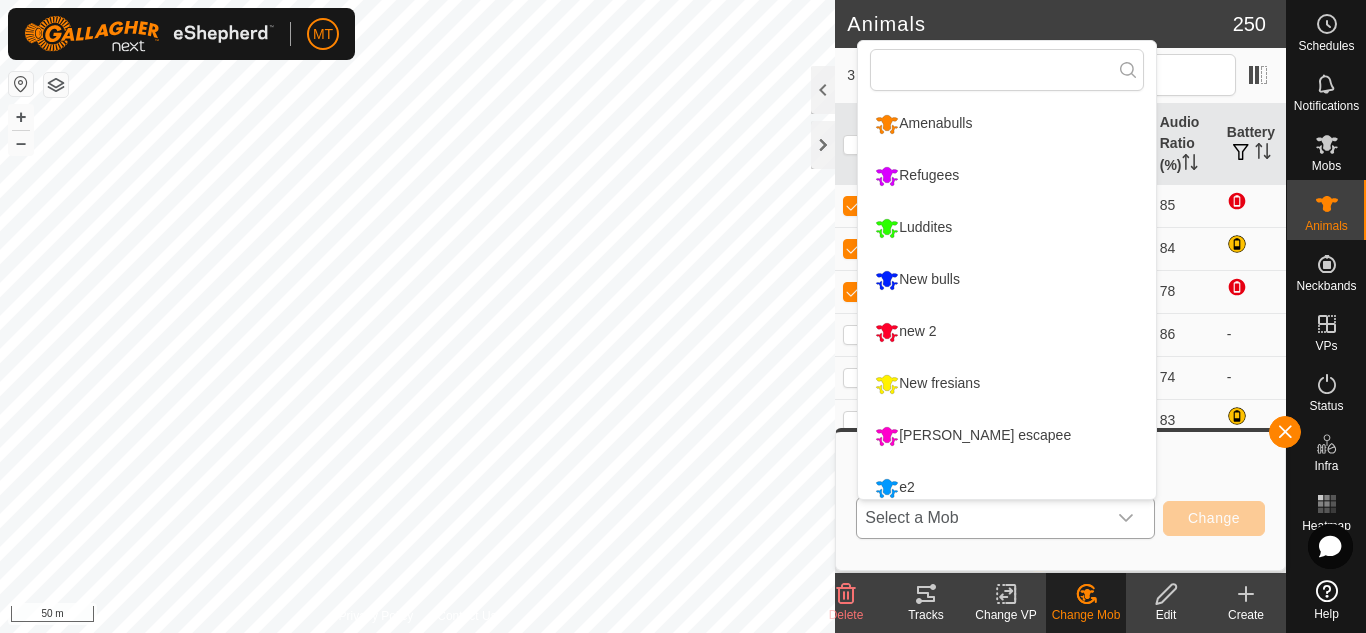 scroll, scrollTop: 14, scrollLeft: 0, axis: vertical 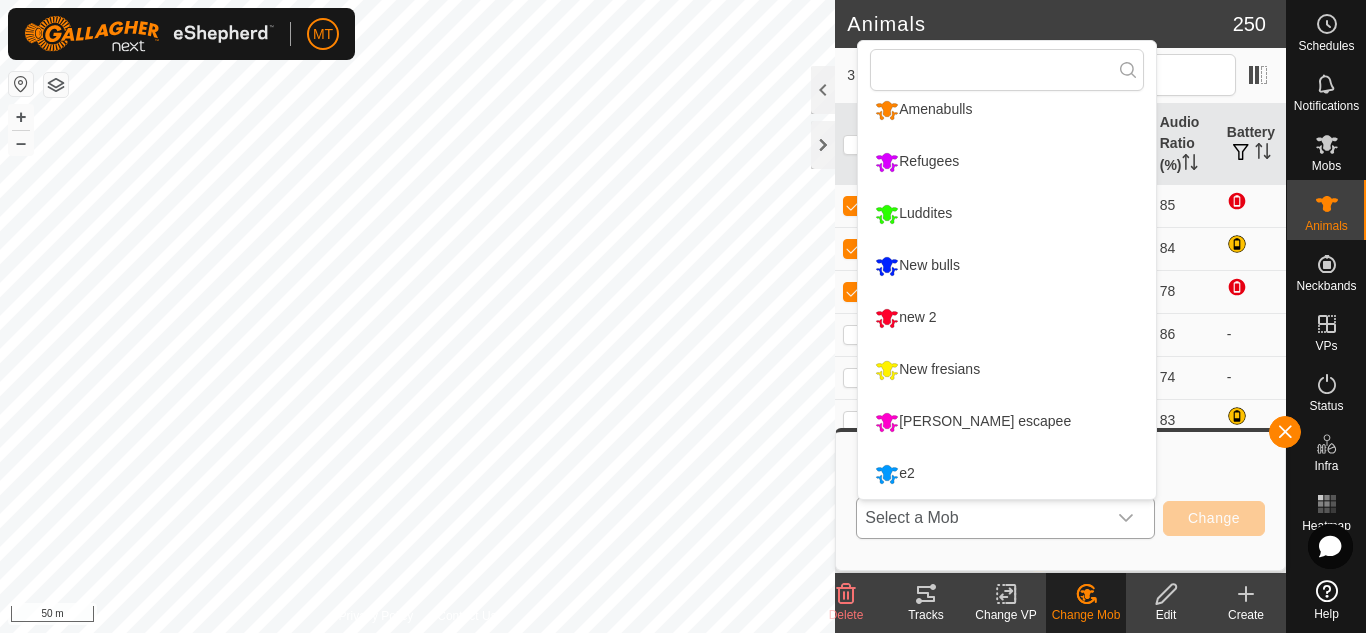 click on "e2" at bounding box center [1007, 474] 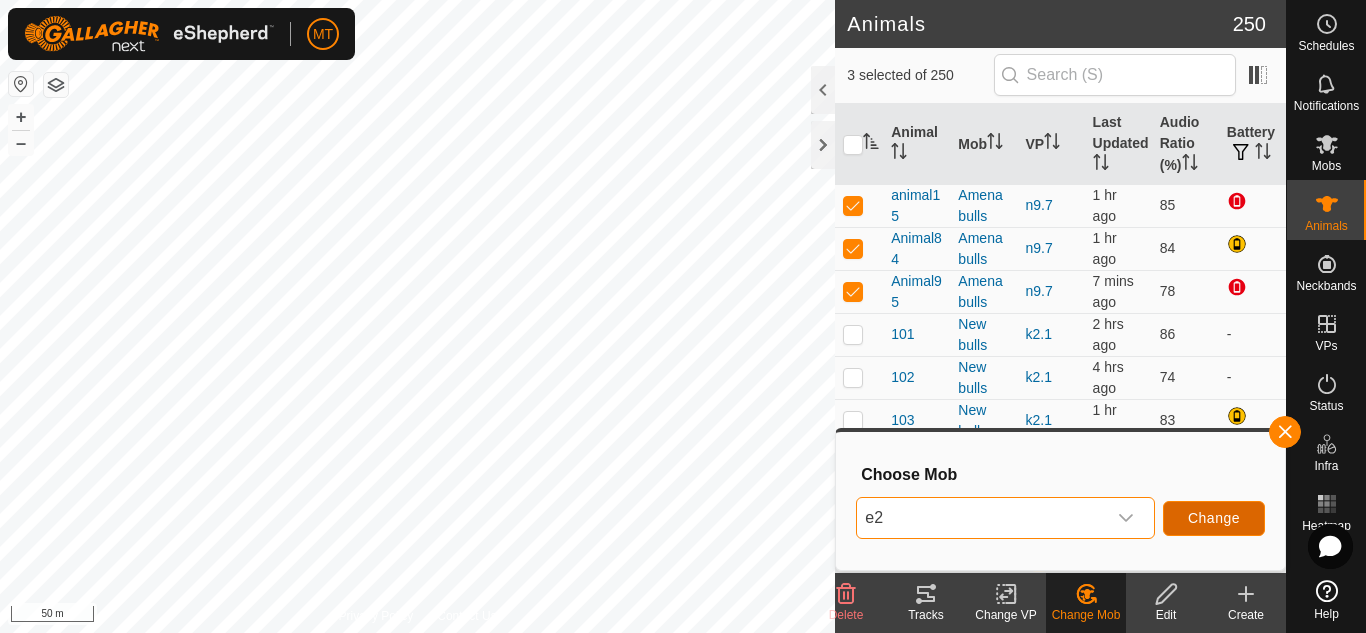 click on "Change" at bounding box center (1214, 518) 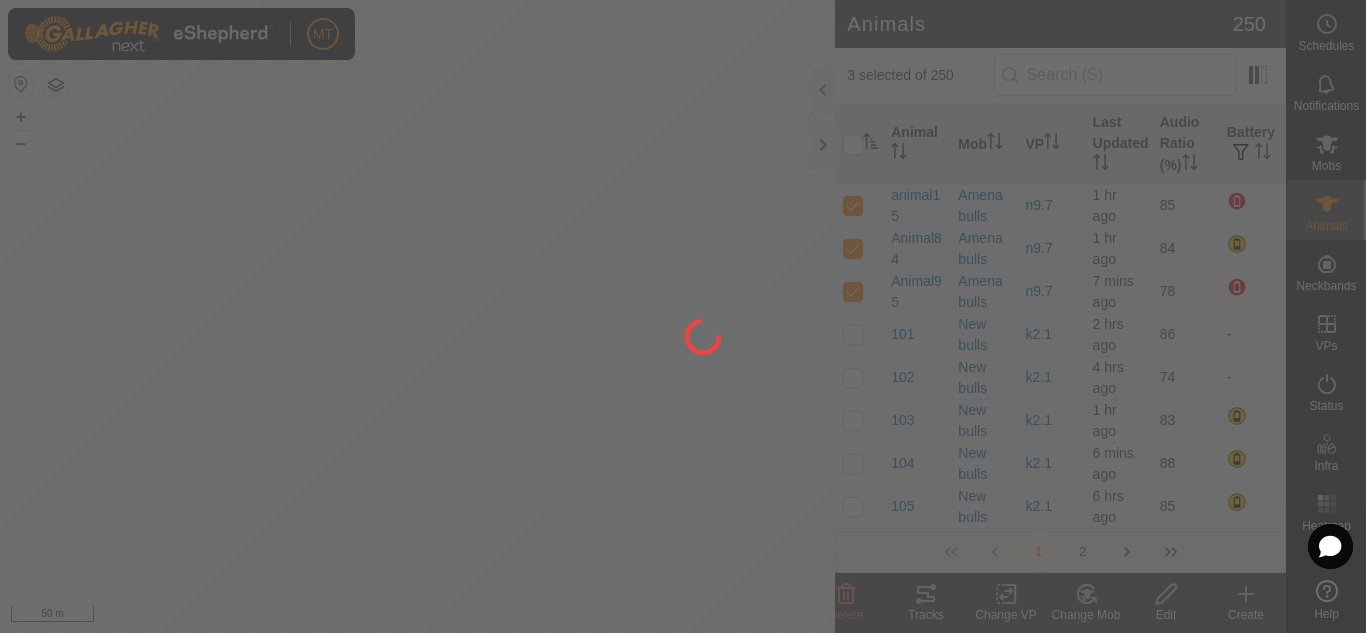 checkbox on "false" 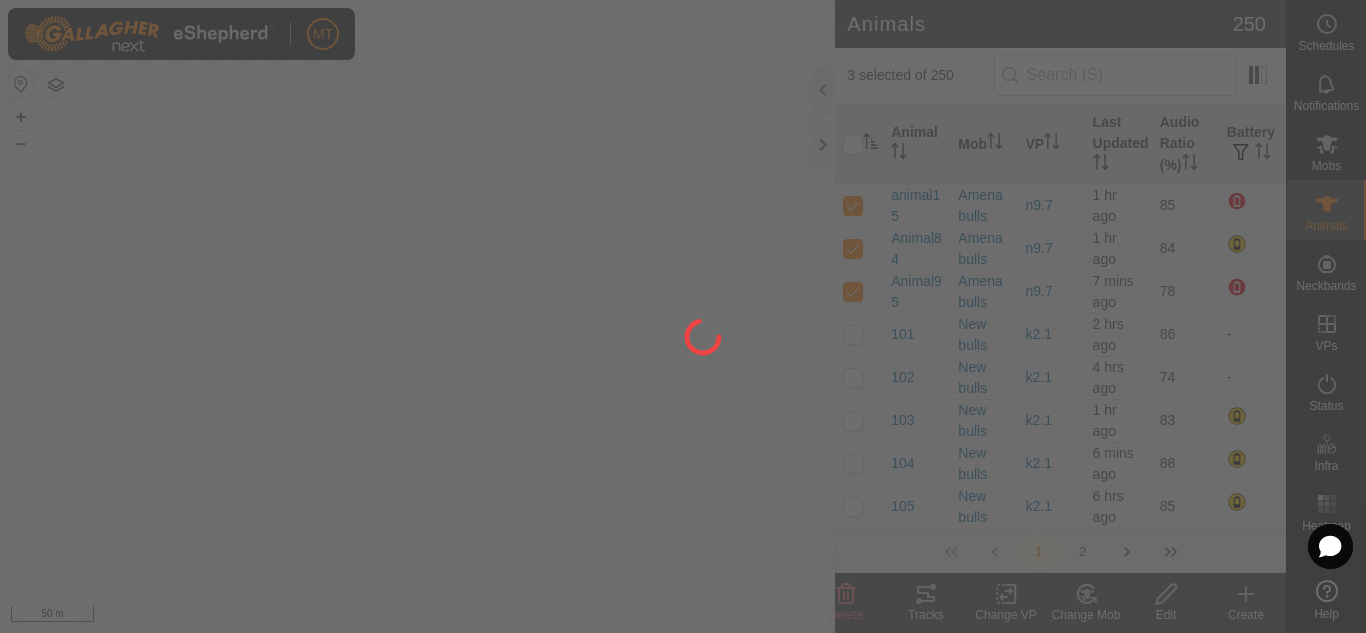 checkbox on "false" 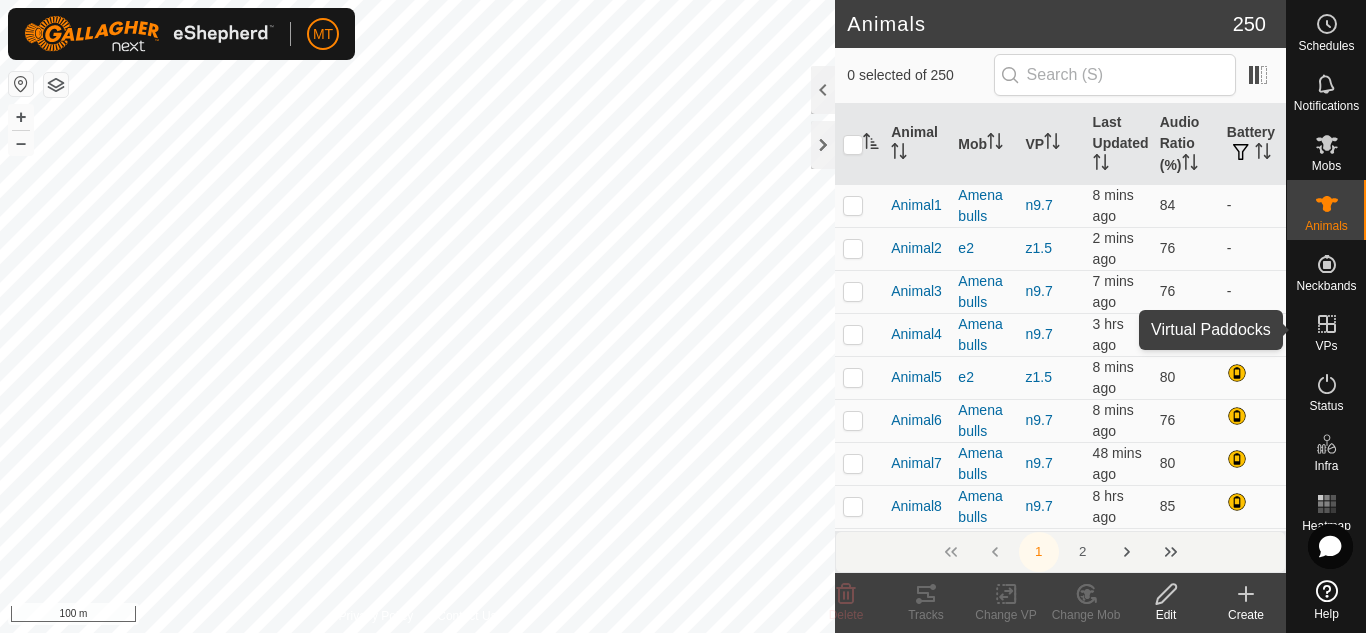 click 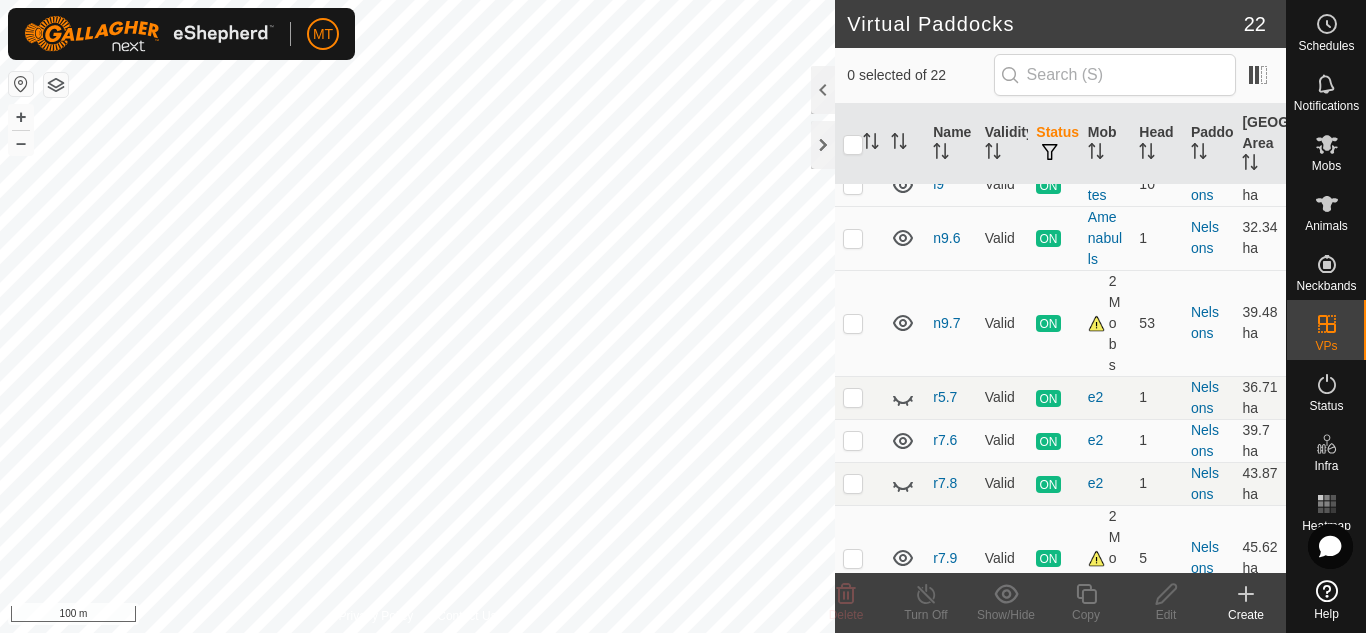 scroll, scrollTop: 598, scrollLeft: 0, axis: vertical 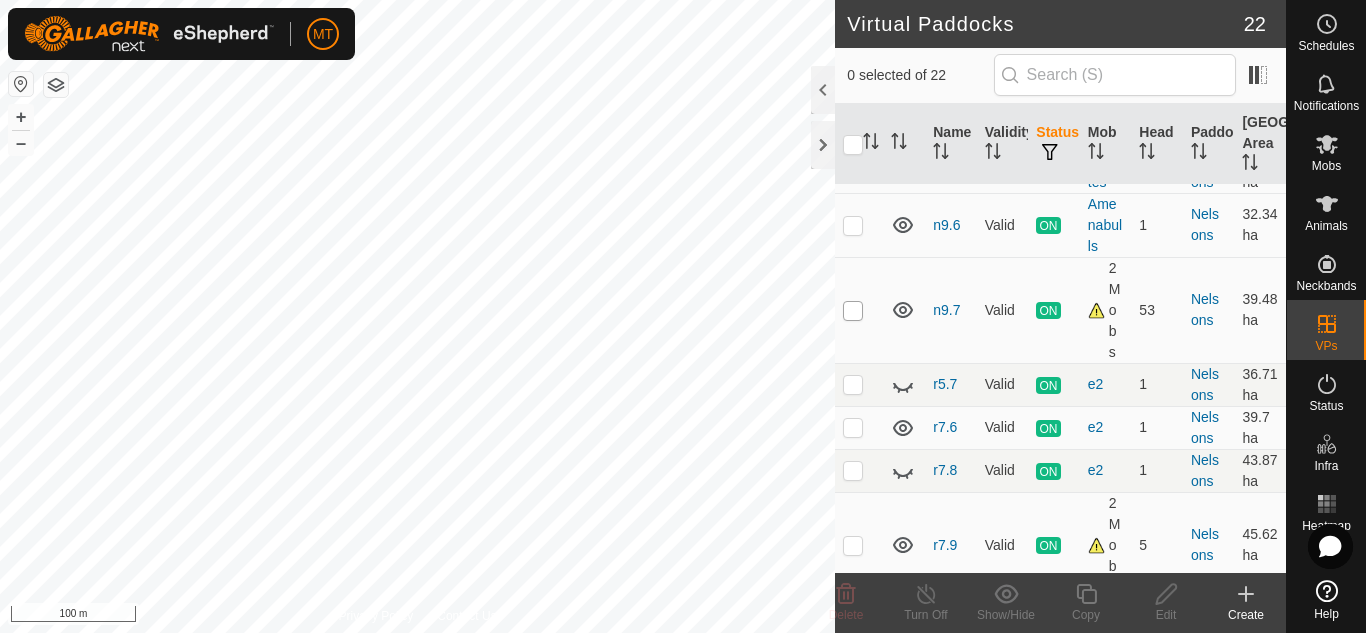 click at bounding box center (853, 311) 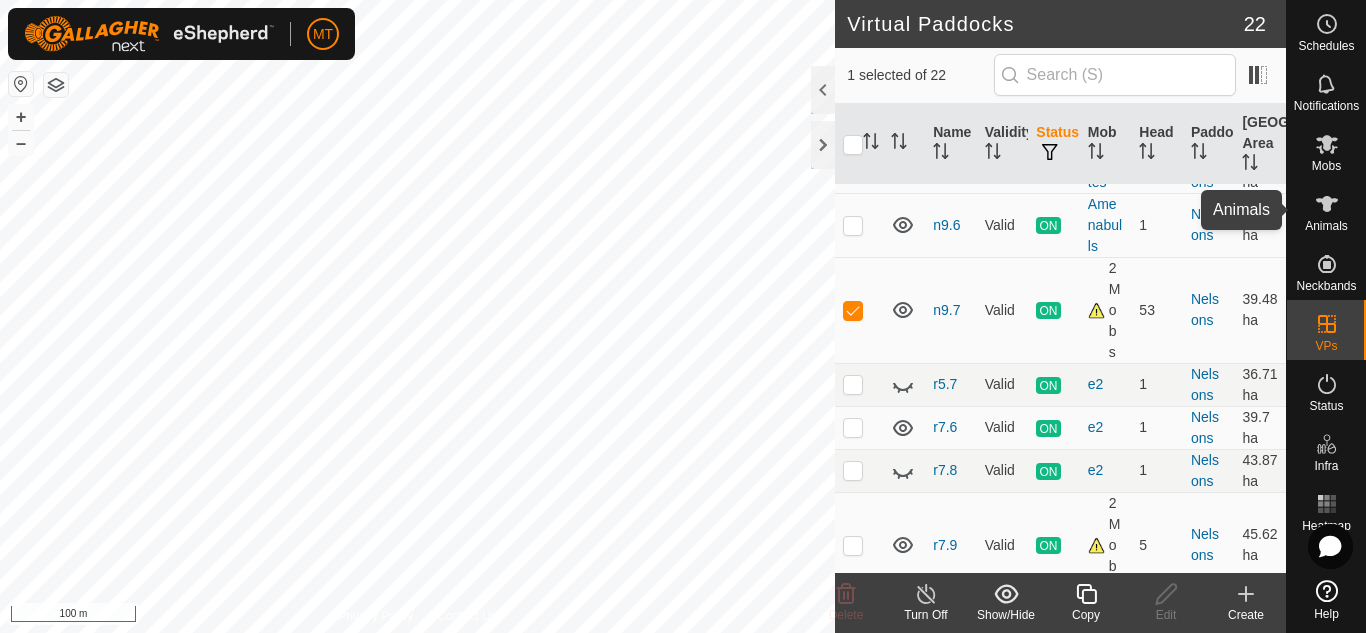 click at bounding box center [1327, 204] 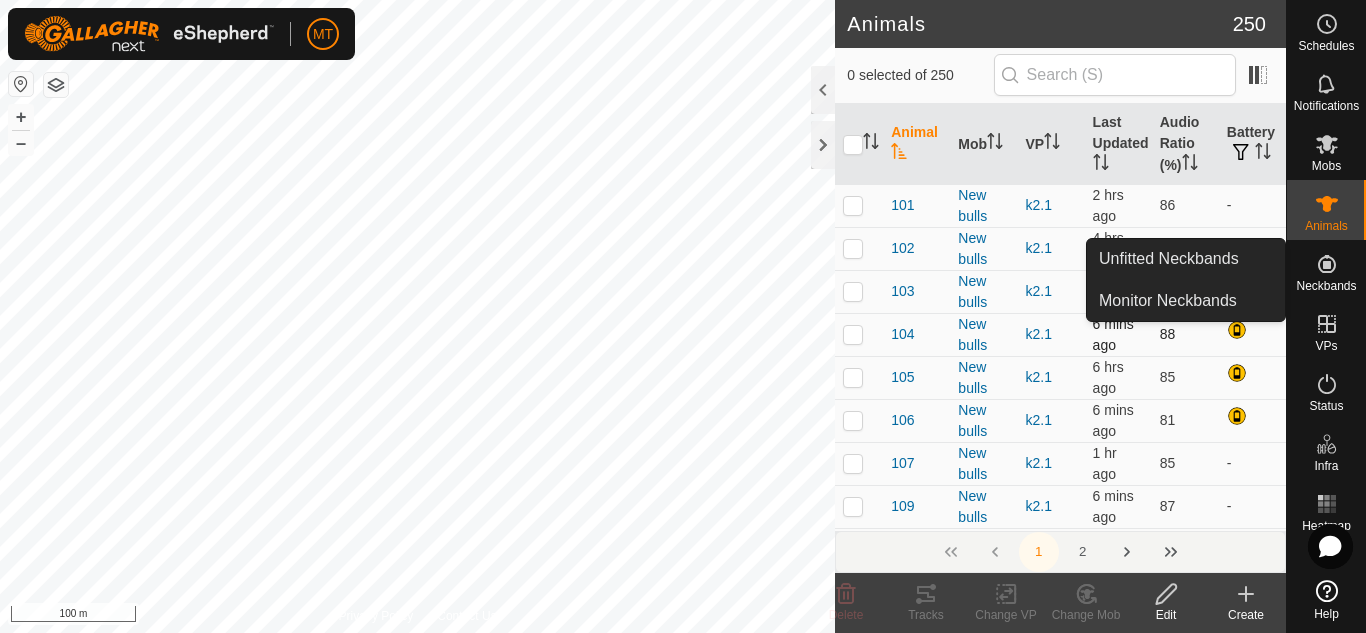 click on "n9.7 Type:  Inclusion Zone 53 Animals
+ – ⇧ i 100 m" at bounding box center [417, 316] 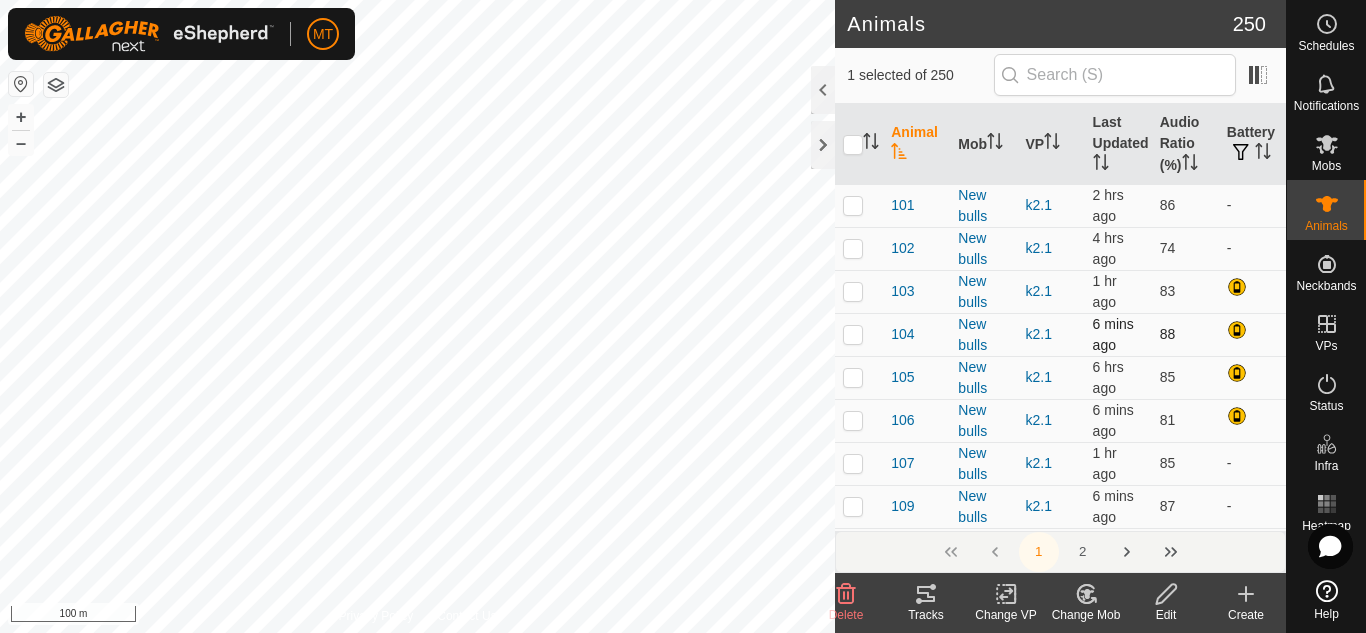 click on "Animal81
1629009345
e2
z1.5 + – ⇧ i 100 m" at bounding box center [417, 316] 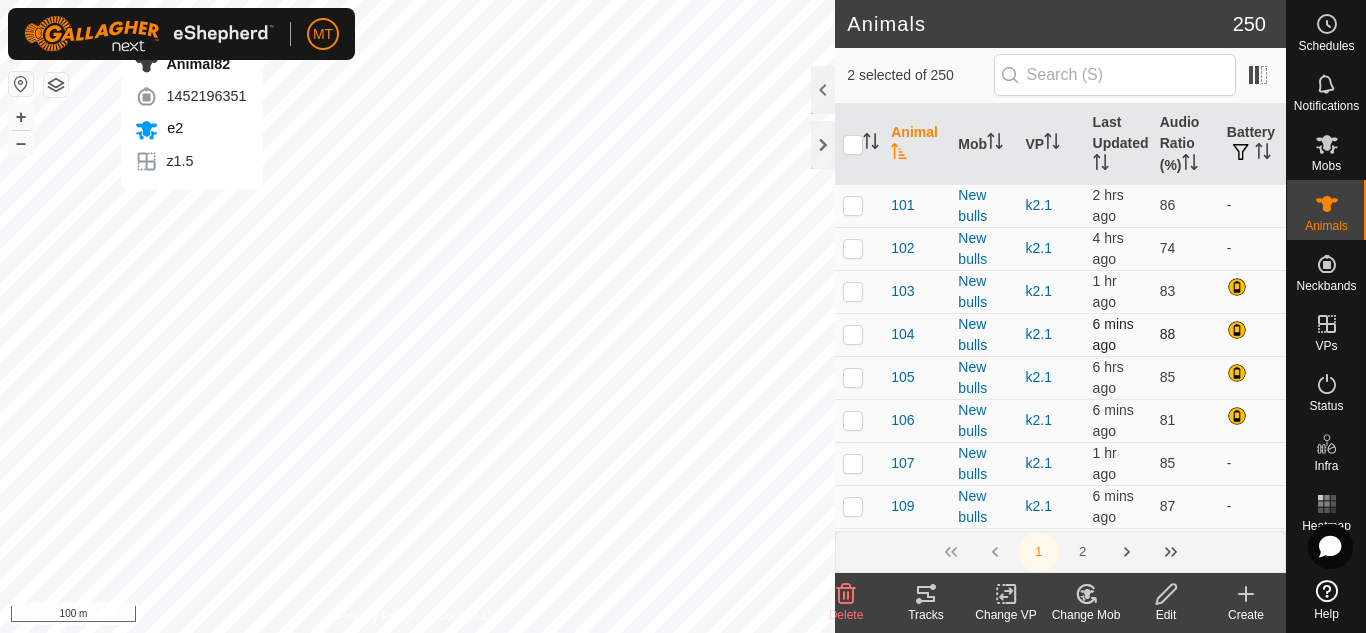 click on "Animal82
1452196351
e2
z1.5 + – ⇧ i 100 m" at bounding box center (417, 316) 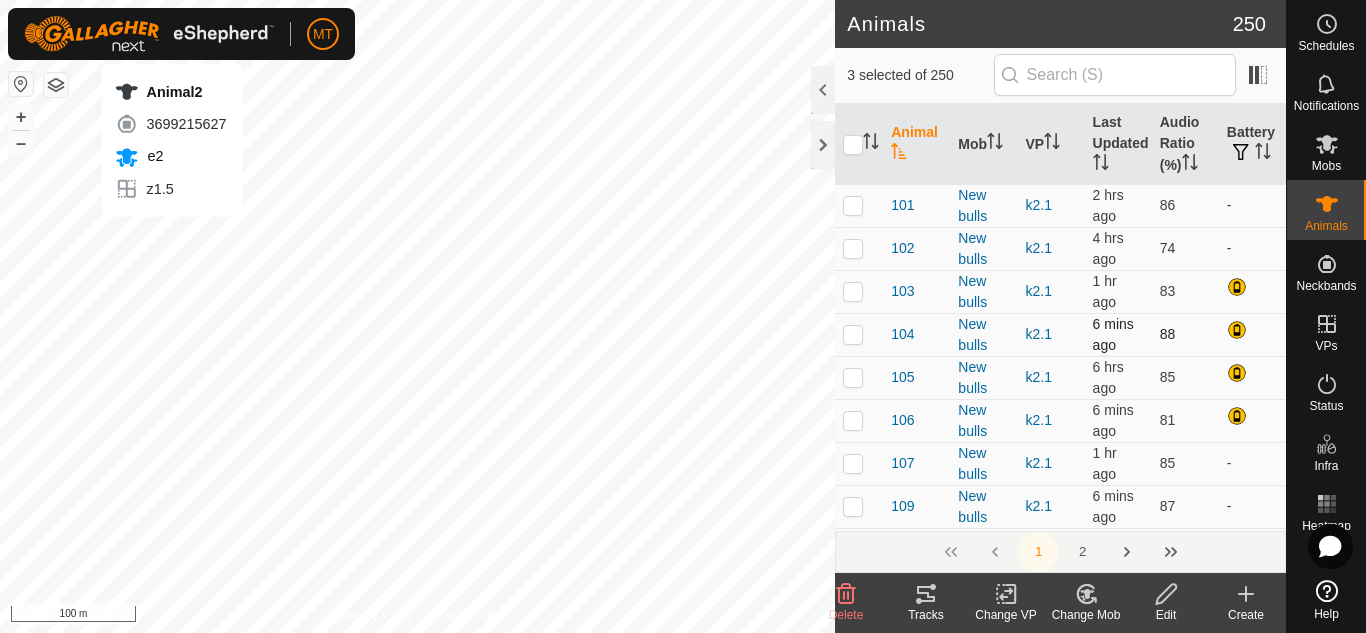 click on "Animal2
3699215627
e2
z1.5 + – ⇧ i 100 m" at bounding box center [417, 316] 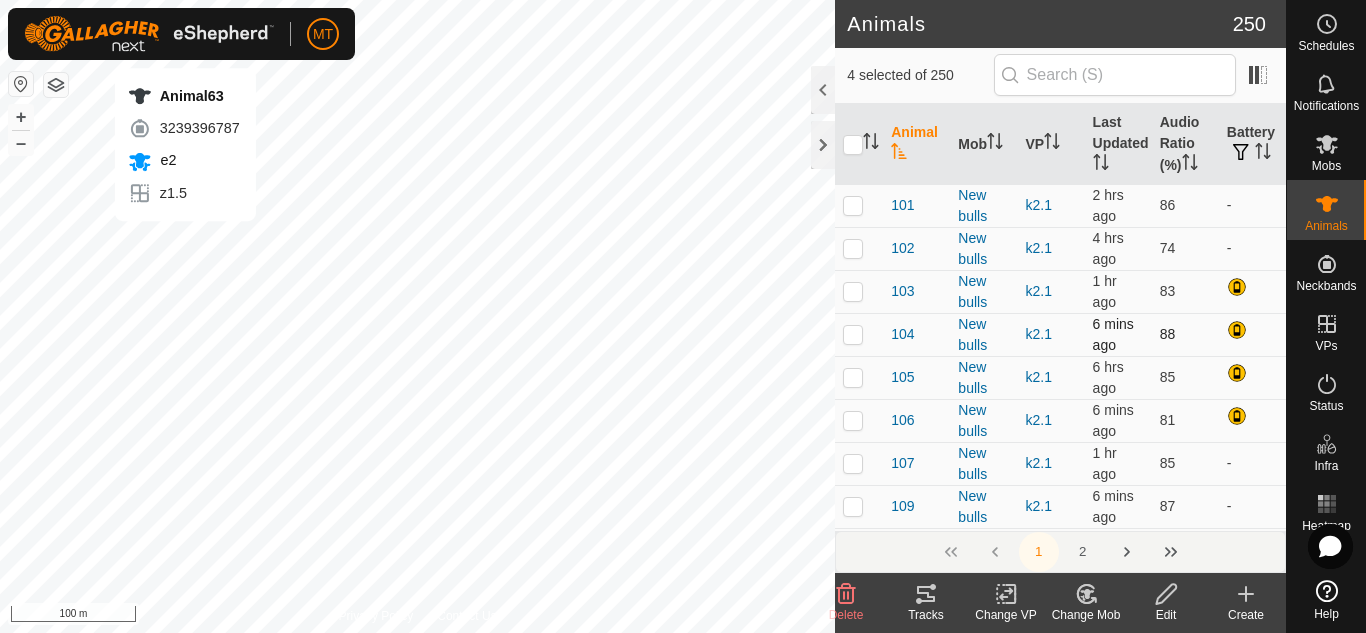 click on "Animal63
3239396787
e2
z1.5 + – ⇧ i 100 m" at bounding box center [417, 316] 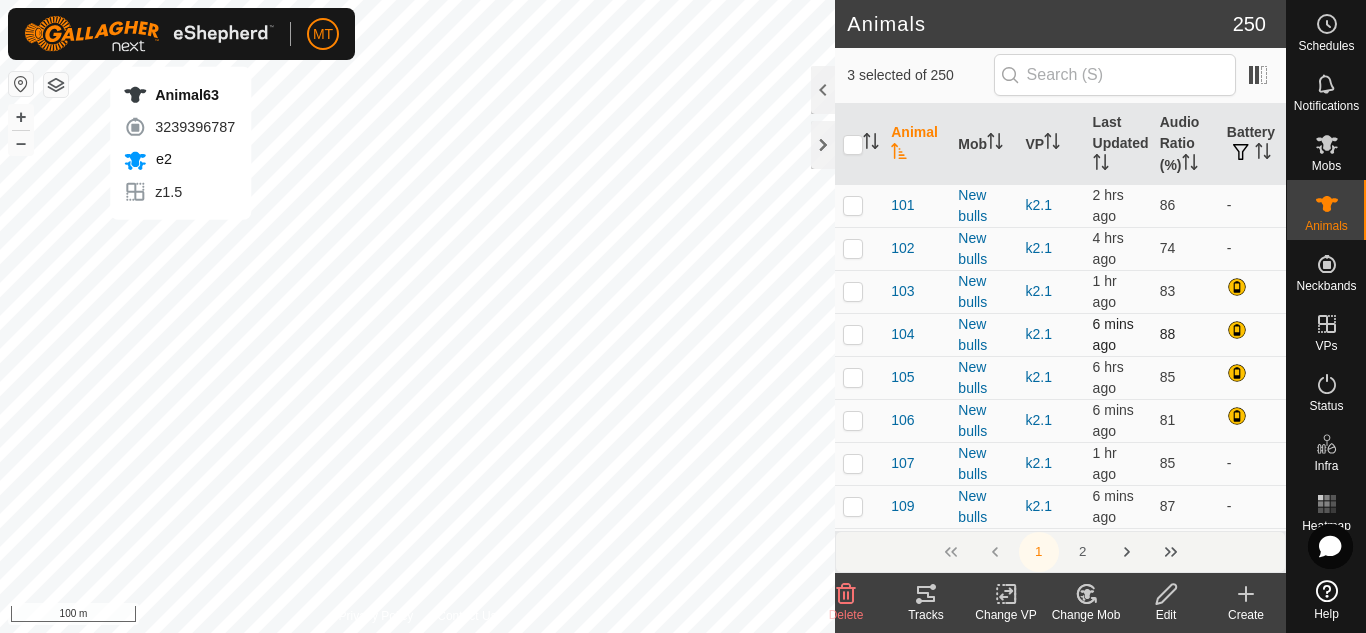 click on "Animal63
3239396787
e2
z1.5 + – ⇧ i 100 m" at bounding box center [417, 316] 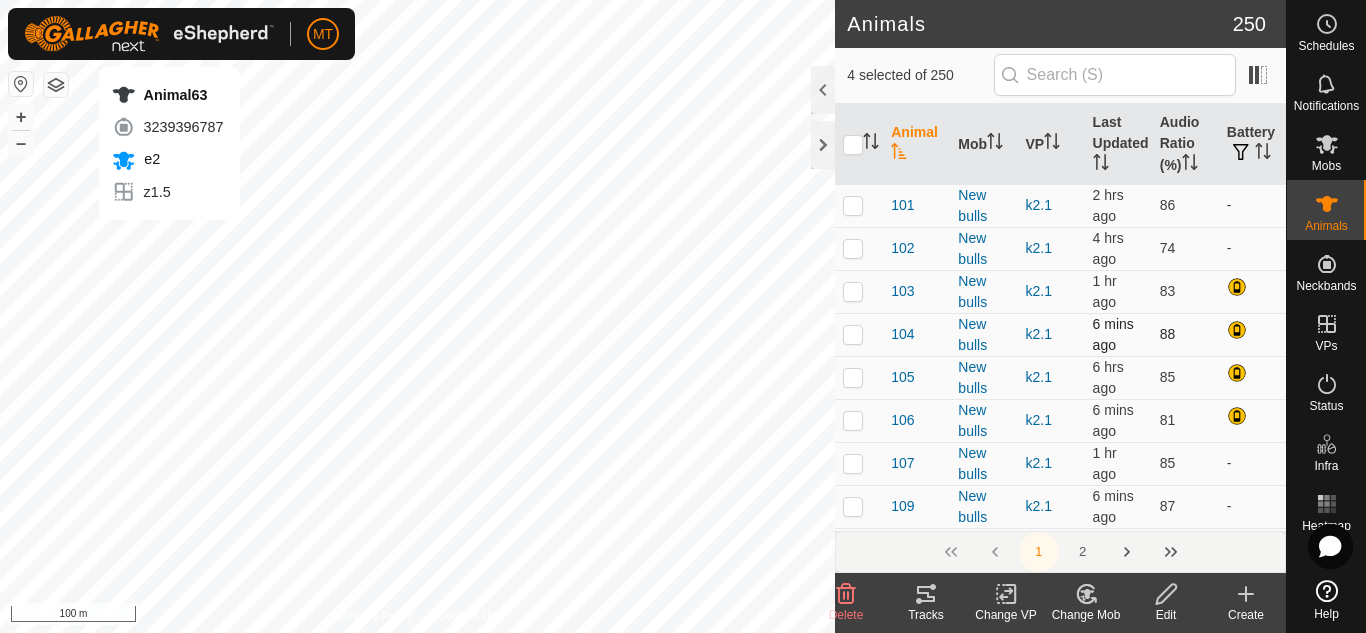 click on "Animal63
3239396787
e2
z1.5 + – ⇧ i 100 m" at bounding box center [417, 316] 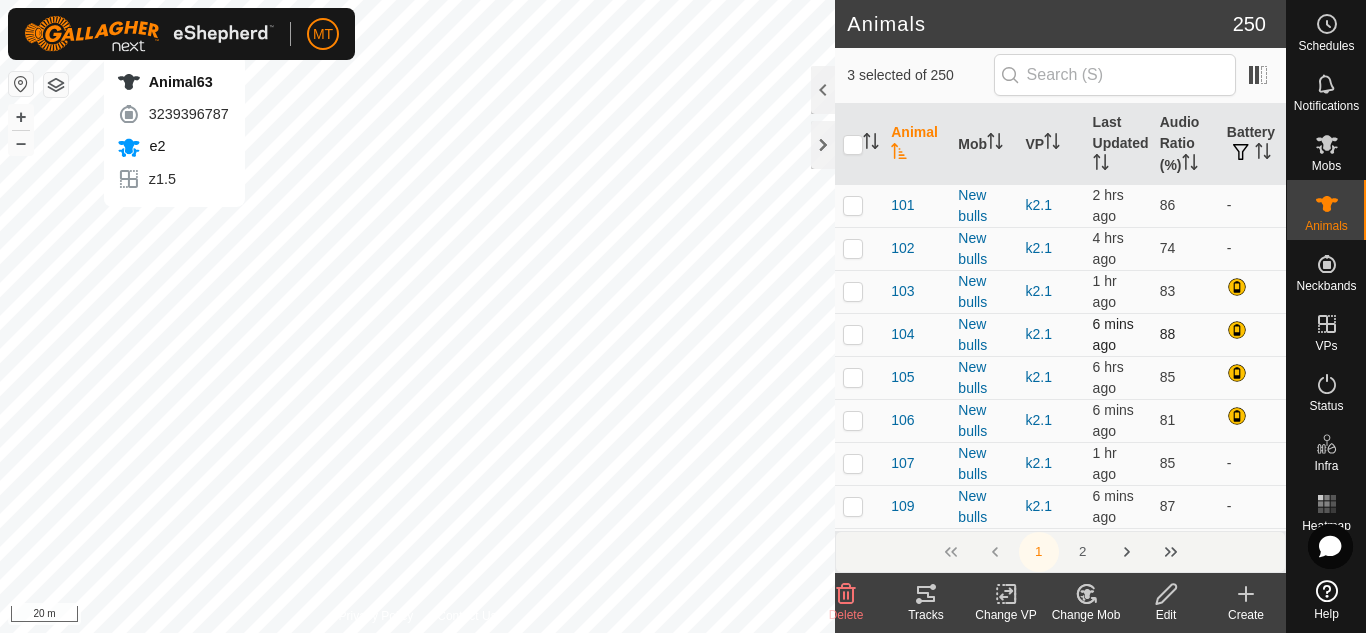 click on "Animal63
3239396787
e2
z1.5 + – ⇧ i 20 m" at bounding box center [417, 316] 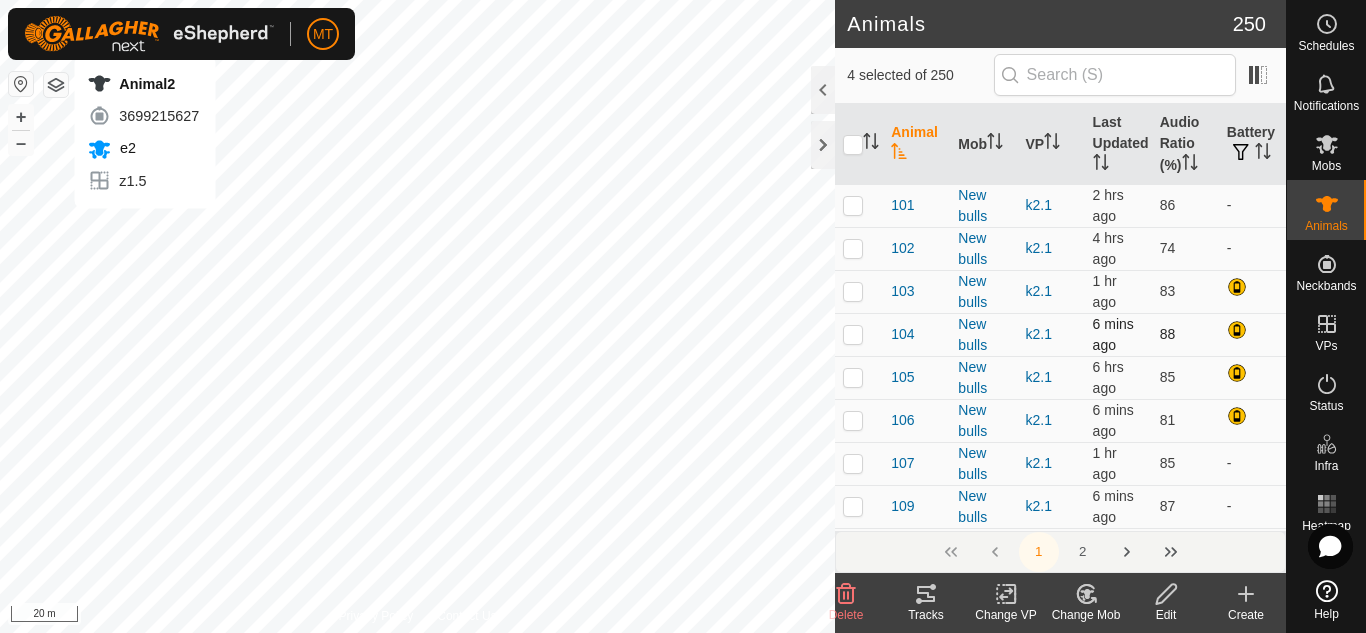 click on "Animal2
3699215627
e2
z1.5 + – ⇧ i 20 m" at bounding box center (417, 316) 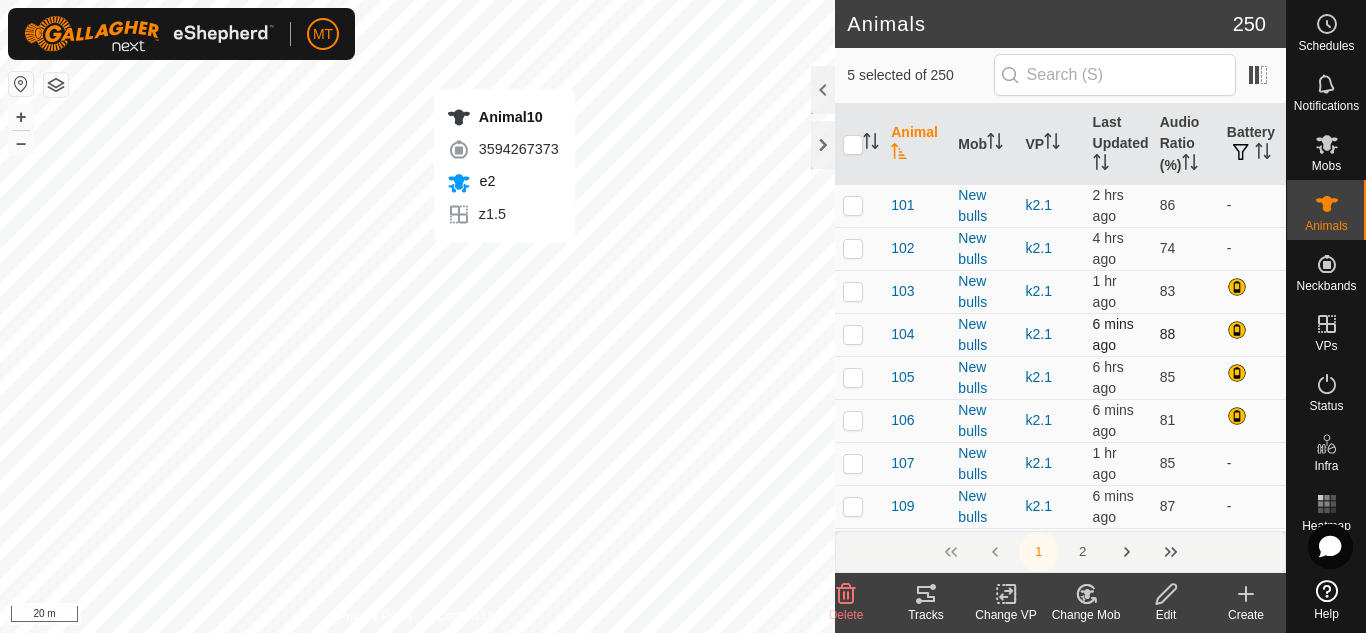 click on "Animal10
3594267373
e2
z1.5 + – ⇧ i 20 m" at bounding box center [417, 316] 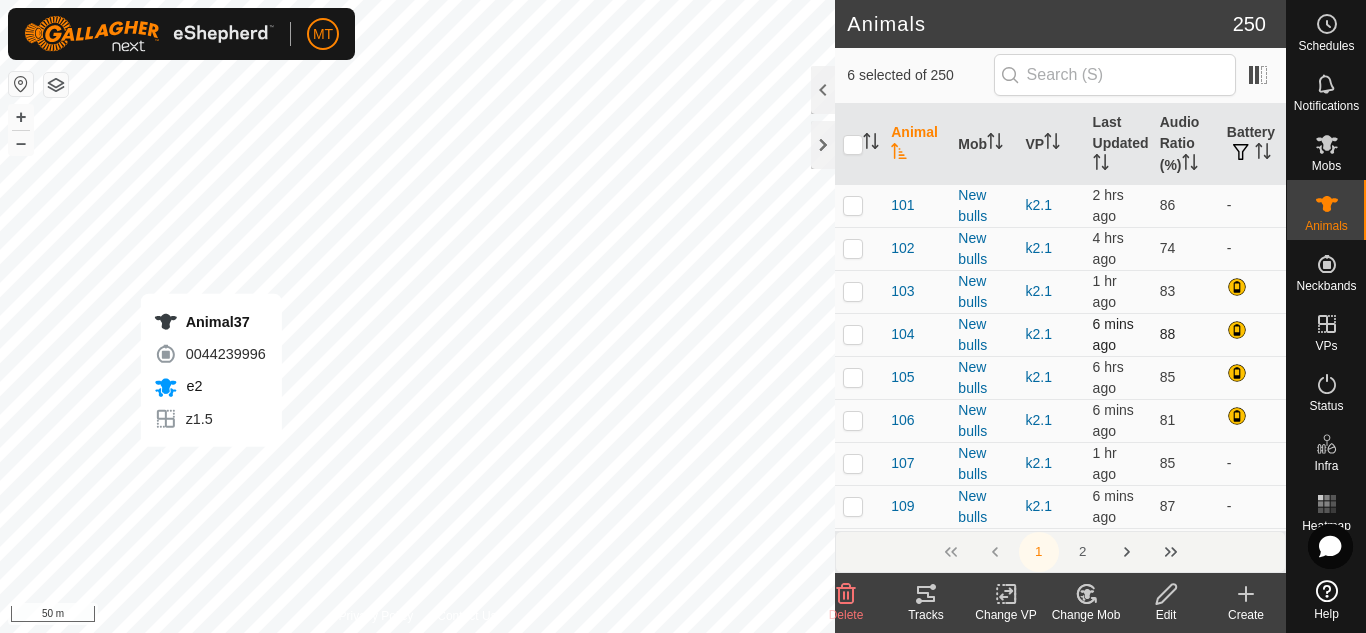 click on "Animal37
0044239996
e2
z1.5 + – ⇧ i 50 m" at bounding box center (417, 316) 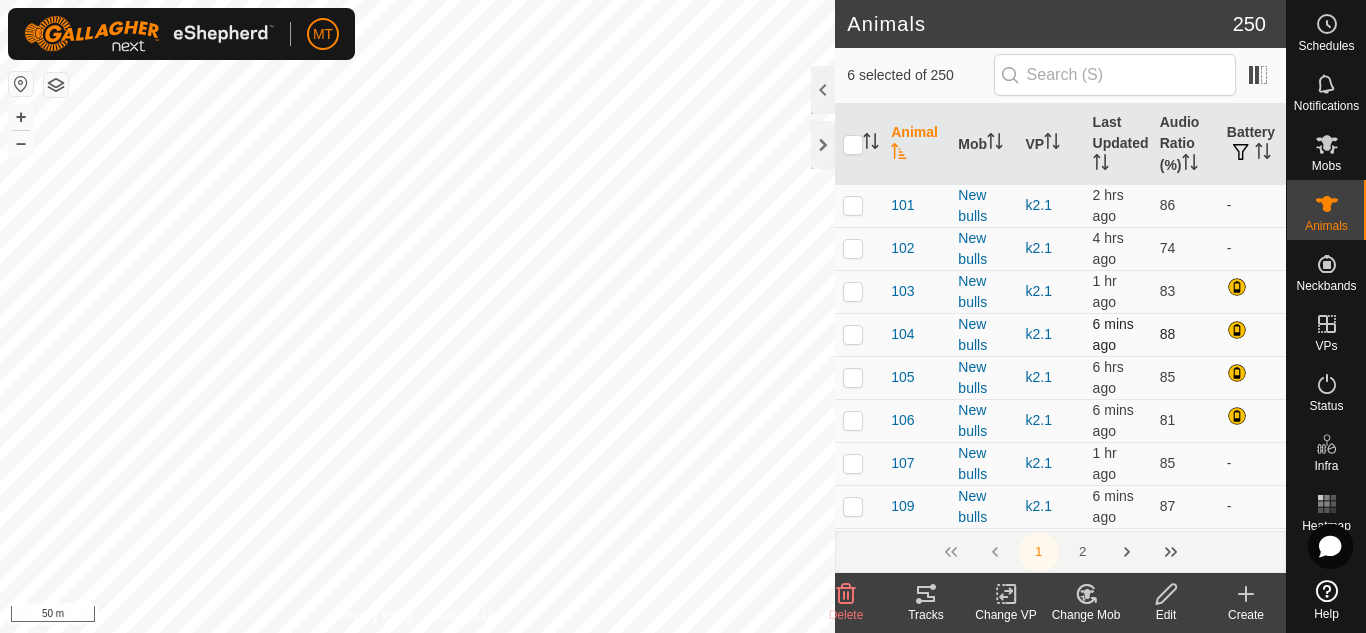 checkbox on "true" 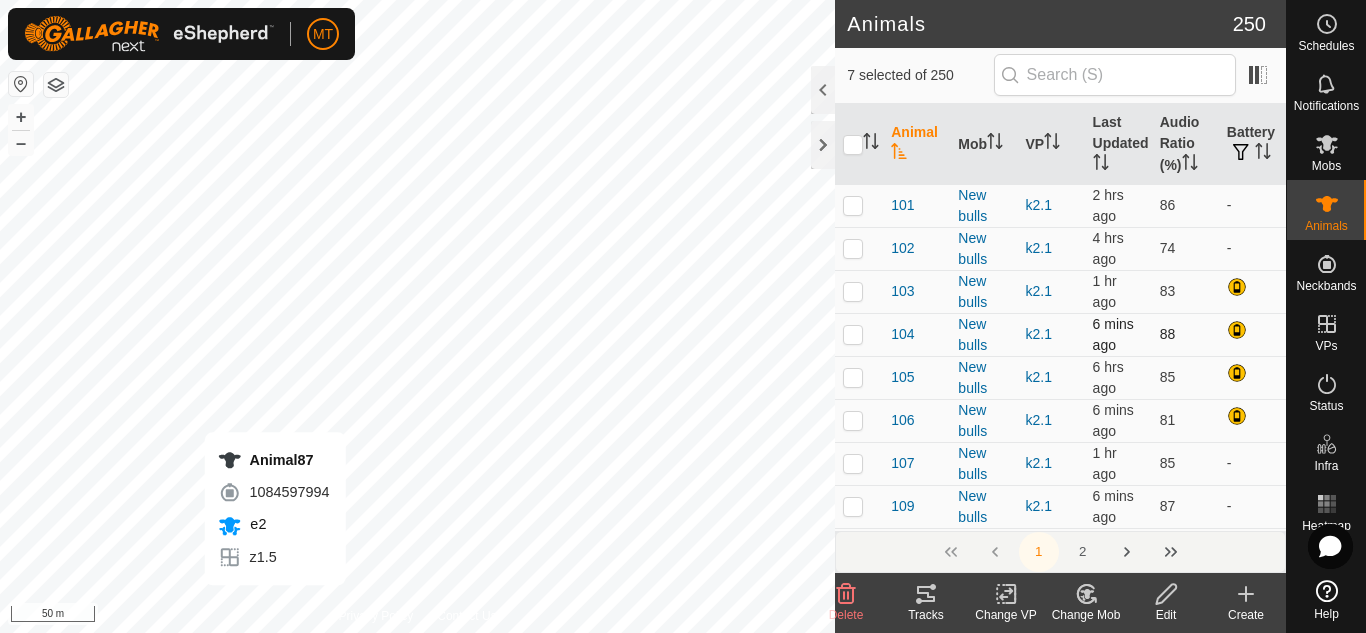 click on "Animal87
1084597994
e2
z1.5 + – ⇧ i 50 m" at bounding box center (417, 316) 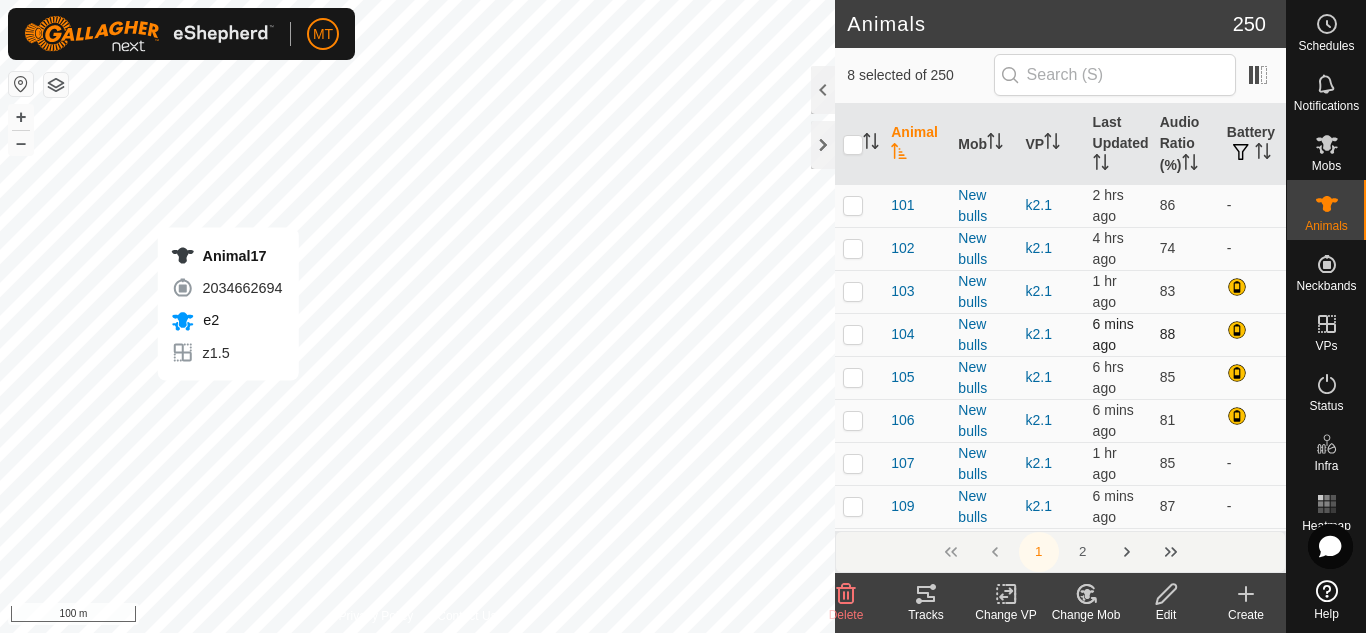 click on "Animal17
2034662694
e2
z1.5 + – ⇧ i 100 m" at bounding box center [417, 316] 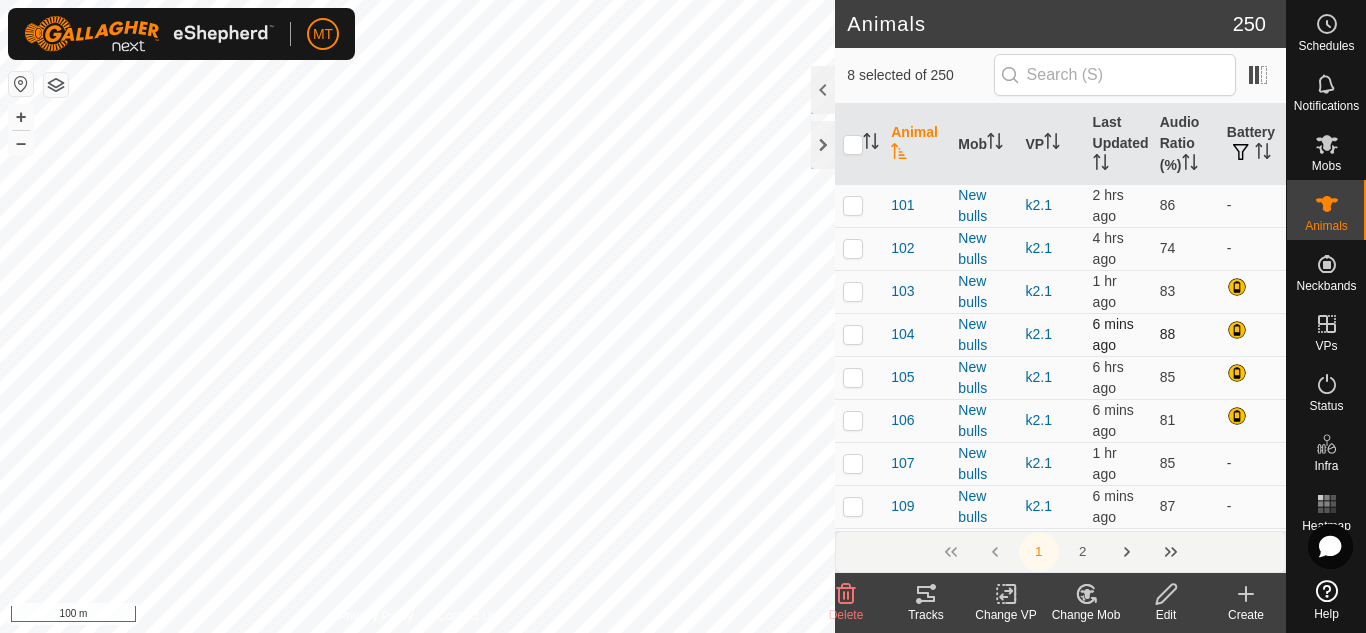 checkbox on "true" 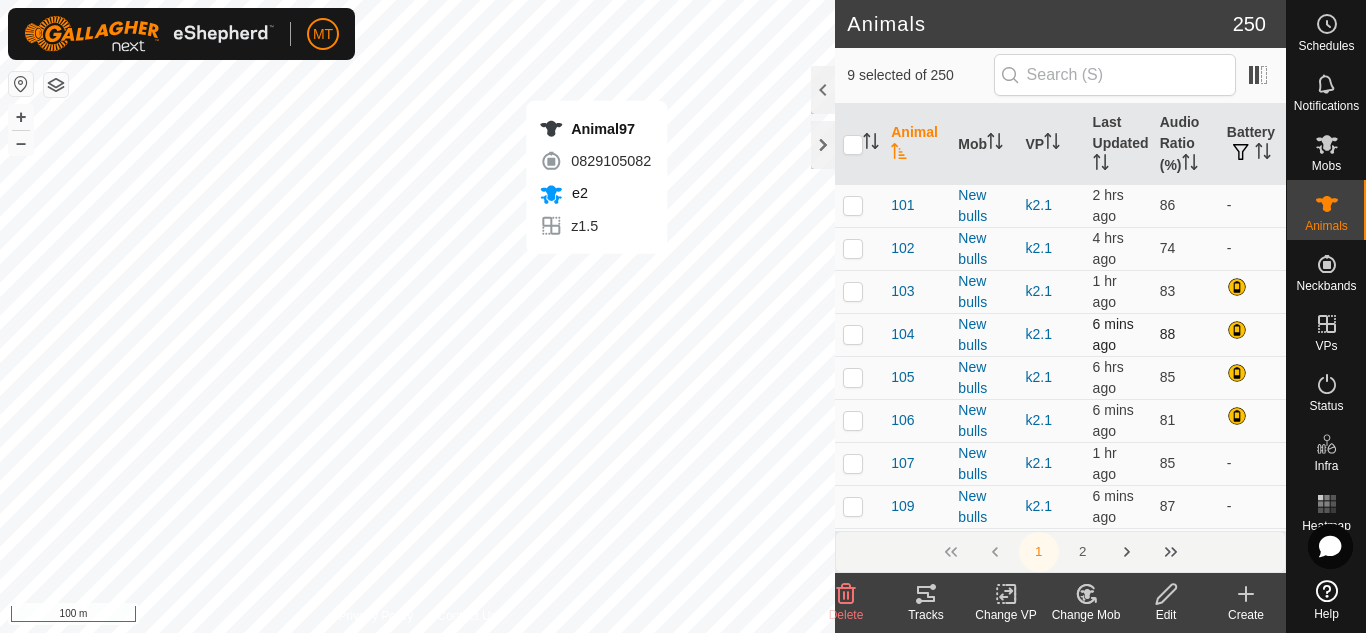 click on "Animal97
0829105082
e2
z1.5 + – ⇧ i 100 m" at bounding box center (417, 316) 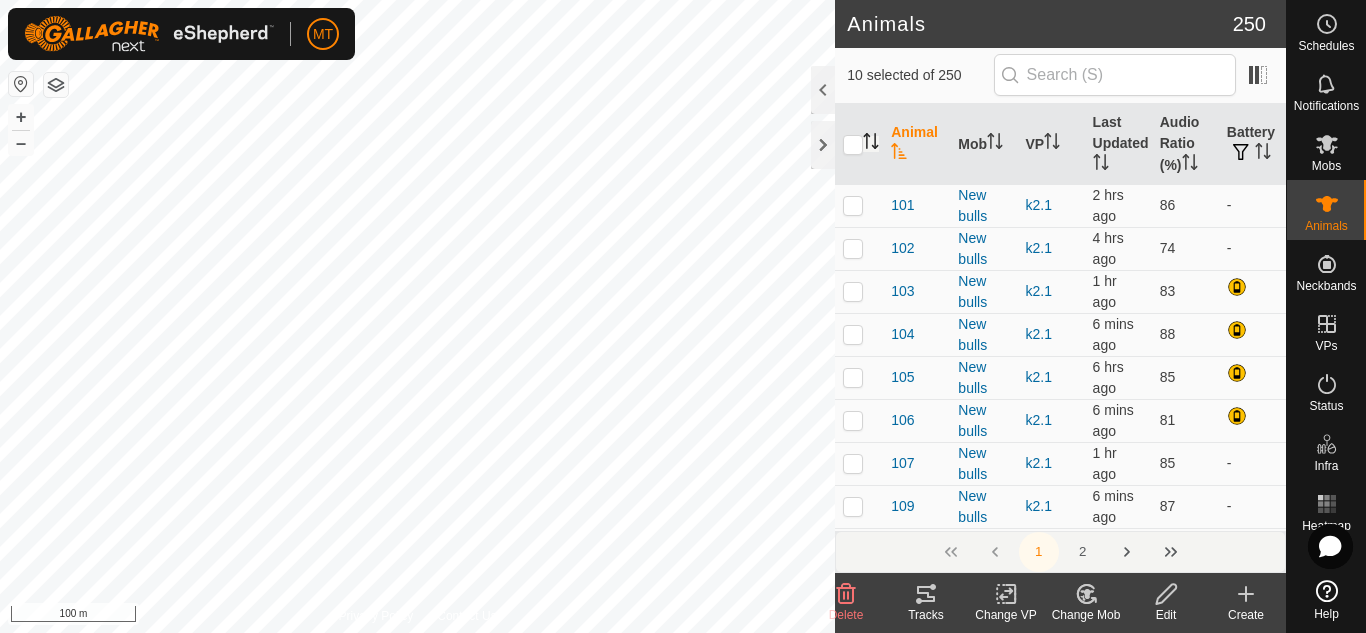 click 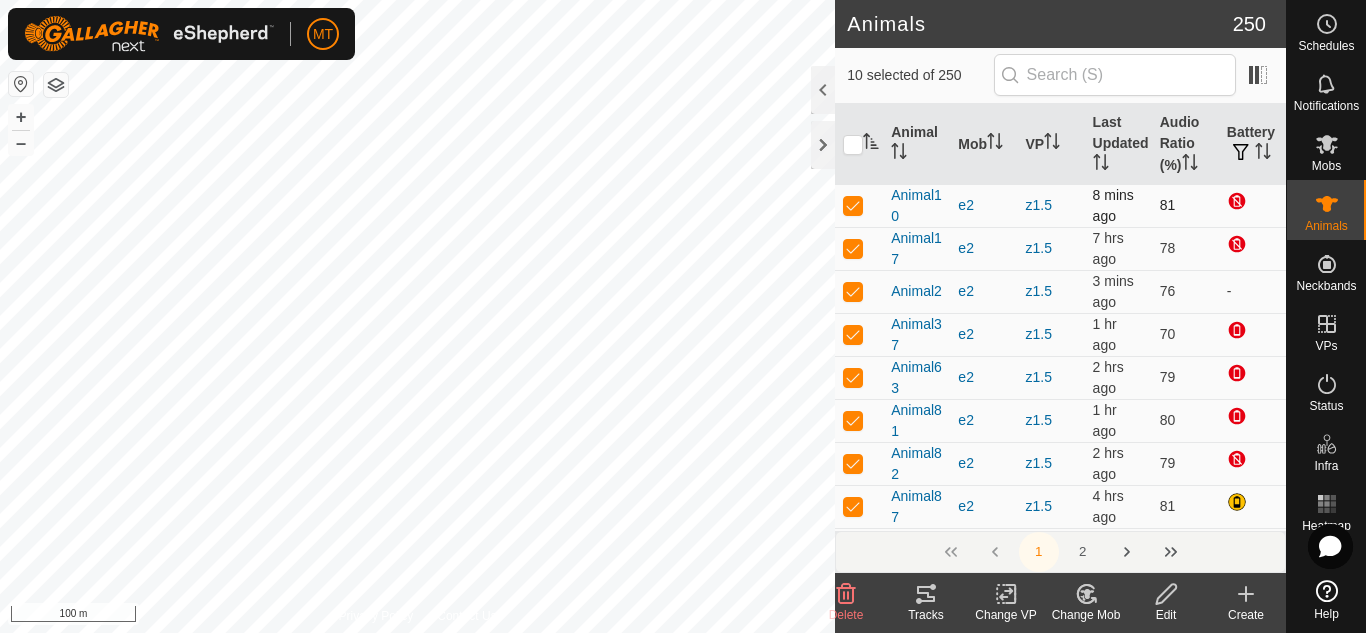 click at bounding box center [853, 205] 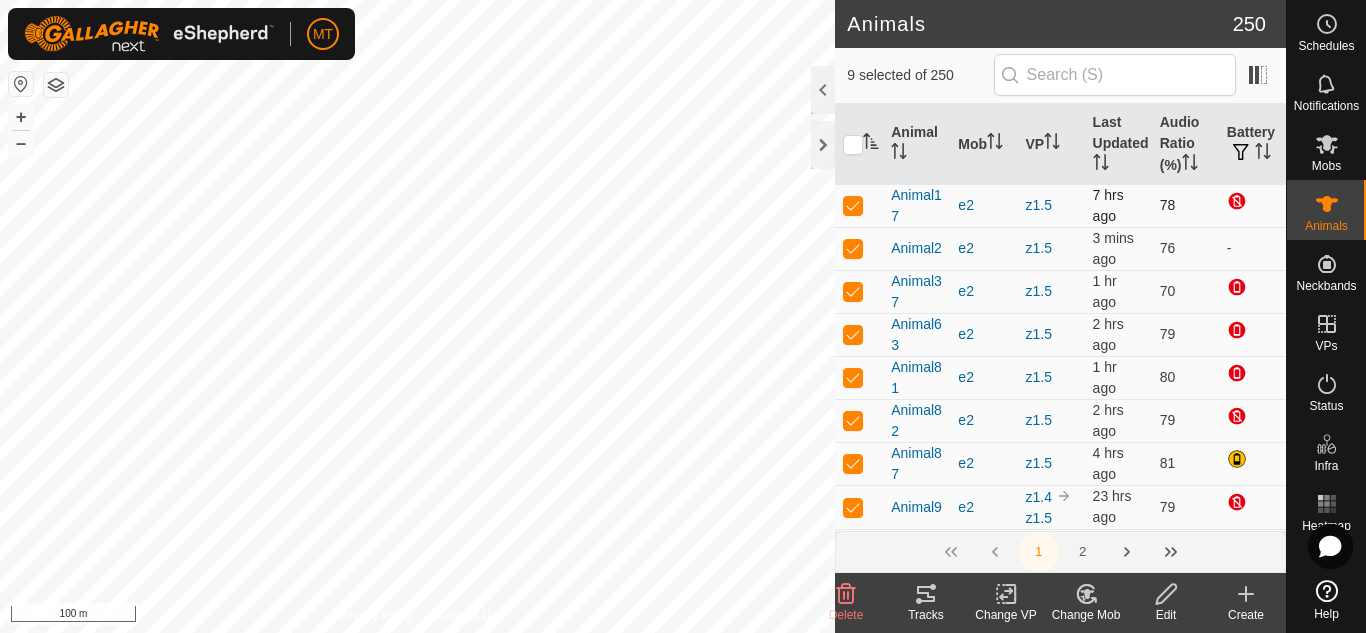 click at bounding box center (853, 205) 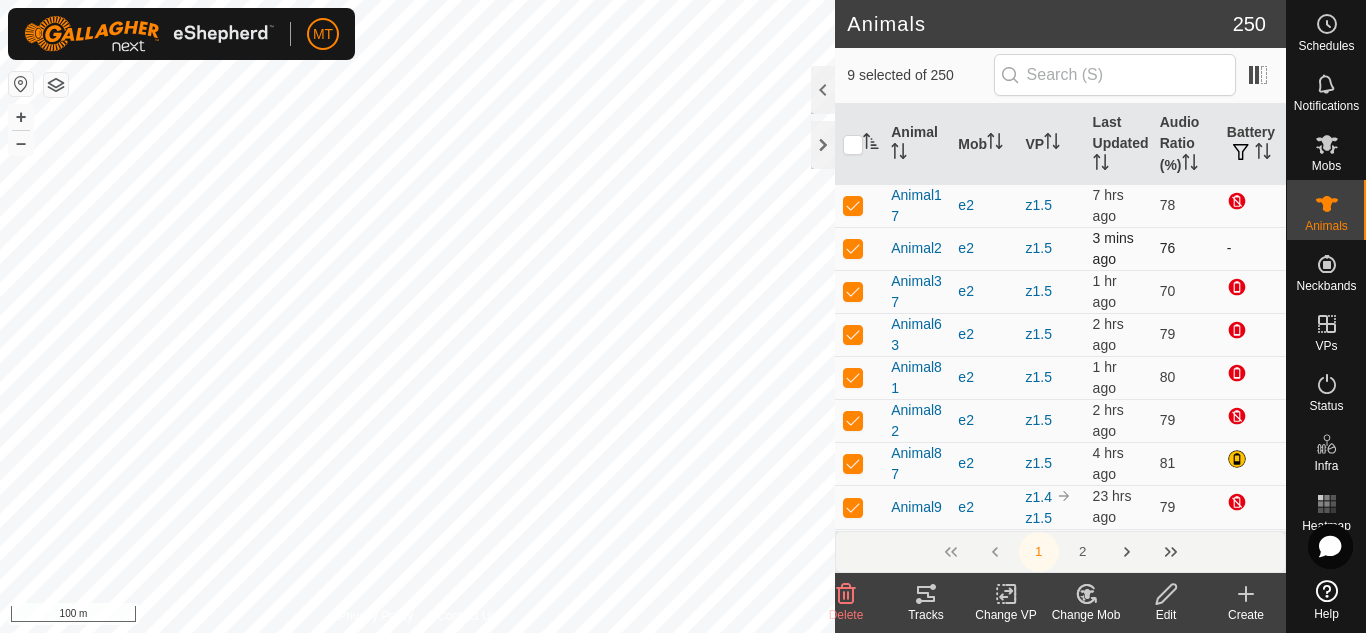 checkbox on "false" 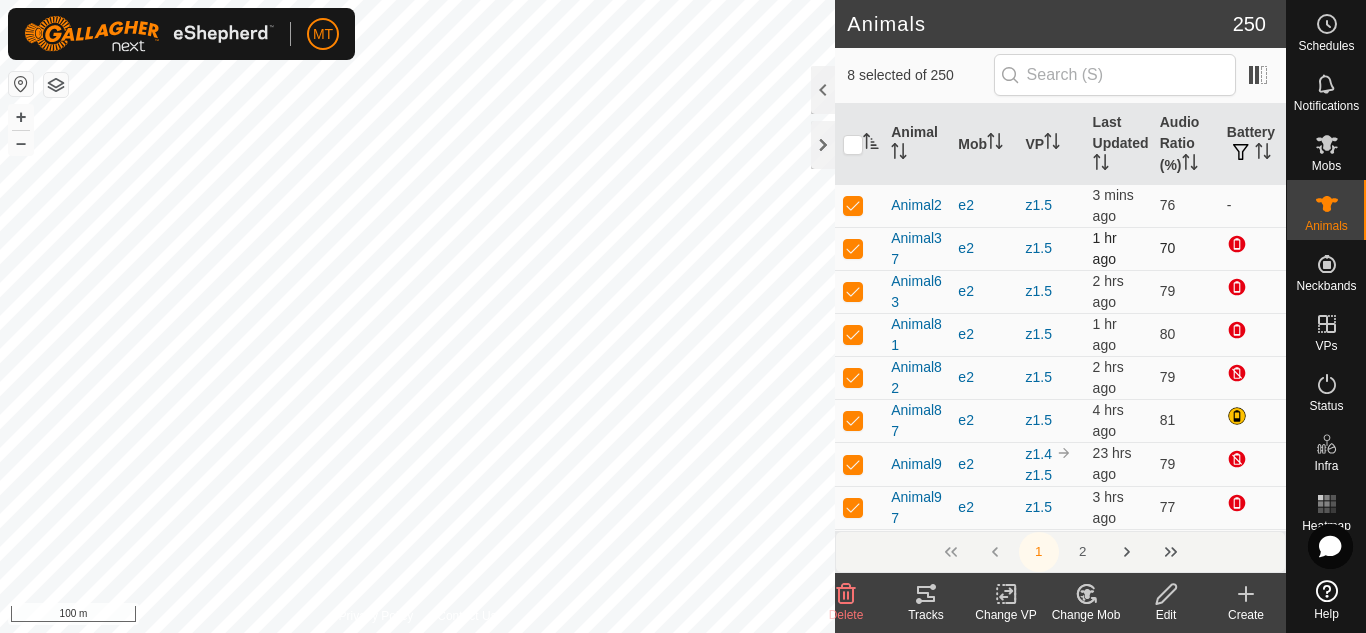 click at bounding box center (853, 248) 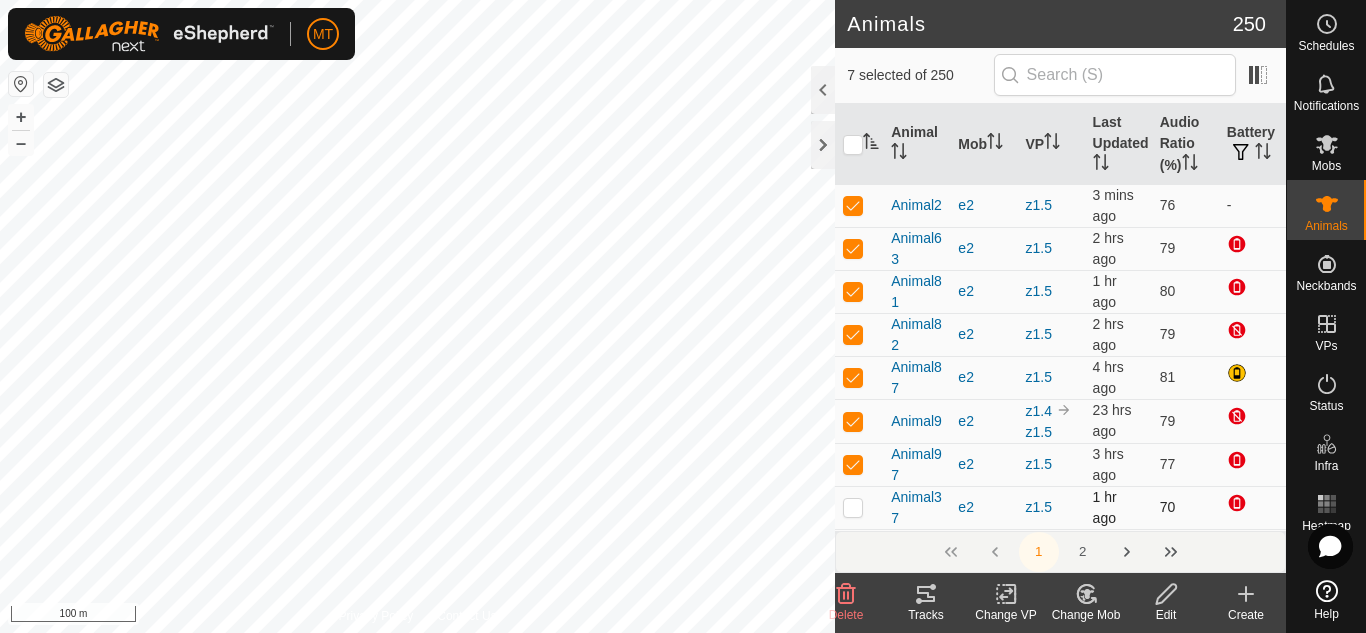 click at bounding box center [853, 248] 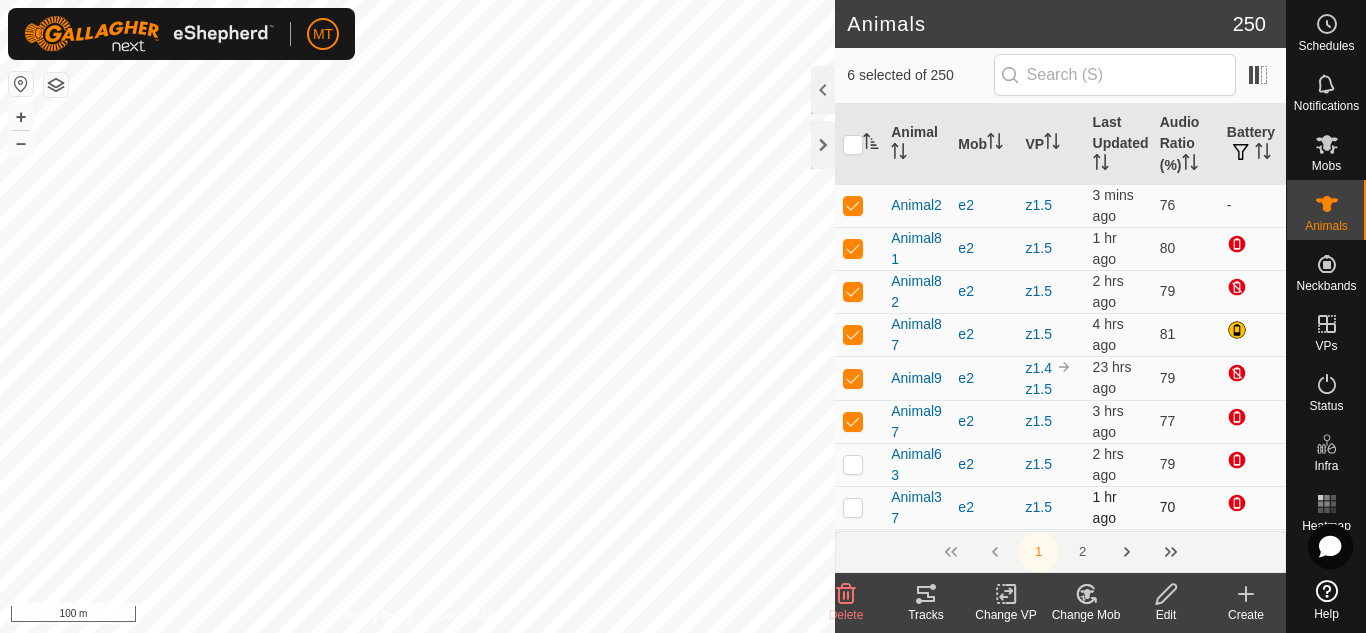 click at bounding box center [853, 248] 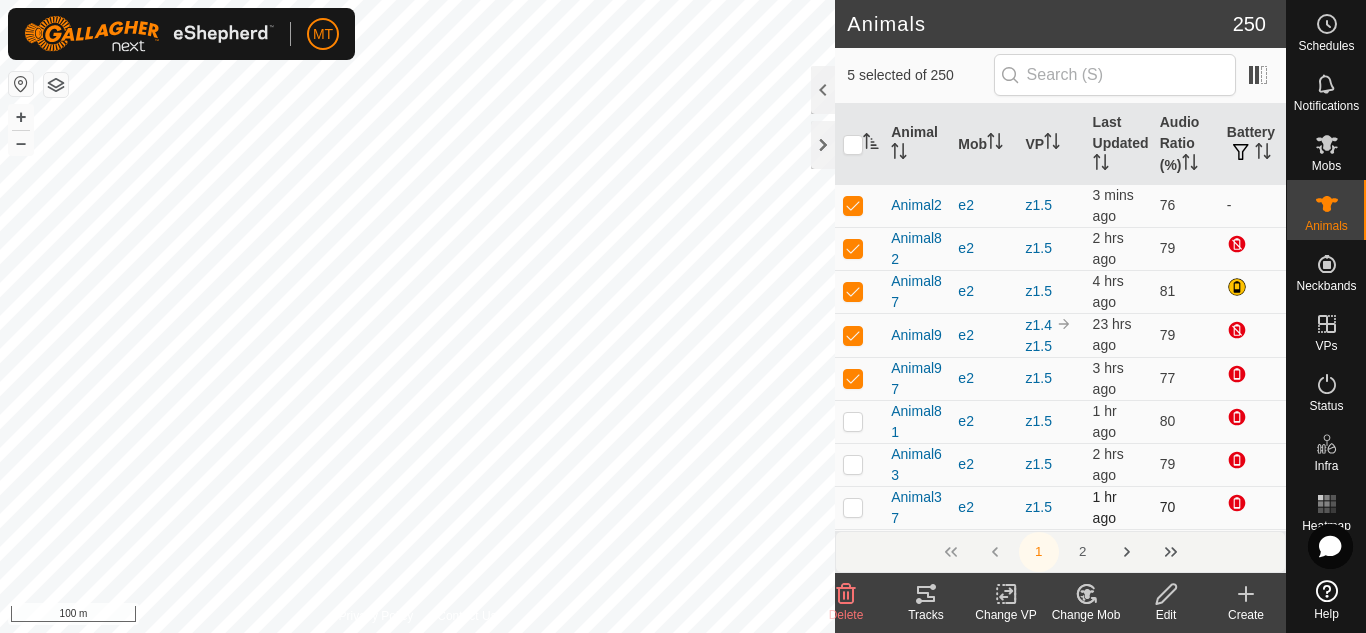 click at bounding box center (853, 248) 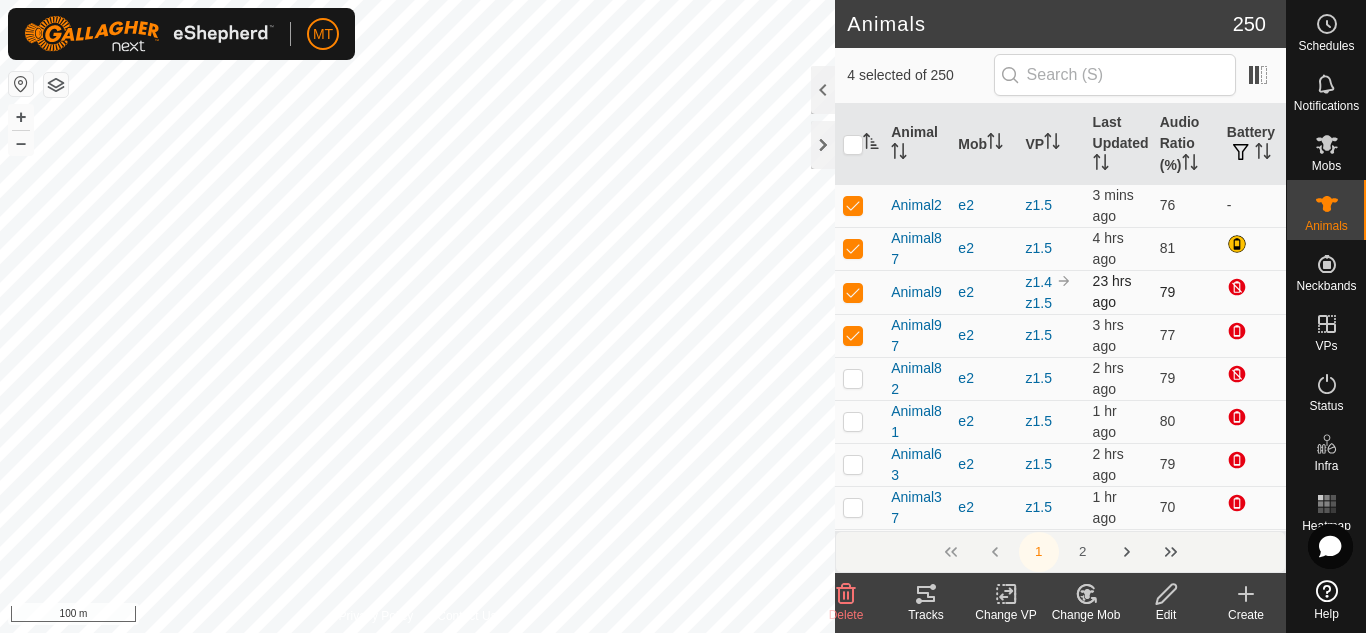click at bounding box center [853, 292] 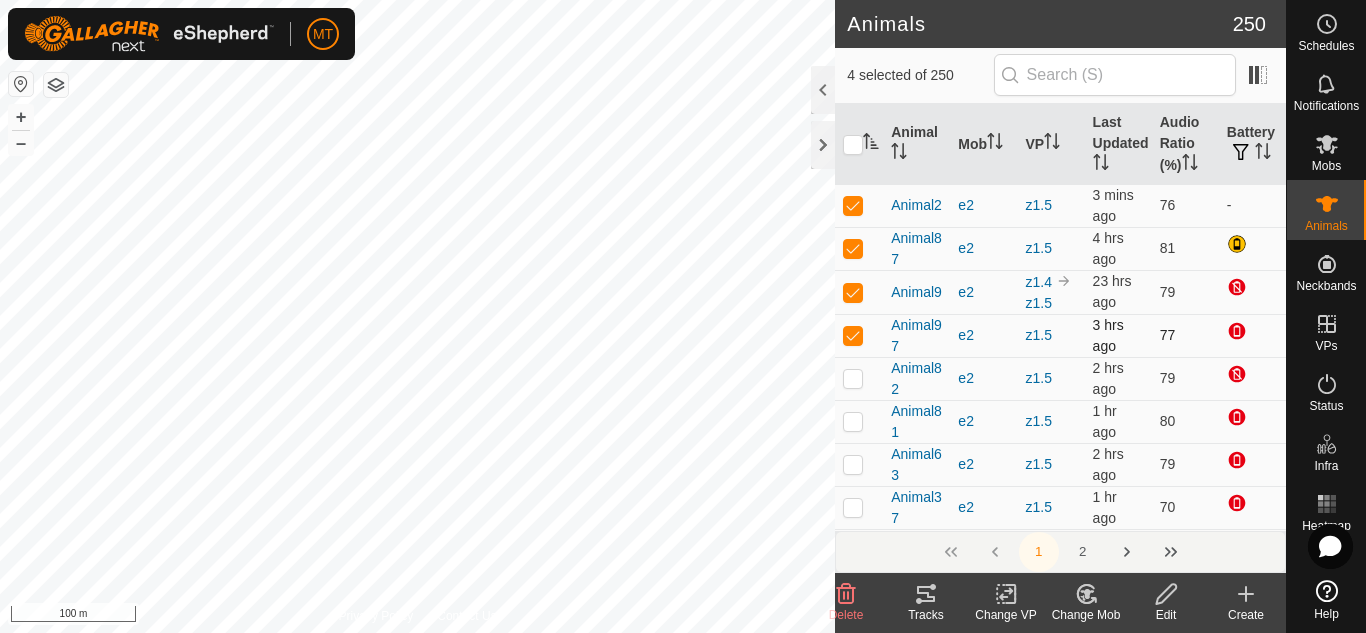 checkbox on "false" 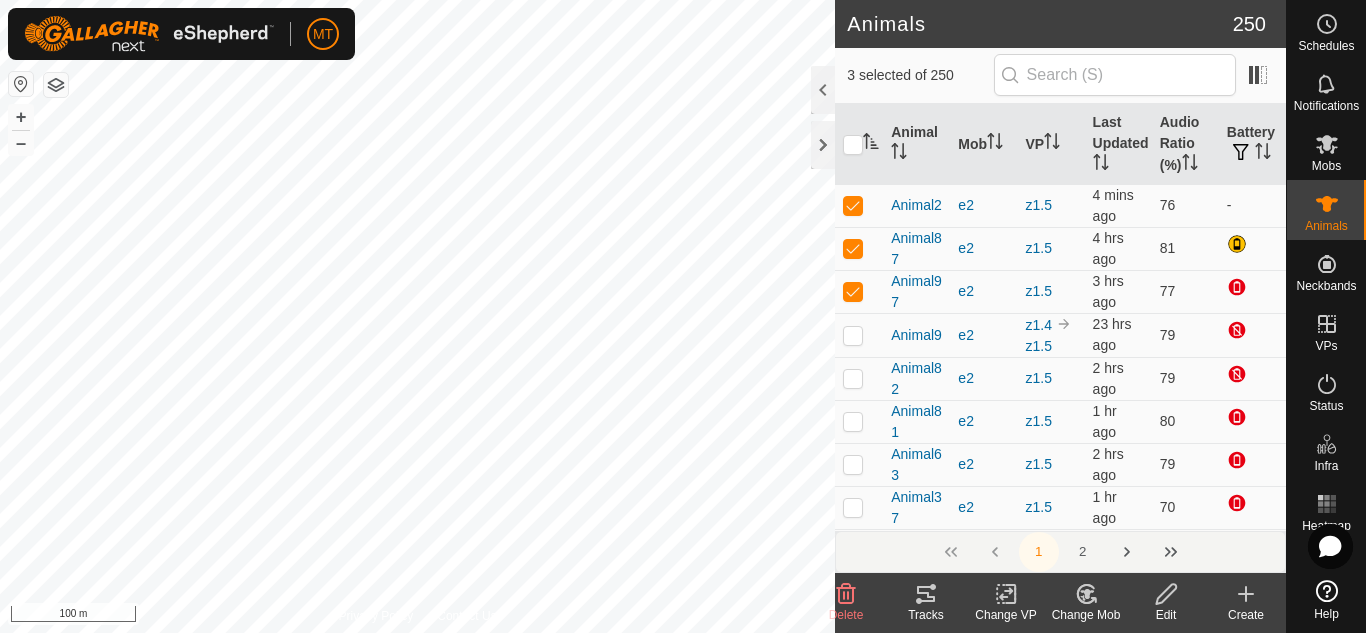 click at bounding box center [853, 291] 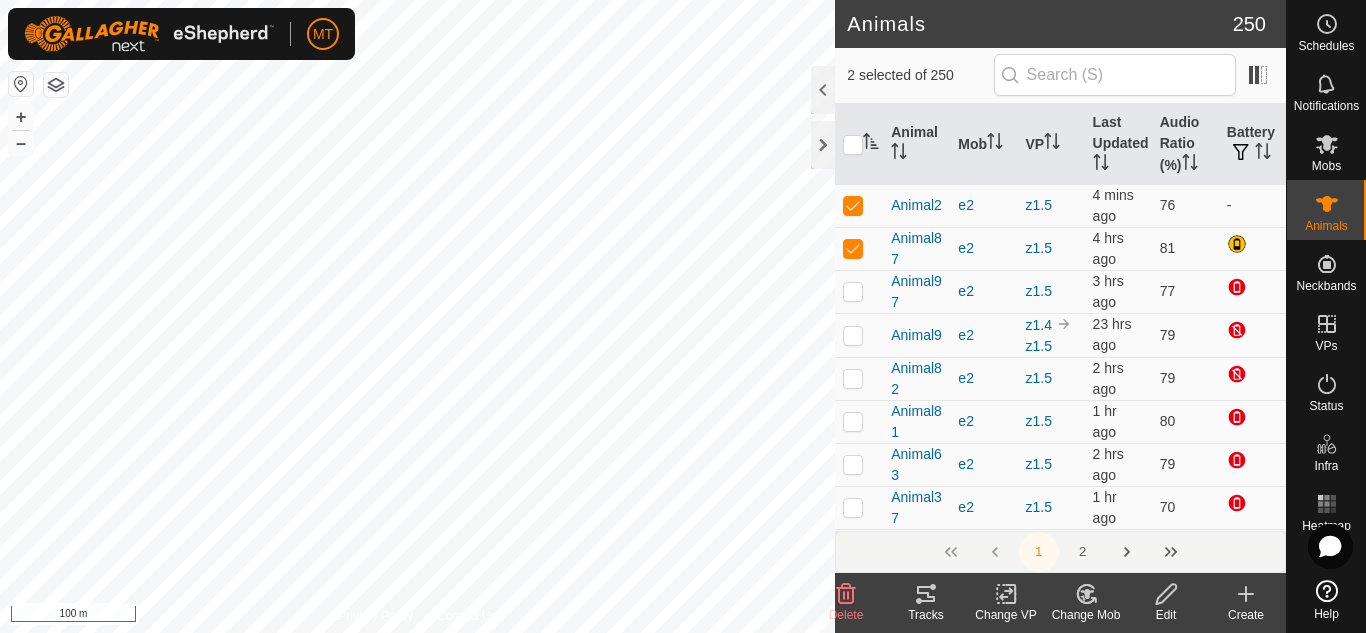 click 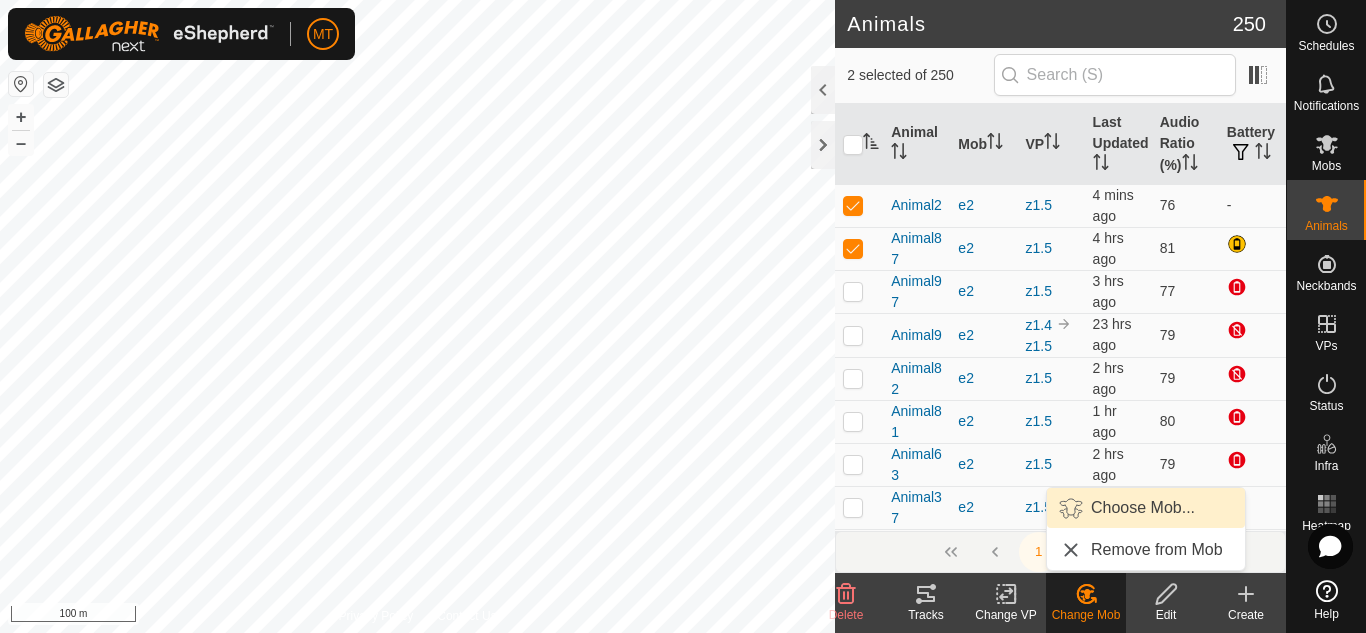 click on "Choose Mob..." at bounding box center (1146, 508) 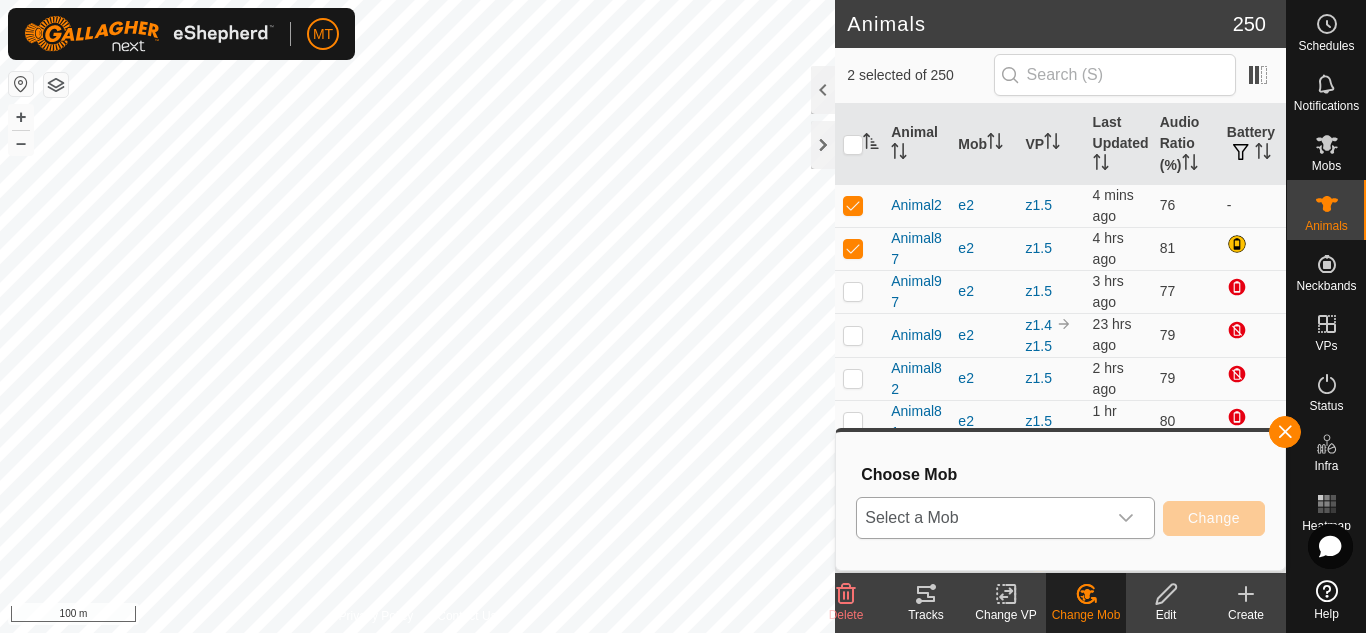 click on "Select a Mob" at bounding box center [981, 518] 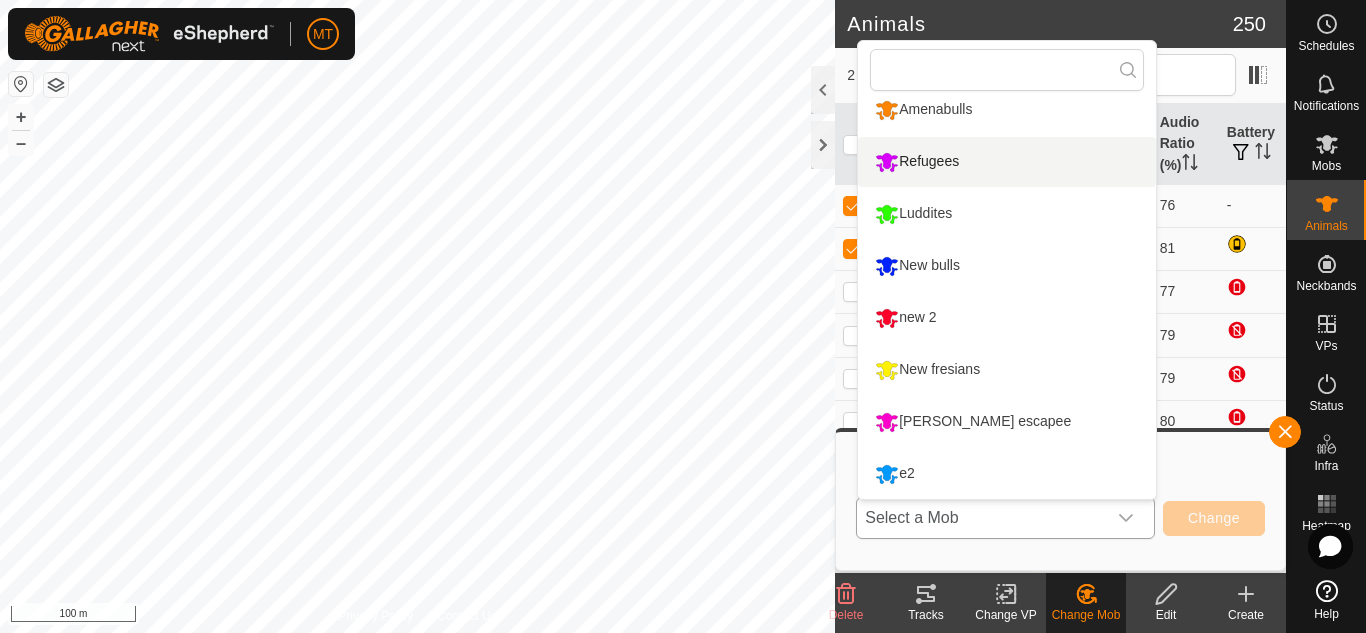 scroll, scrollTop: 0, scrollLeft: 0, axis: both 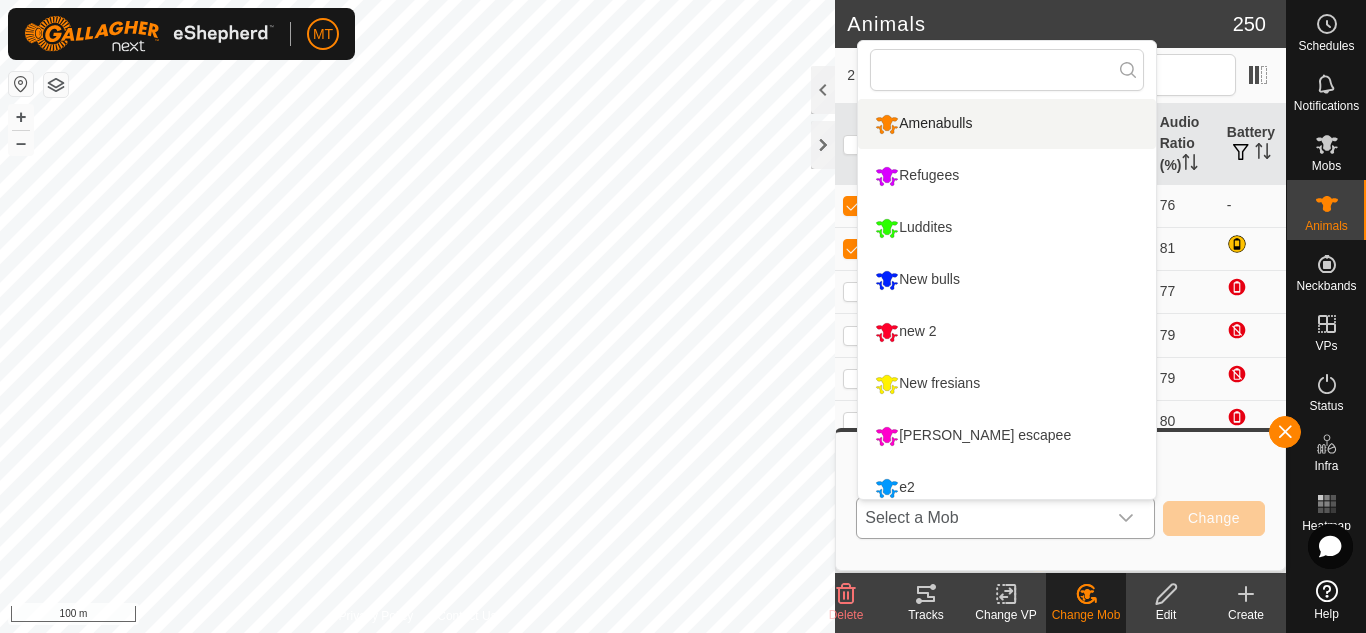click on "Amenabulls" at bounding box center (1007, 124) 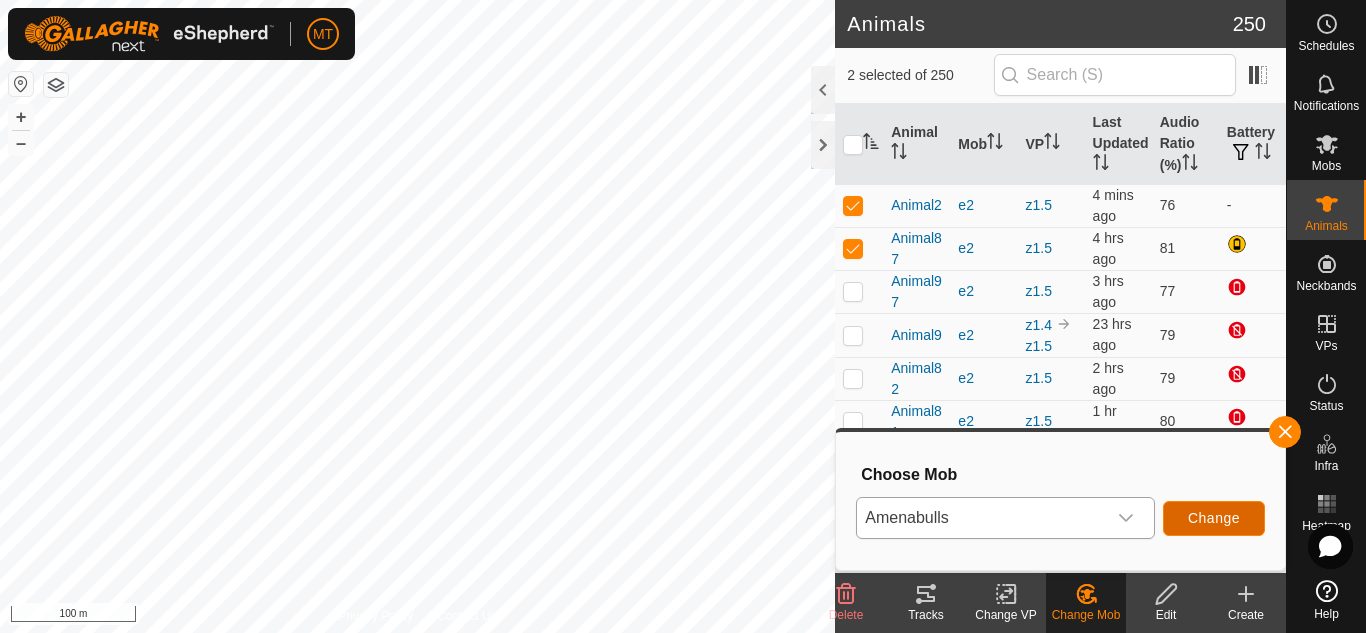 click on "Change" at bounding box center [1214, 518] 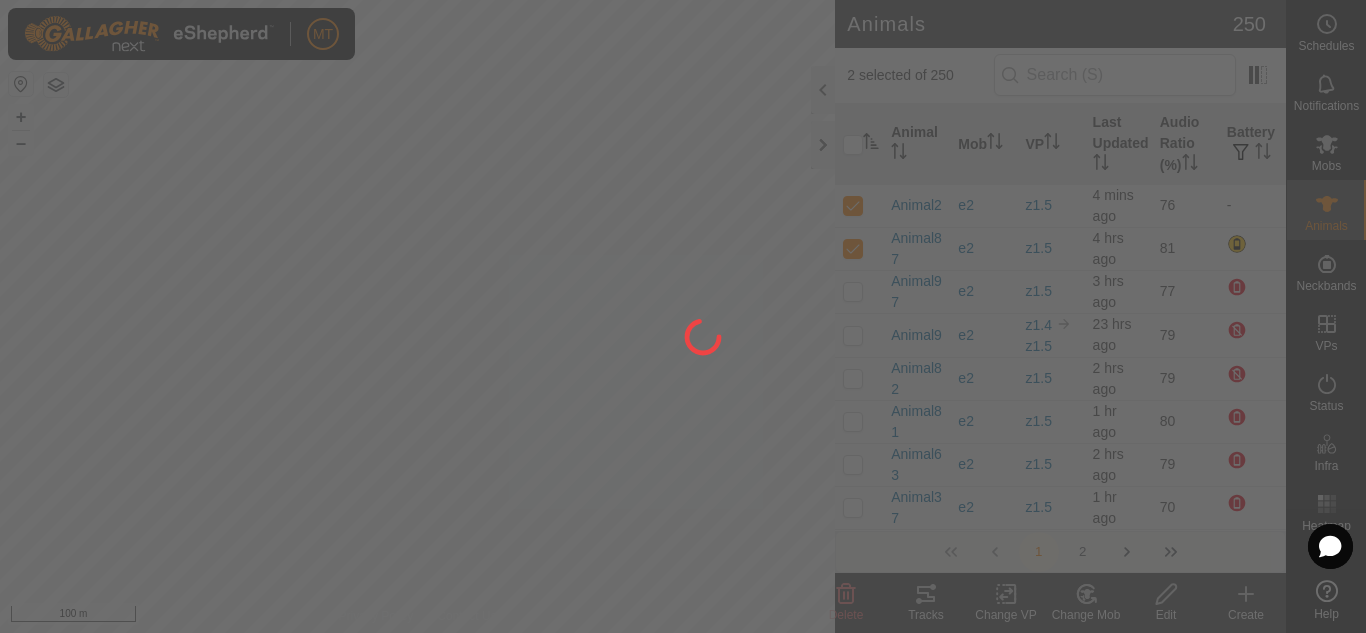 checkbox on "false" 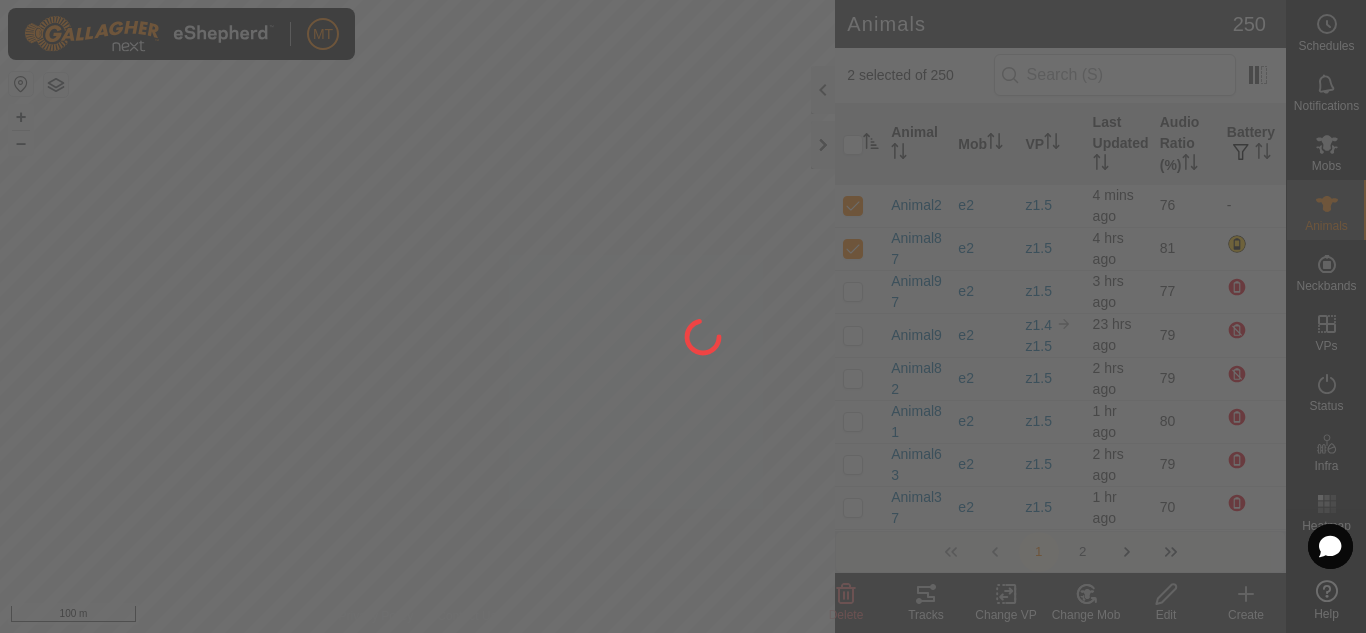 checkbox on "false" 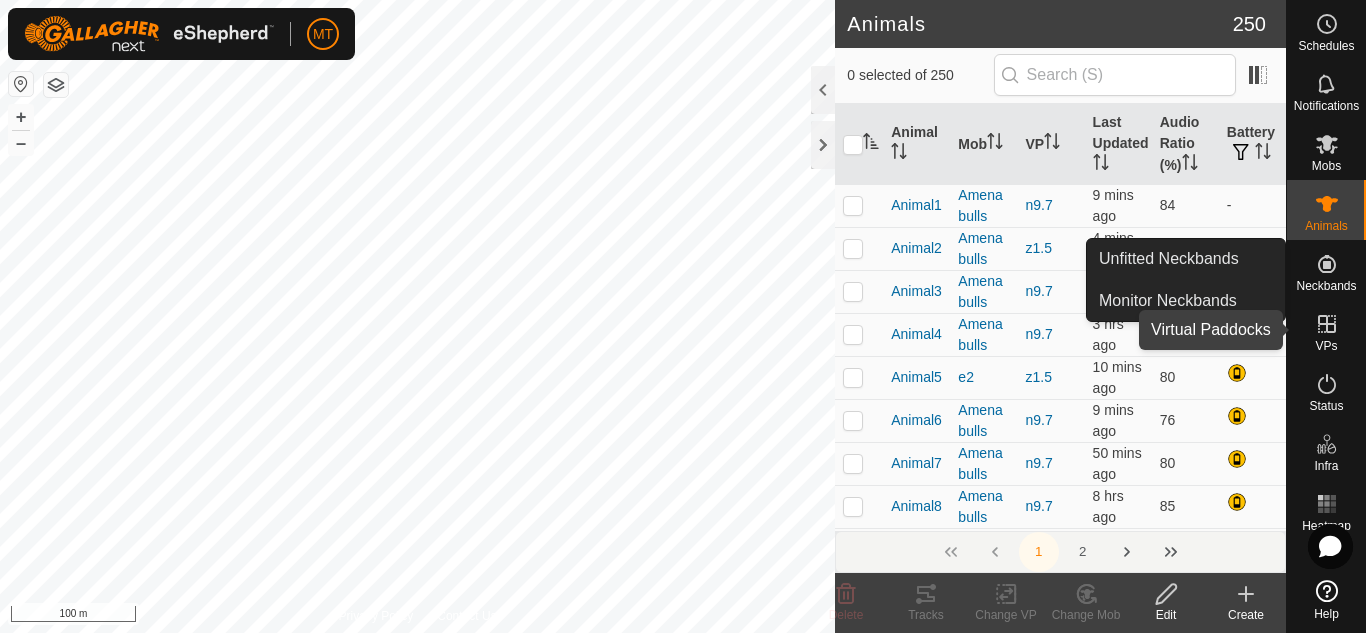 click 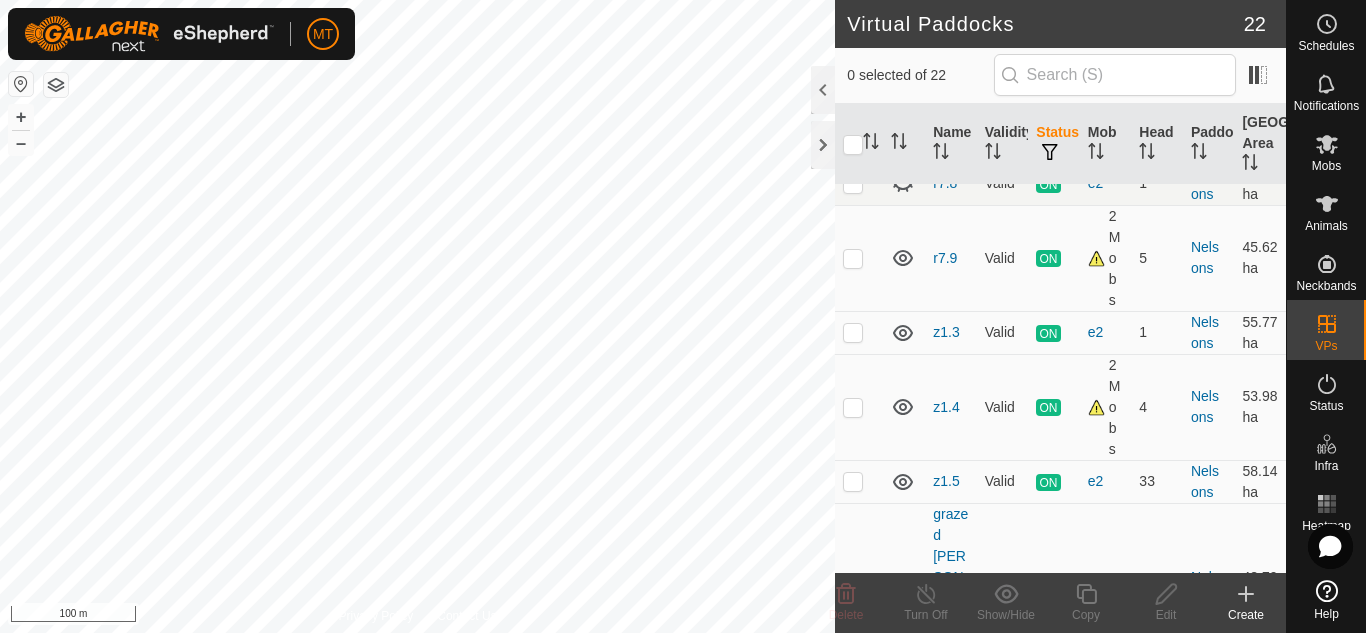 scroll, scrollTop: 888, scrollLeft: 0, axis: vertical 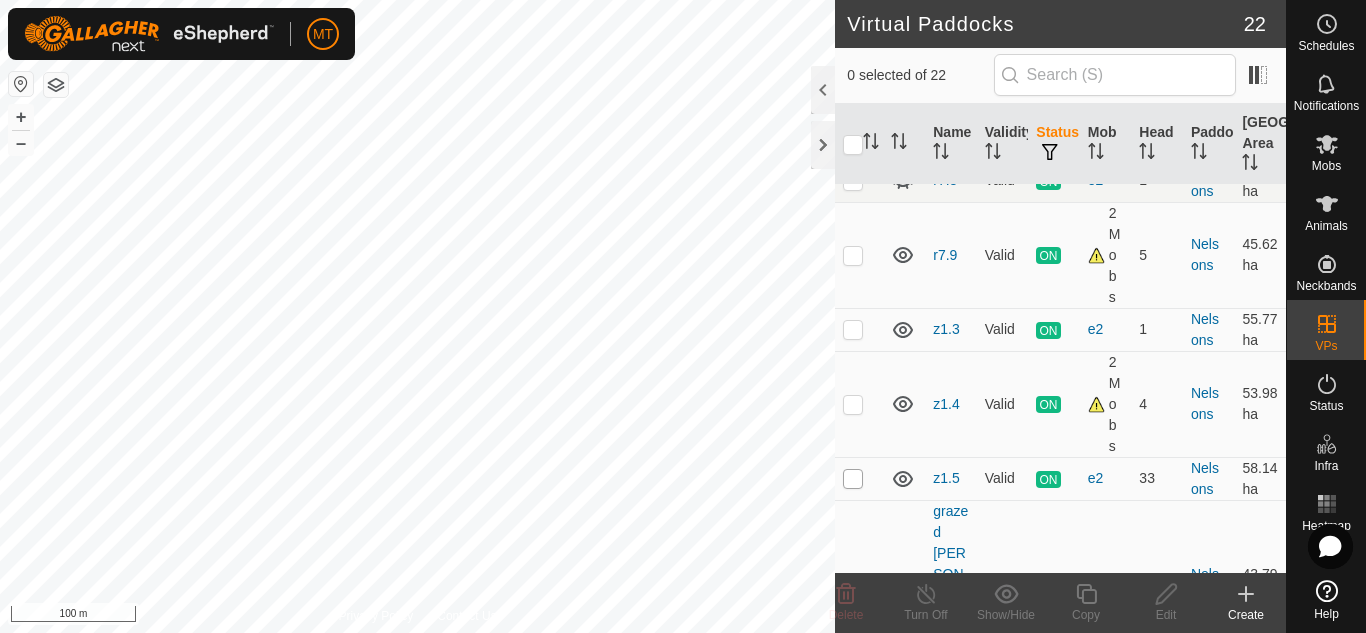 click at bounding box center (853, 479) 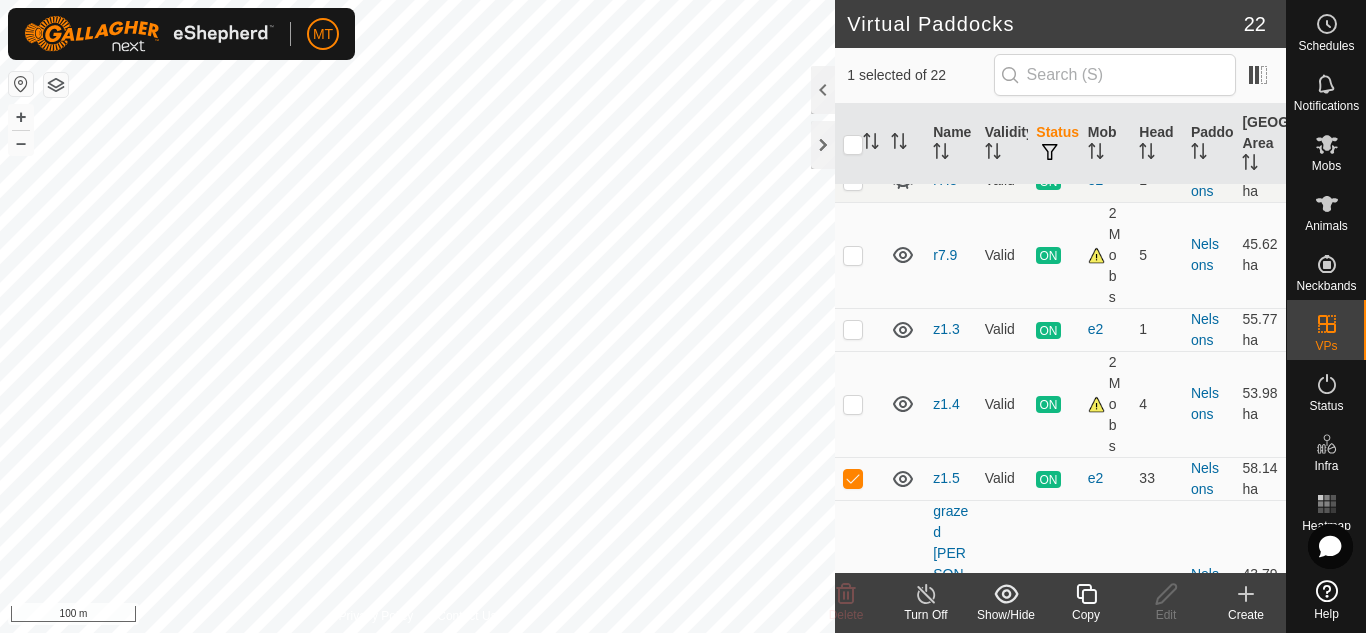 click 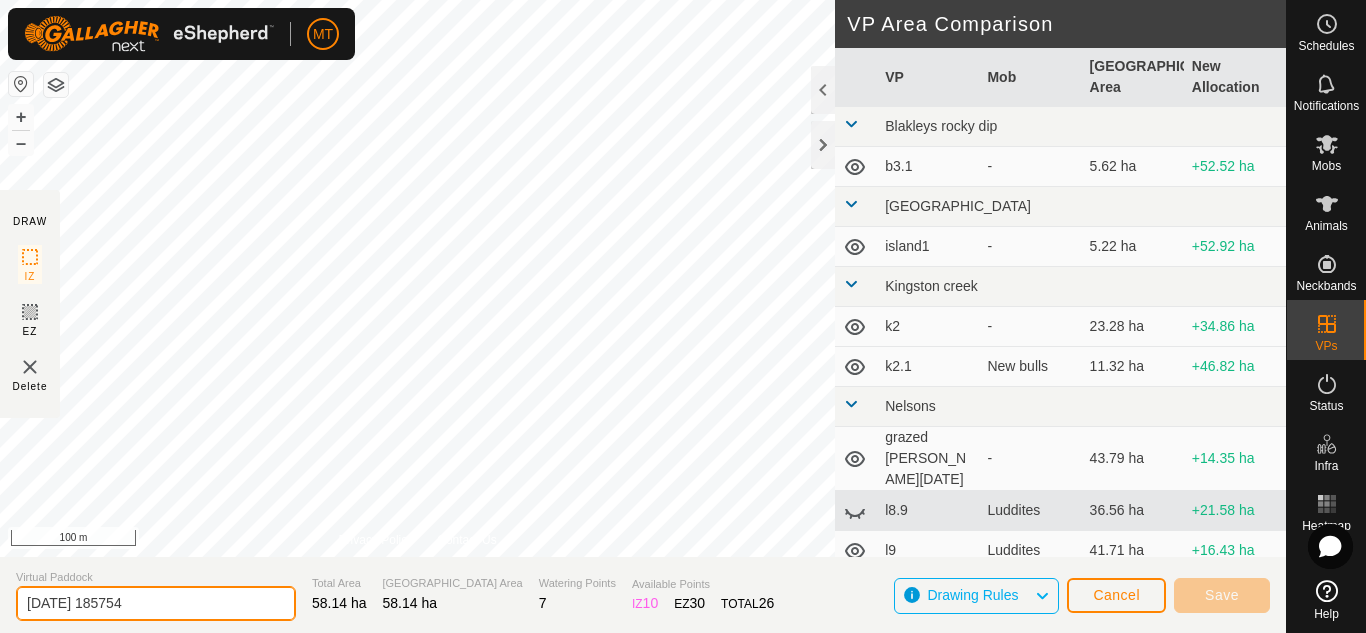 drag, startPoint x: 195, startPoint y: 610, endPoint x: 0, endPoint y: 613, distance: 195.02307 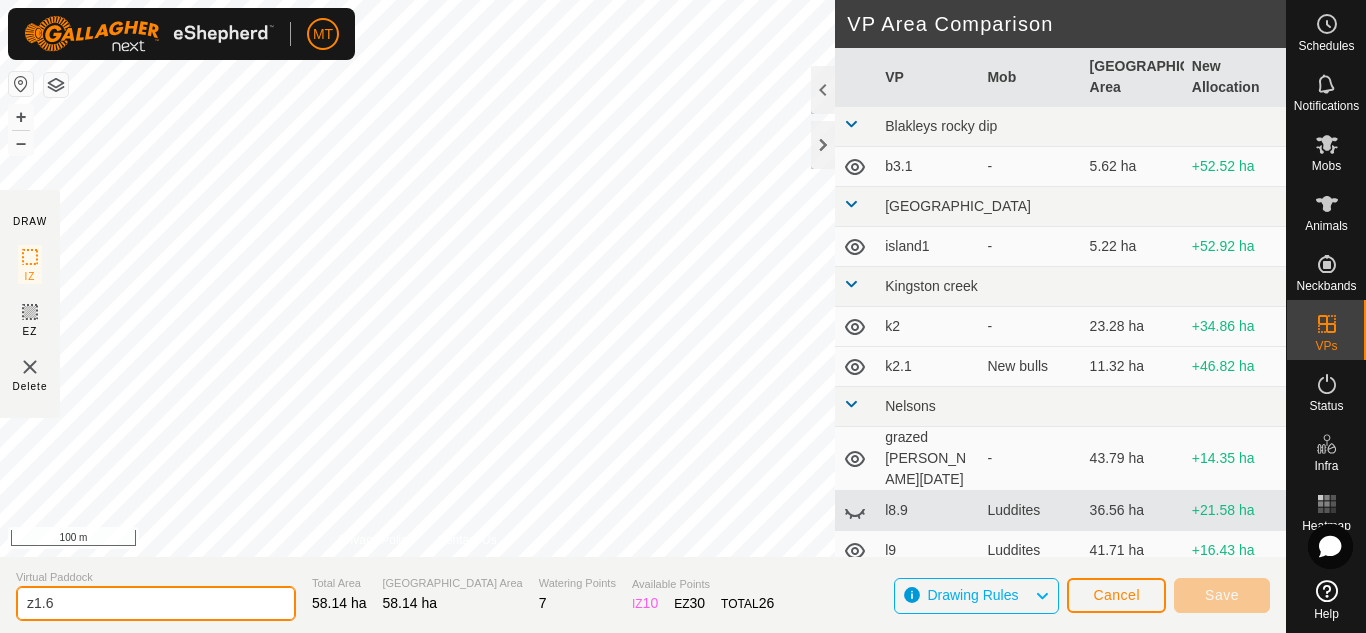 type on "z1.6" 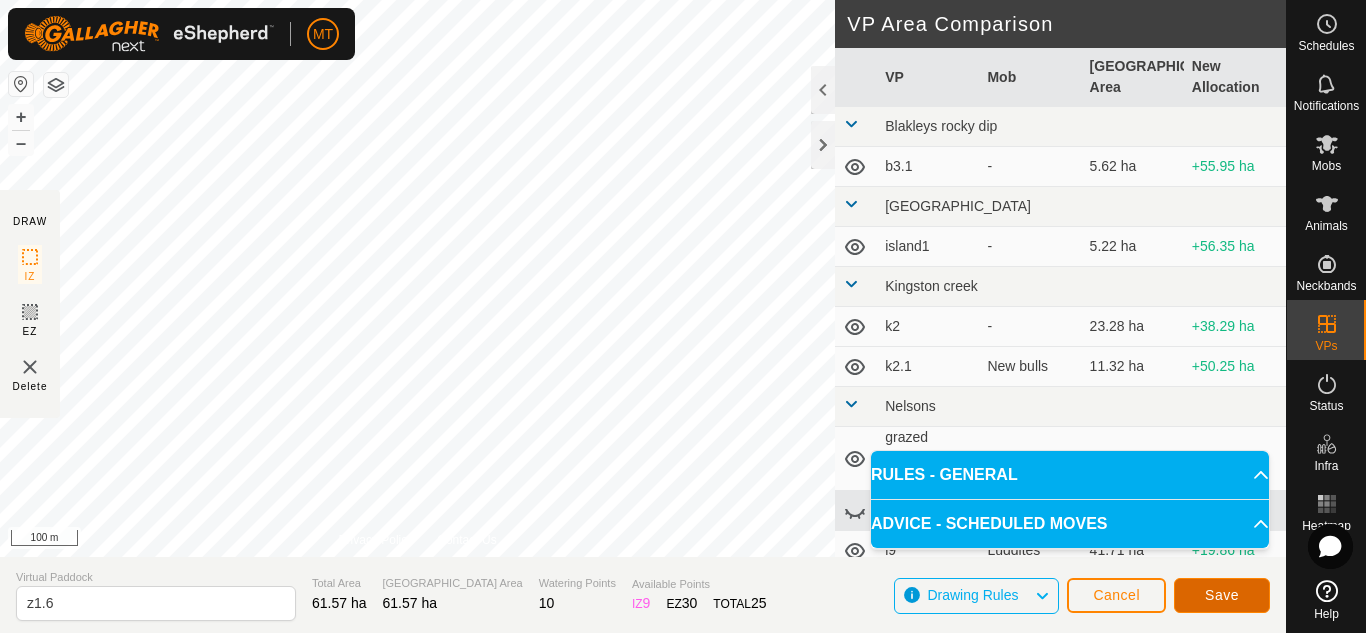 click on "Save" 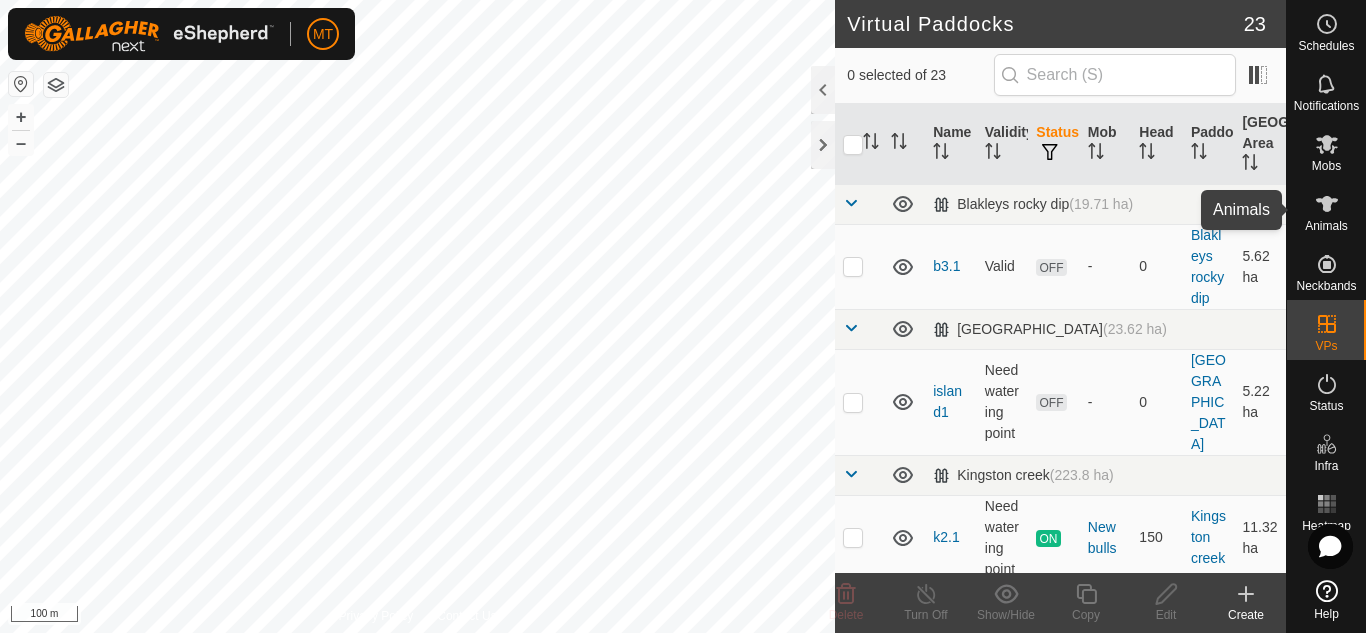 click at bounding box center (1327, 204) 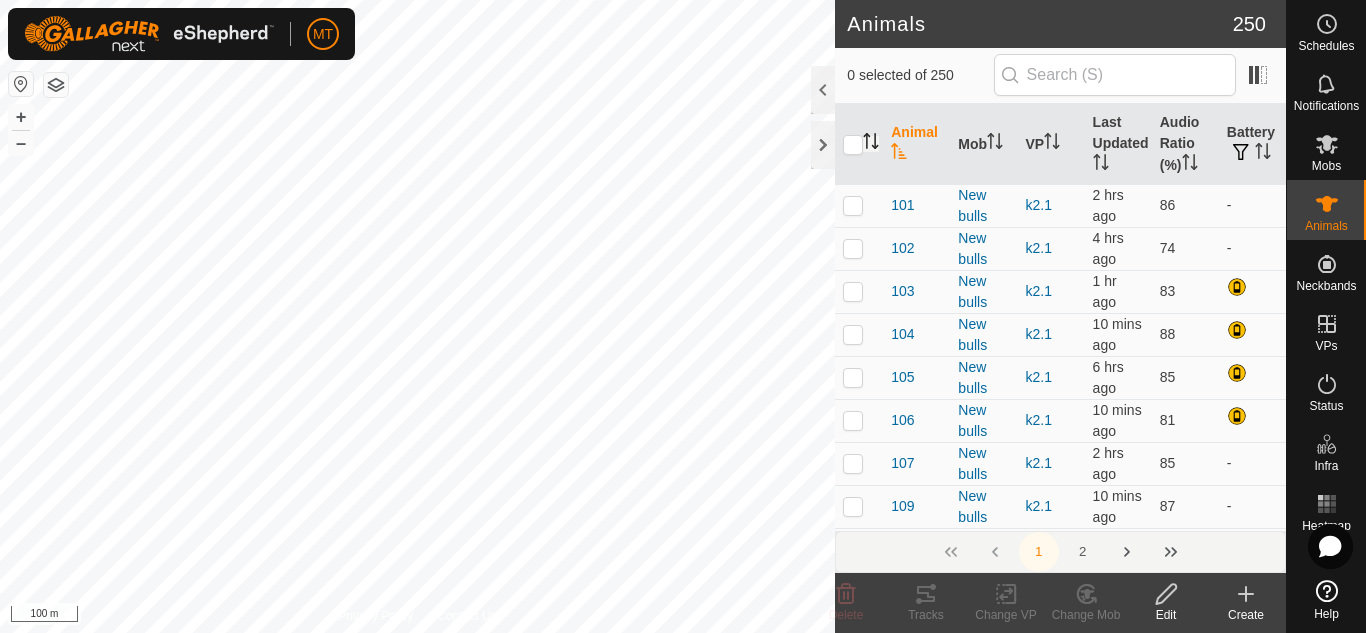 click 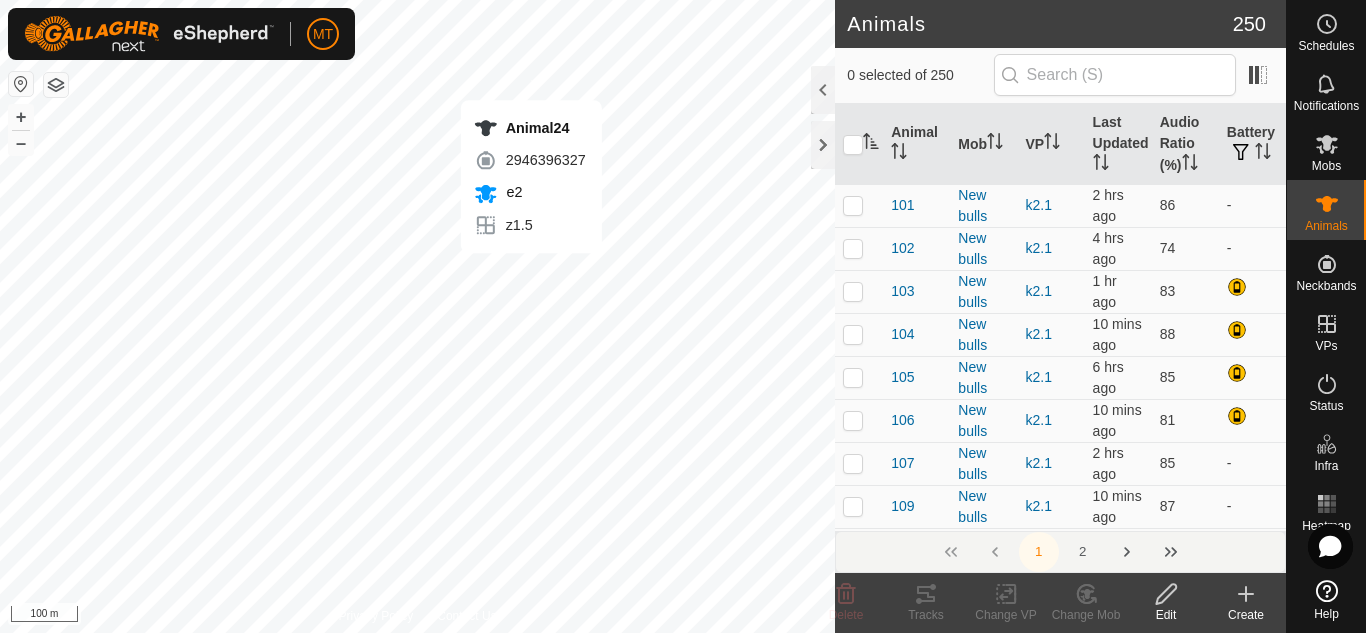 click on "Animal24
2946396327
e2
z1.5 + – ⇧ i 100 m" at bounding box center (417, 316) 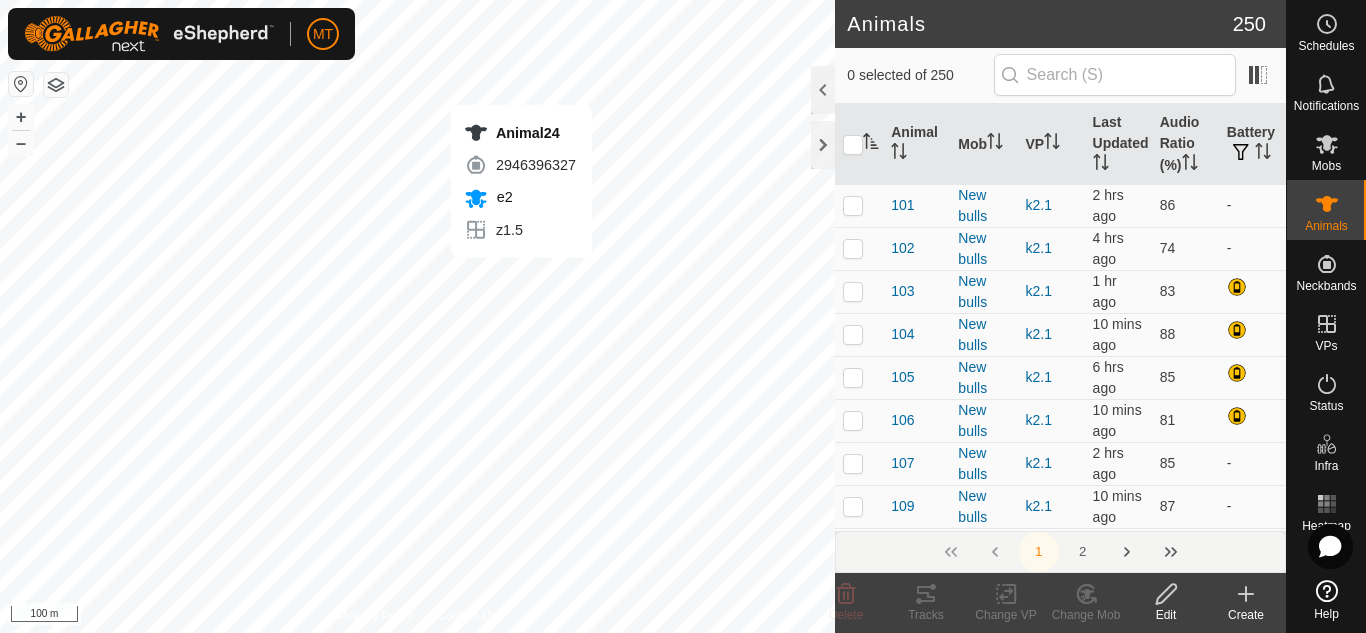 checkbox on "true" 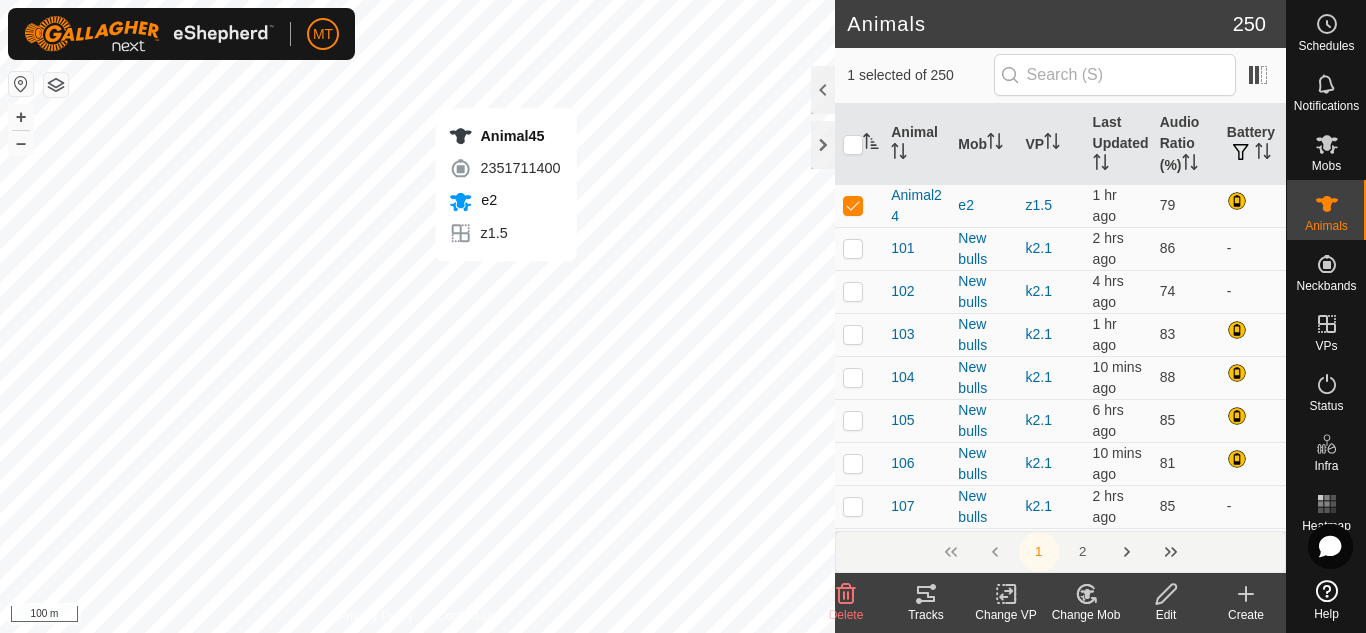 click on "Animal45
2351711400
e2
z1.5 + – ⇧ i 100 m" at bounding box center (417, 316) 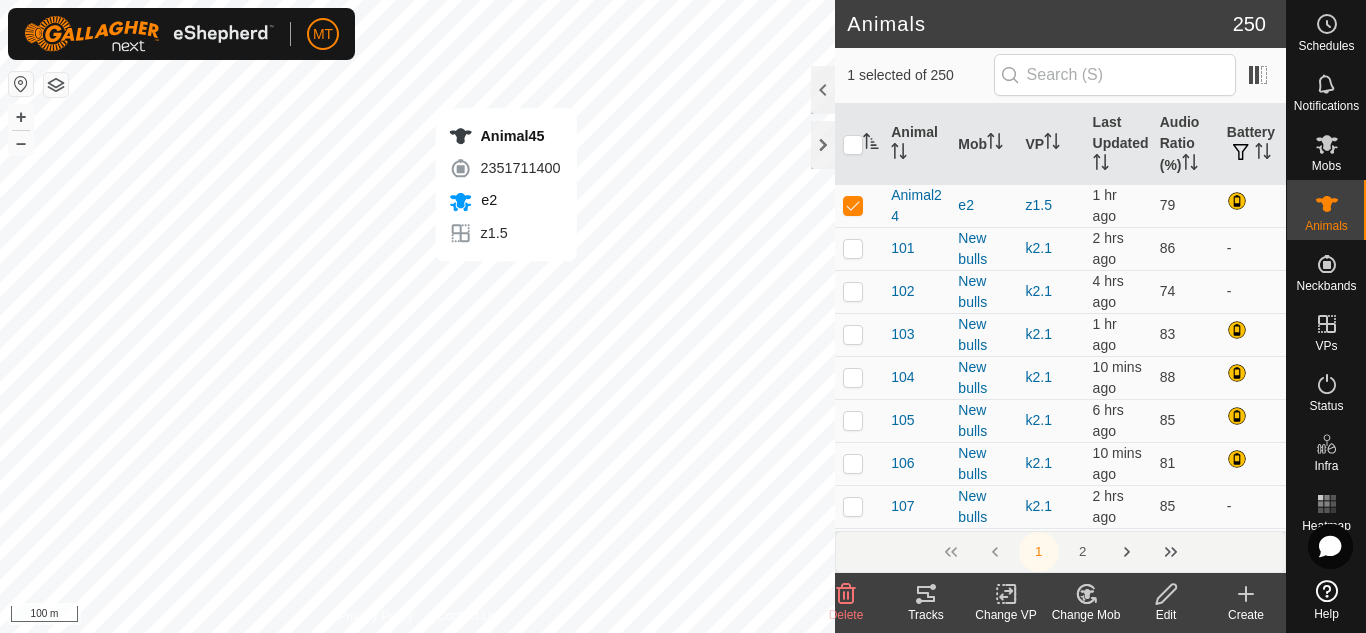 checkbox on "true" 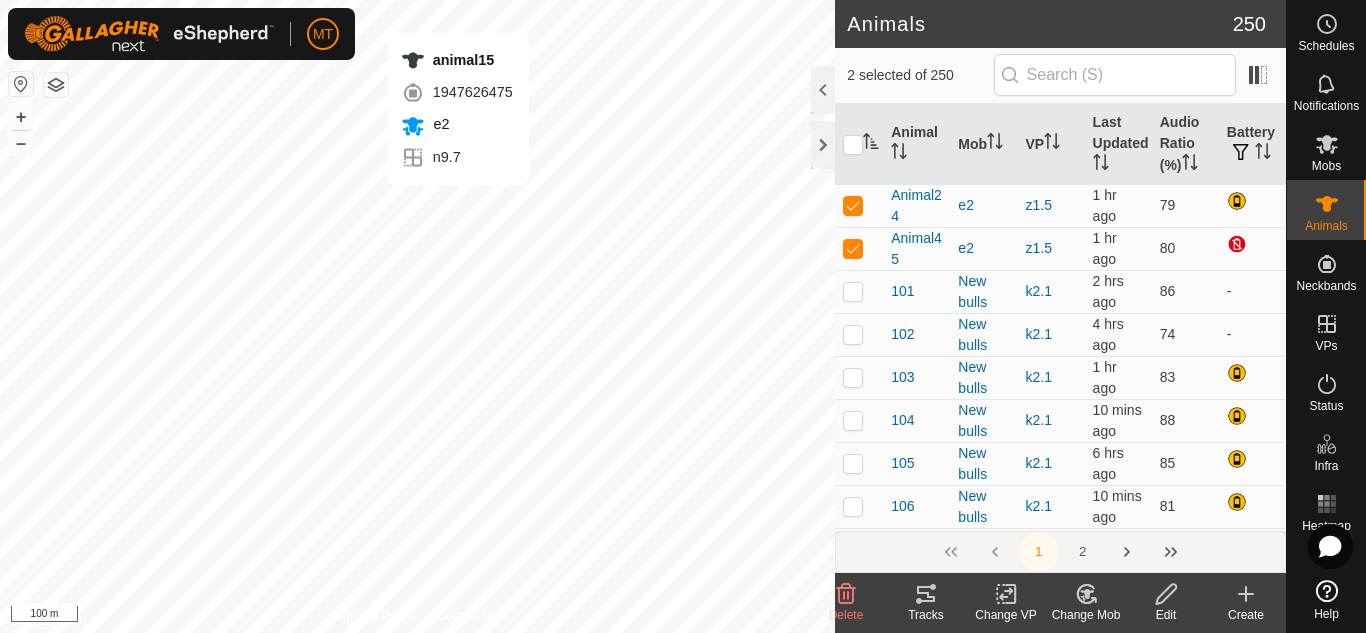 click on "animal15
1947626475
e2
n9.7 + – ⇧ i 100 m" at bounding box center [417, 316] 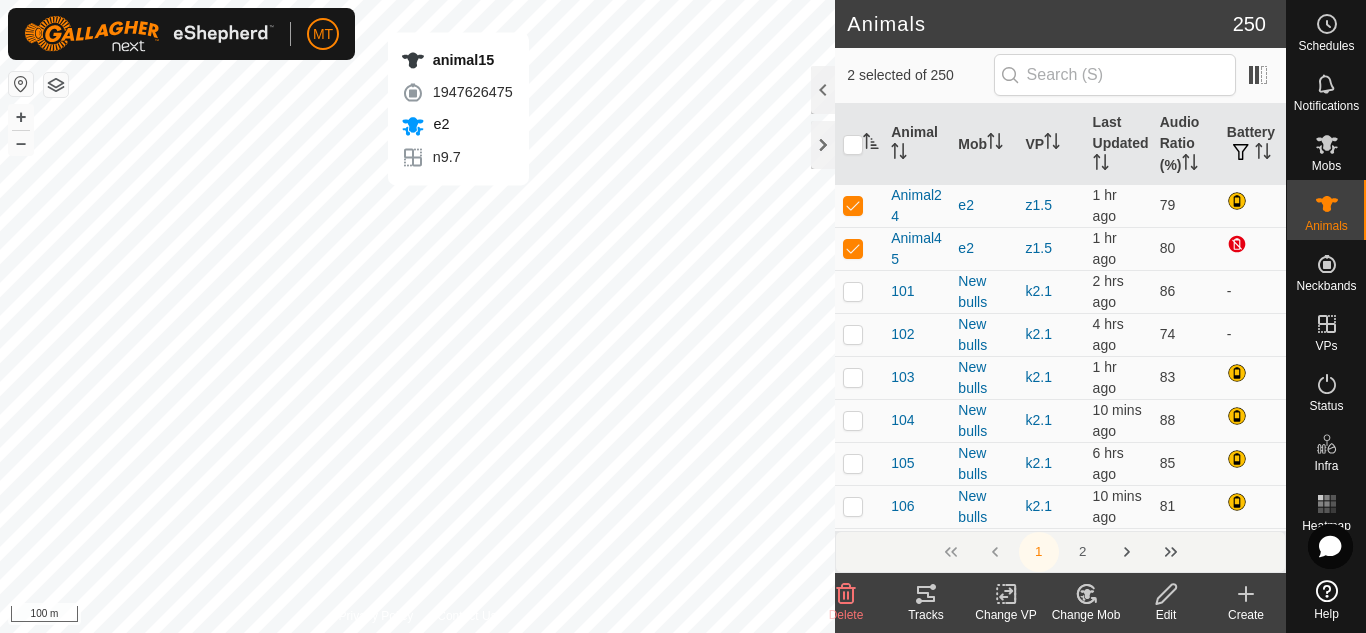 checkbox on "true" 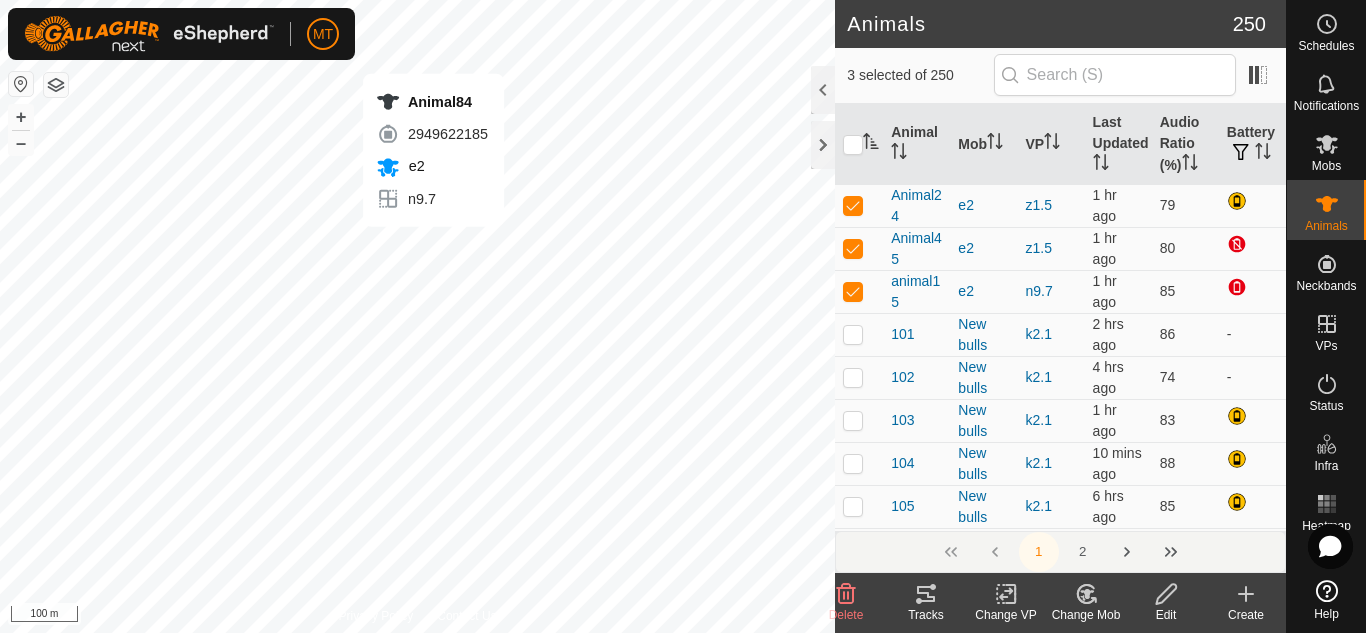 click on "Animal84
2949622185
e2
n9.7 + – ⇧ i 100 m" at bounding box center (417, 316) 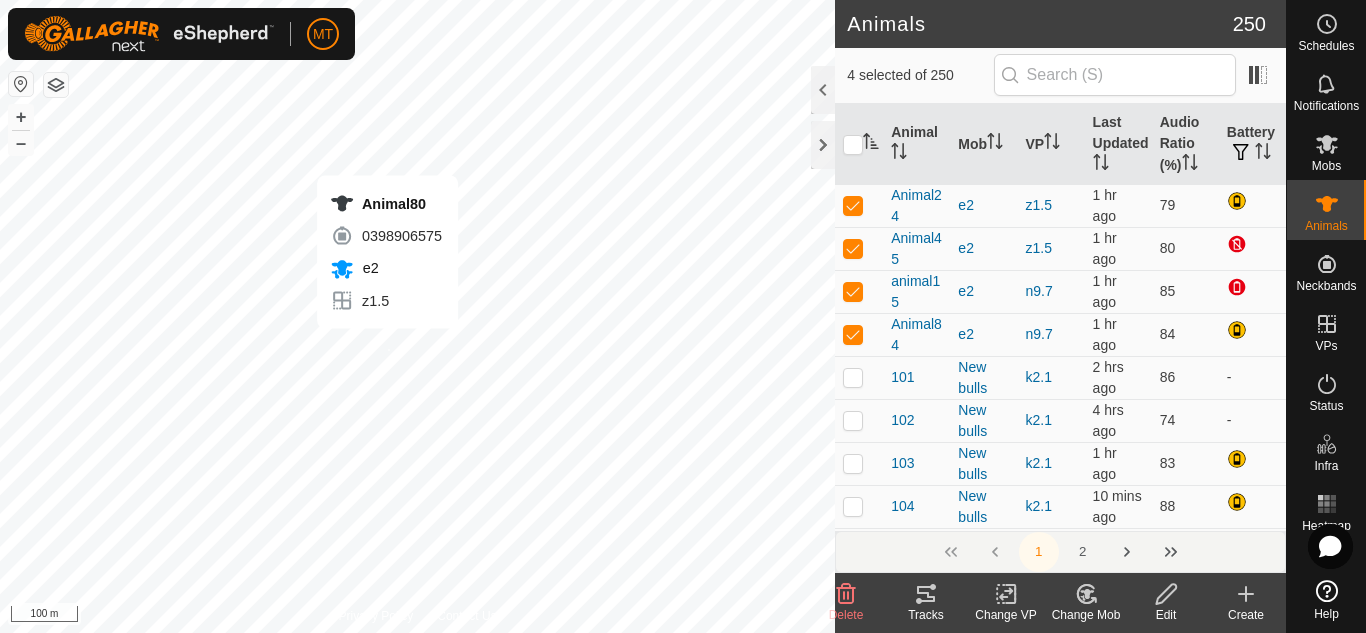 click on "Animal80
0398906575
e2
z1.5 + – ⇧ i 100 m" at bounding box center [417, 316] 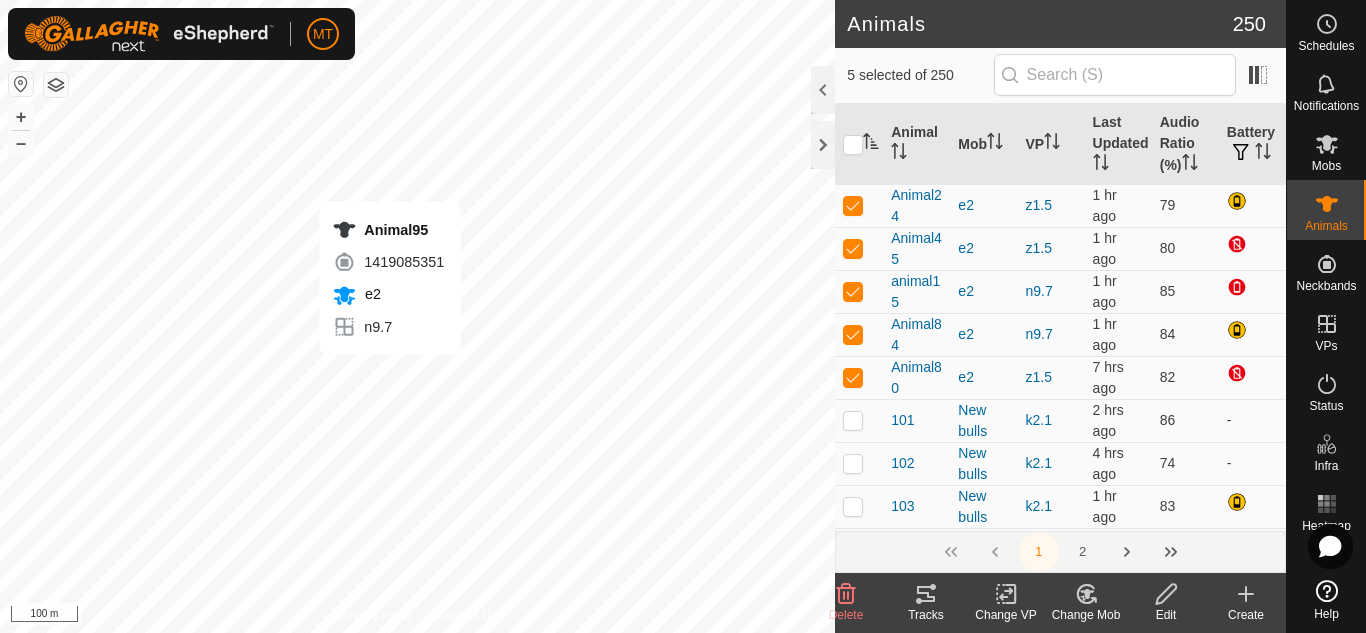 click on "Animal95
1419085351
e2
n9.7 + – ⇧ i 100 m" at bounding box center (417, 316) 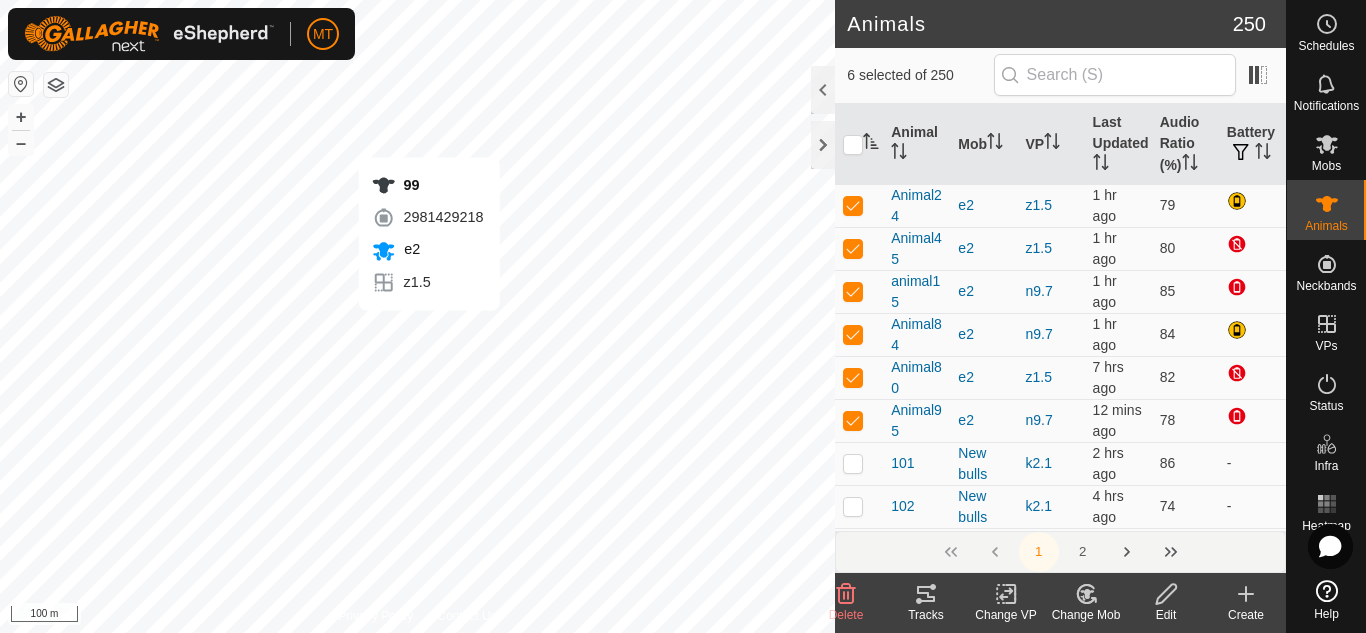 click on "99
2981429218
e2
z1.5 + – ⇧ i 100 m" at bounding box center [417, 316] 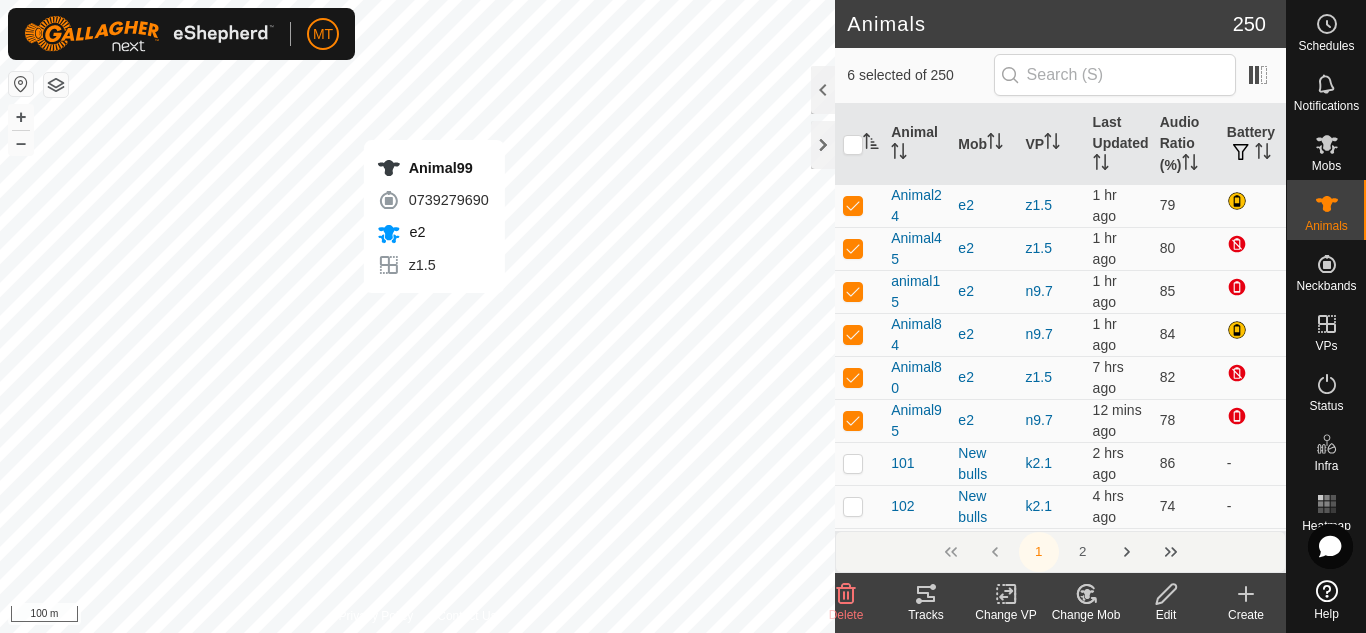 checkbox on "true" 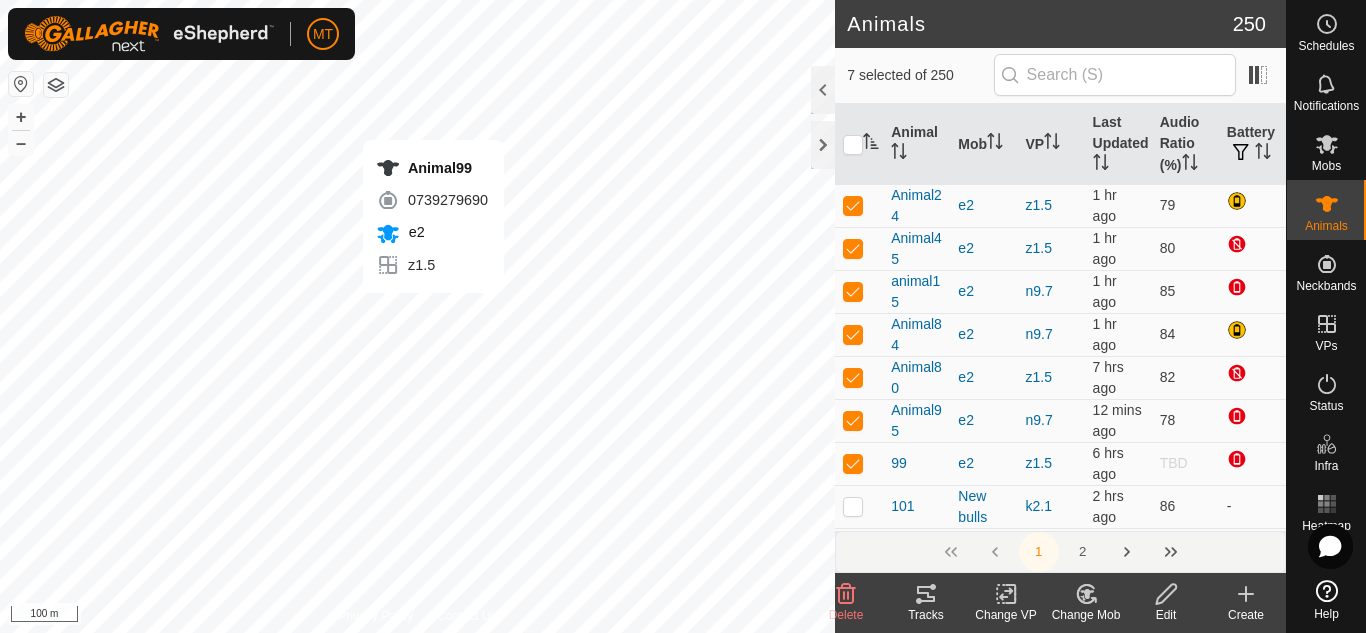 click on "Animal99
0739279690
e2
z1.5 + – ⇧ i 100 m" at bounding box center [417, 316] 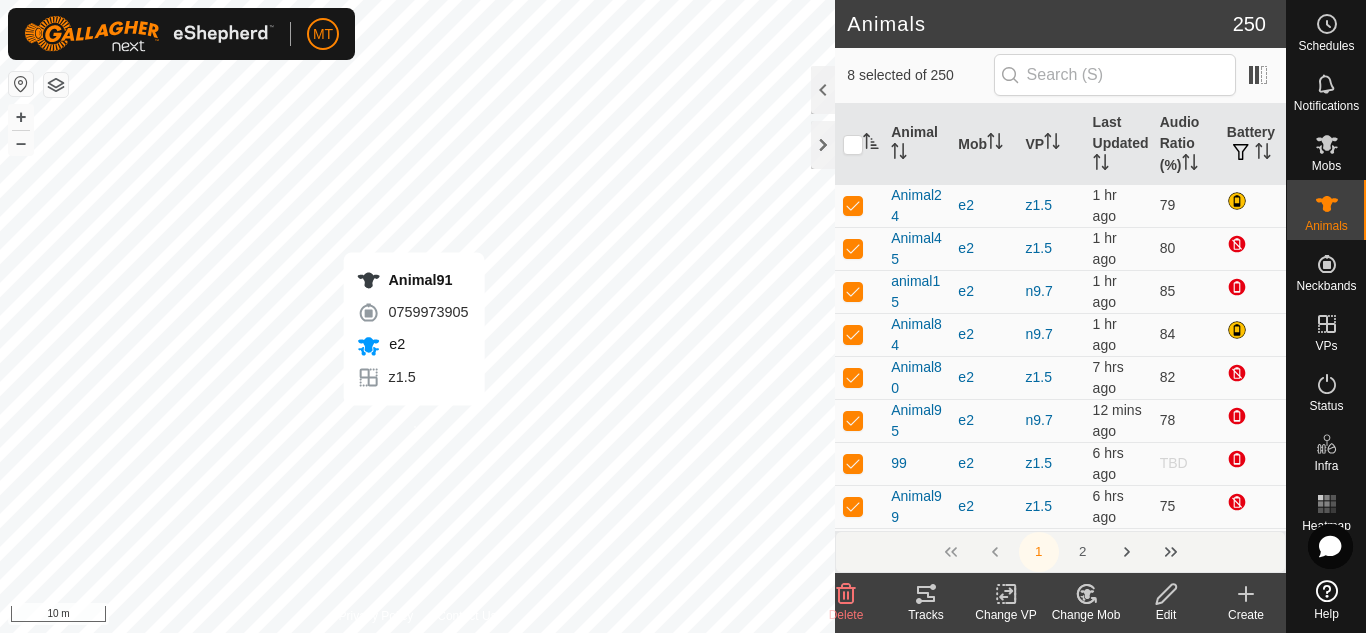 click on "Animal91
0759973905
e2
z1.5 + – ⇧ i 10 m" at bounding box center (417, 316) 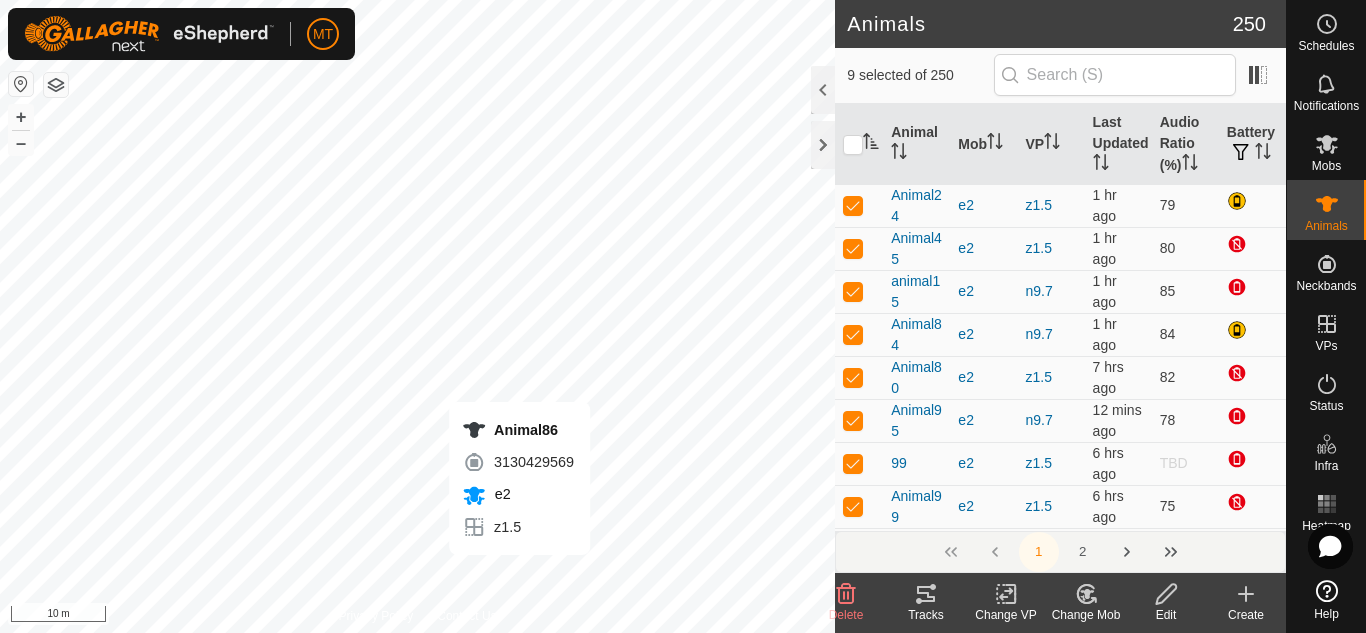 click on "Animal86
3130429569
e2
z1.5 + – ⇧ i 10 m" at bounding box center (417, 316) 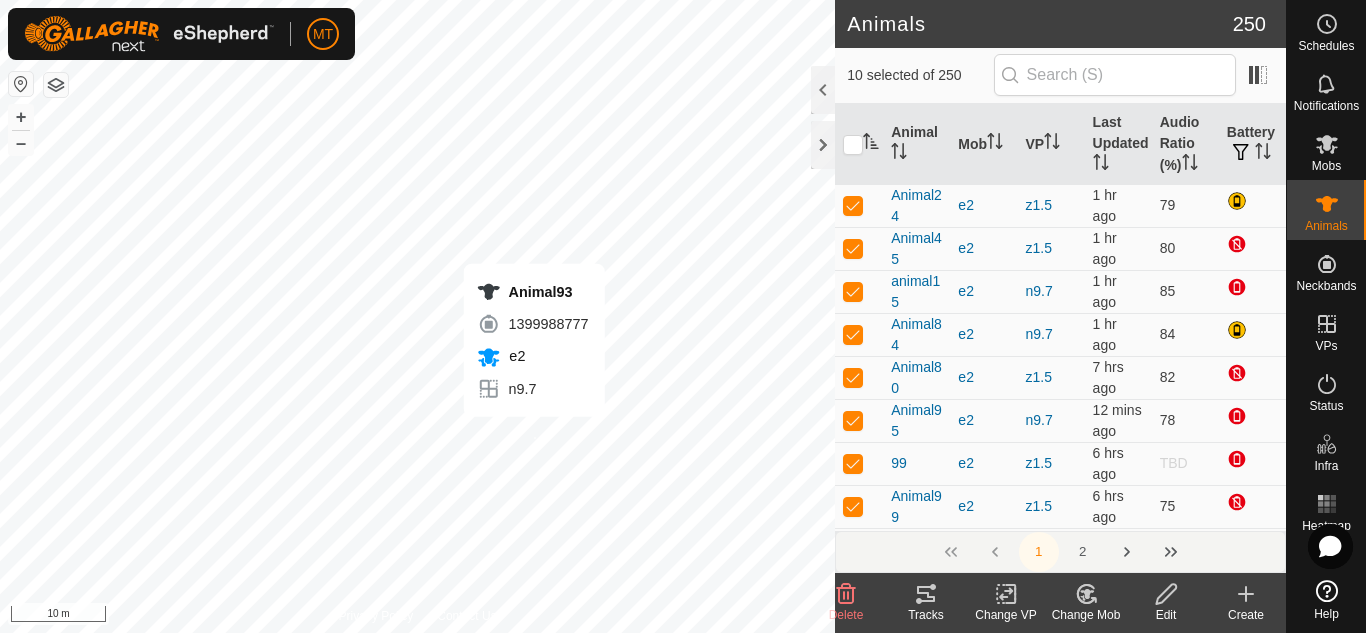 click on "Animal93
1399988777
e2
n9.7 + – ⇧ i 10 m" at bounding box center (417, 316) 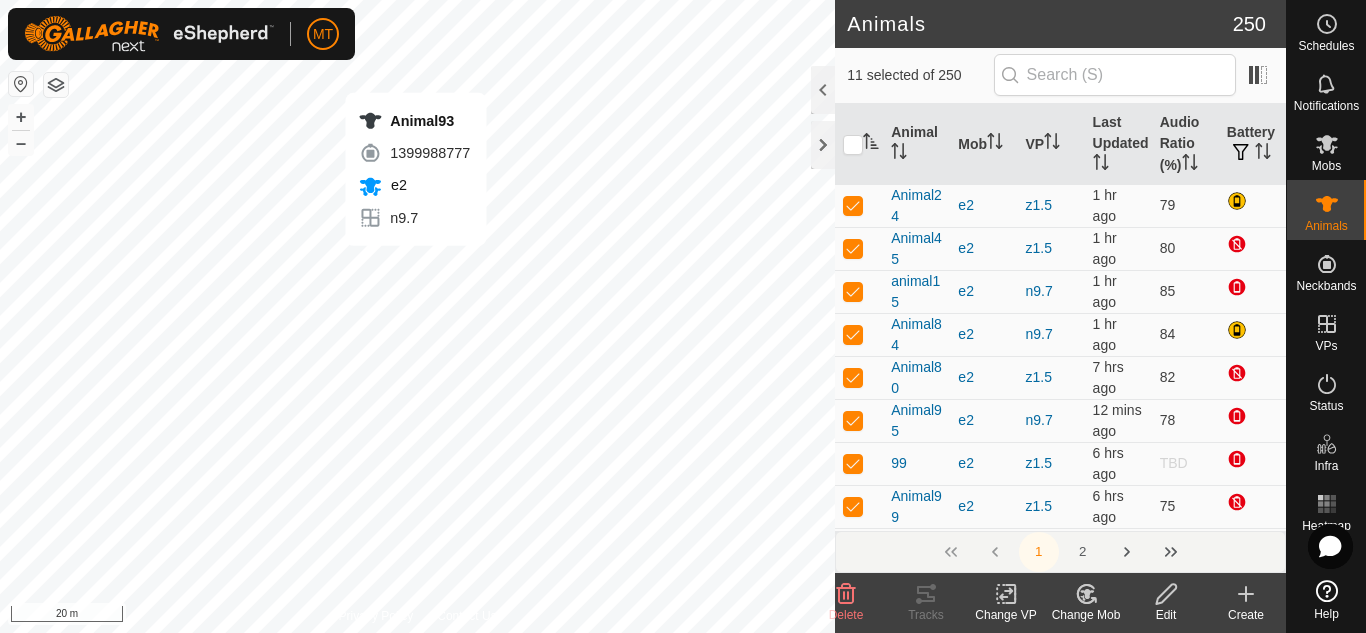 click on "Animal93
1399988777
e2
n9.7 + – ⇧ i 20 m" at bounding box center (417, 316) 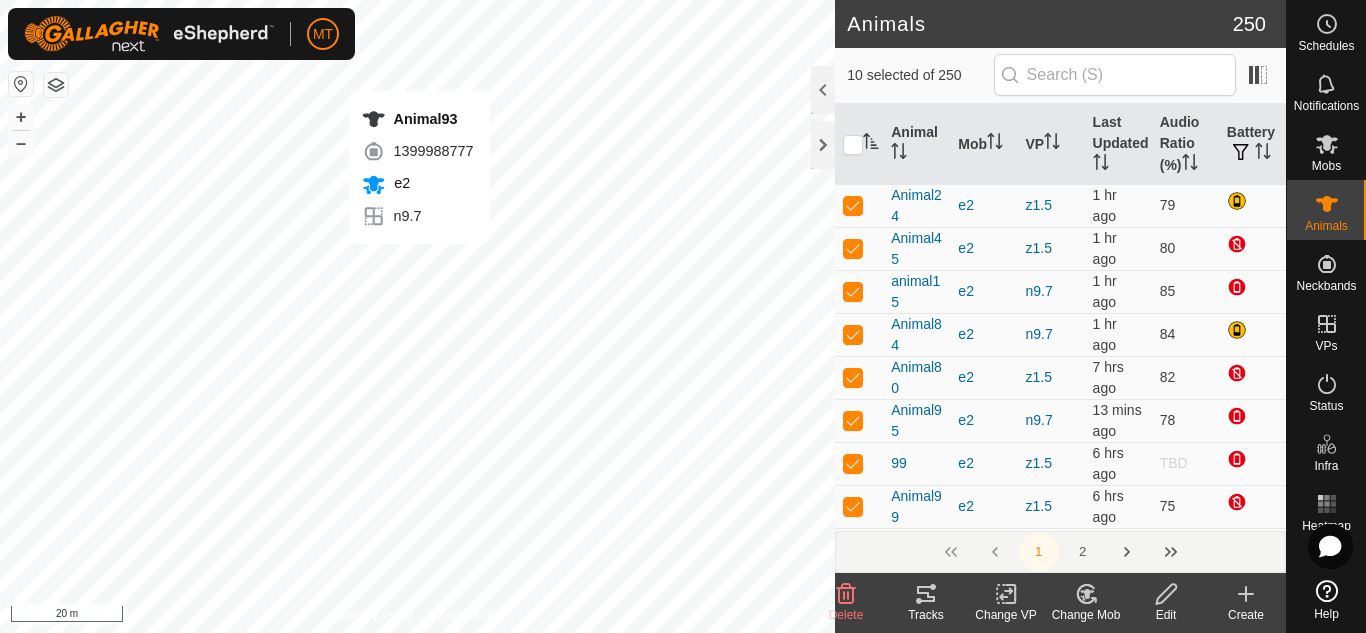 click on "Animal93
1399988777
e2
n9.7 + – ⇧ i 20 m" at bounding box center [417, 316] 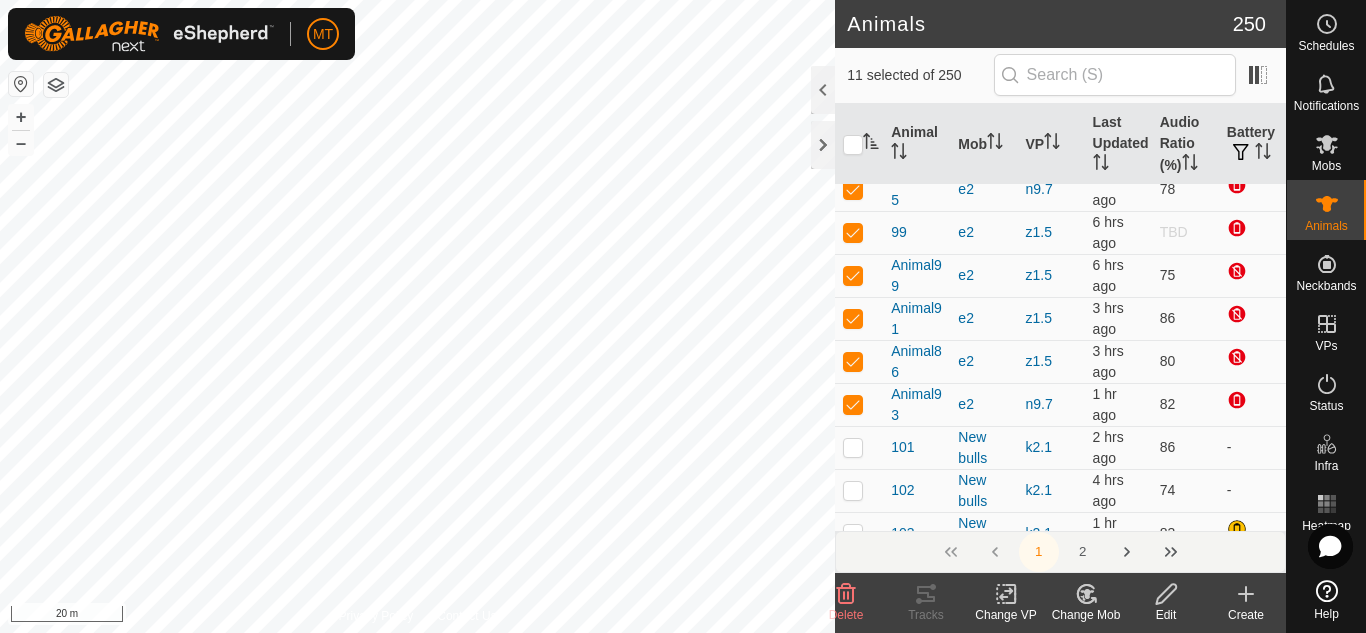scroll, scrollTop: 279, scrollLeft: 0, axis: vertical 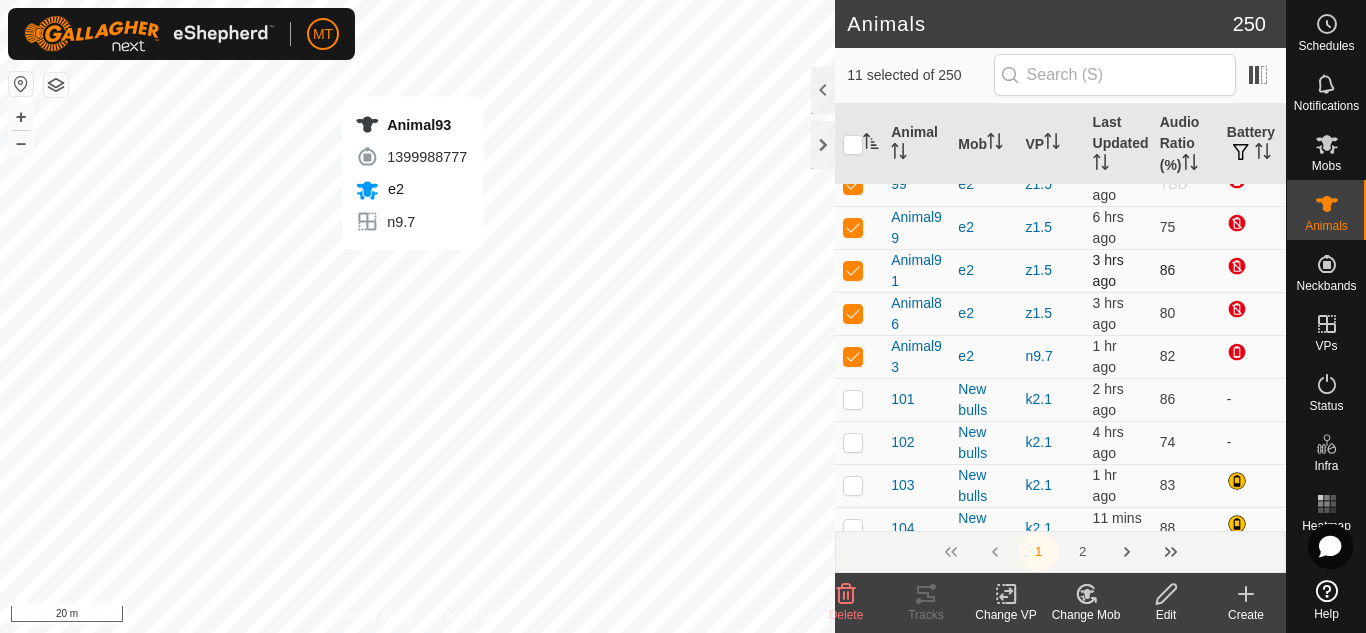 click on "Animal93
1399988777
e2
n9.7 + – ⇧ i 20 m" at bounding box center (417, 316) 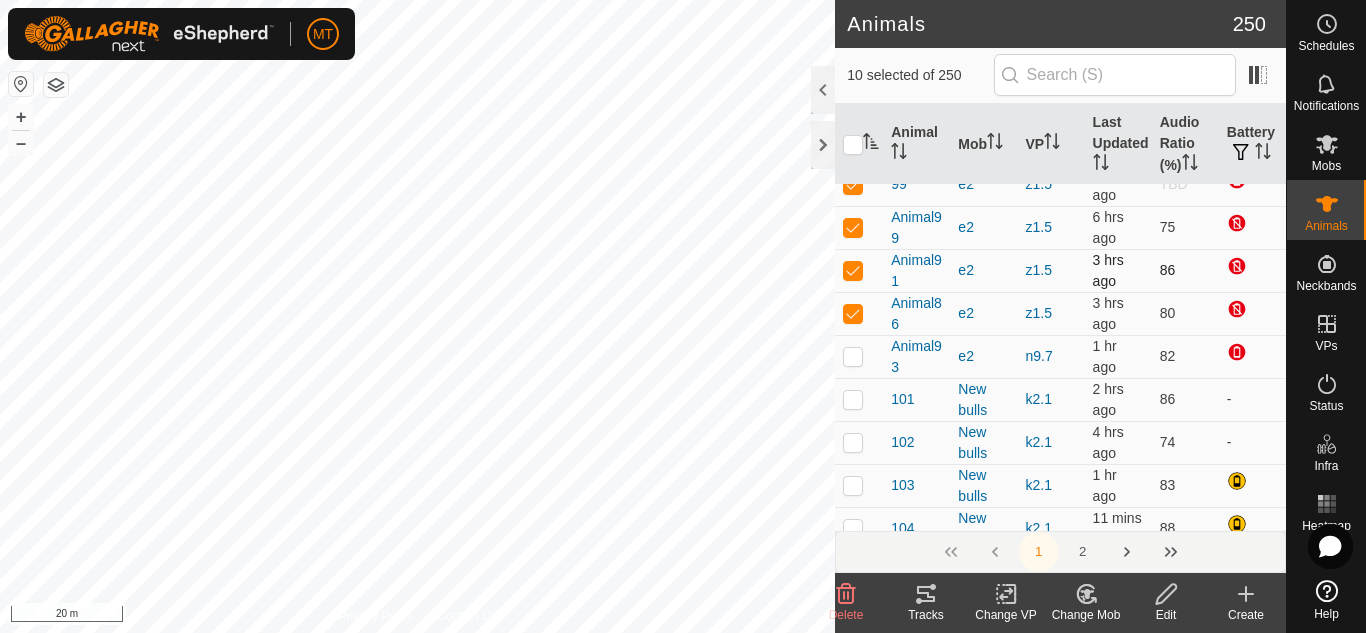 click on "Animal93
1399988777
e2
n9.7 + – ⇧ i 20 m" at bounding box center [417, 316] 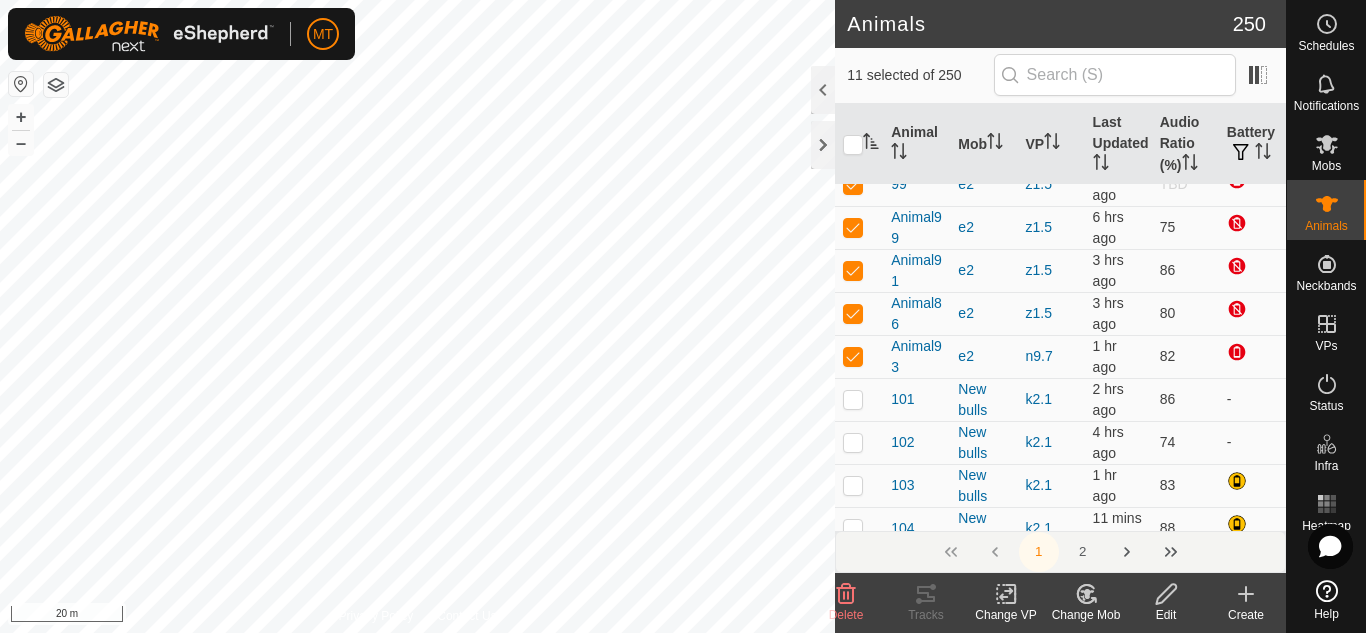click 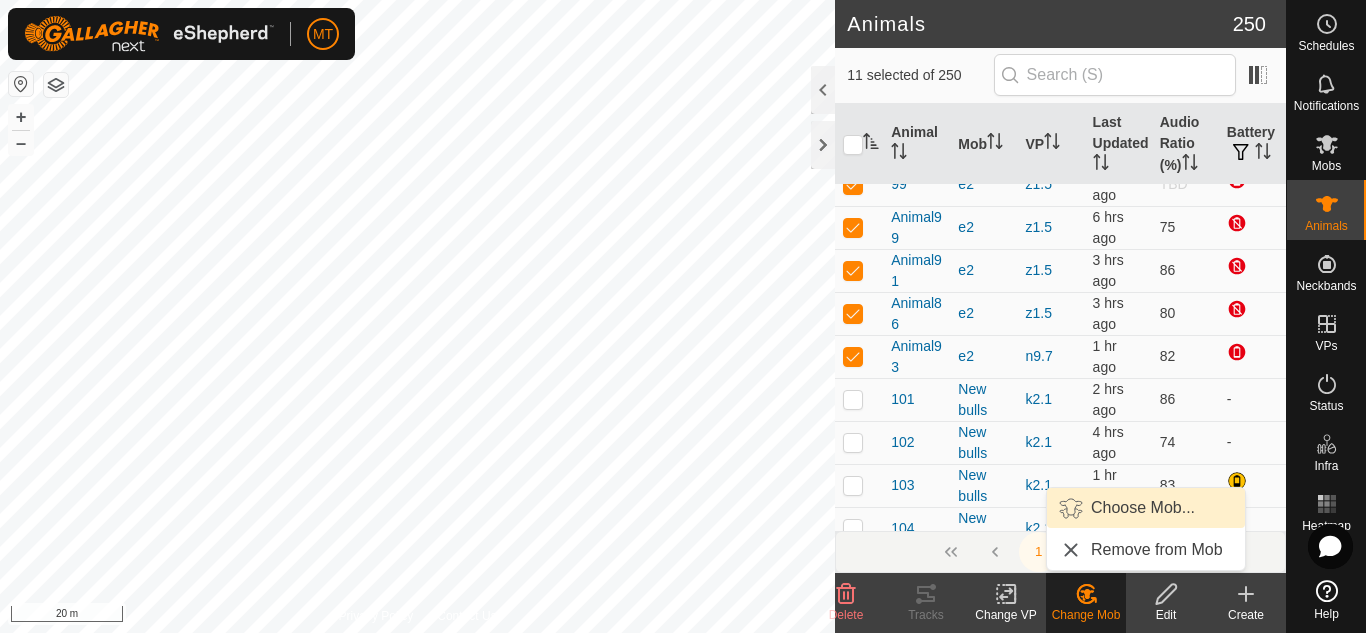 click on "Choose Mob..." at bounding box center (1146, 508) 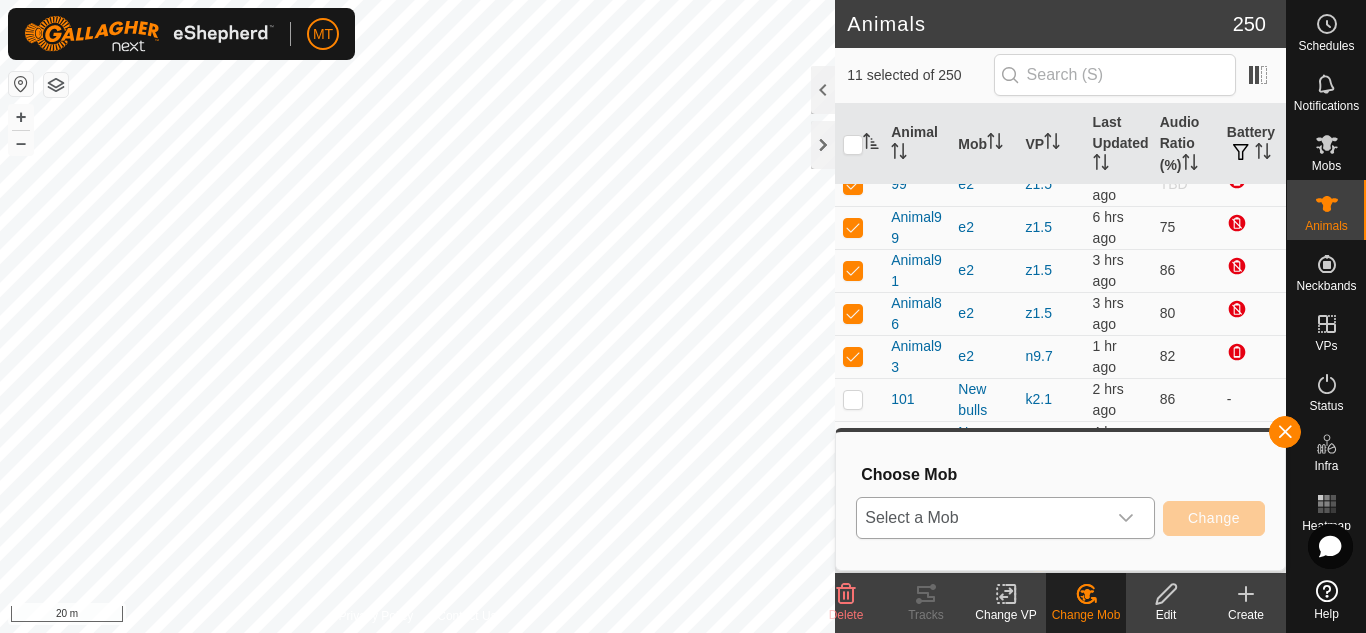 click on "Select a Mob" at bounding box center (981, 518) 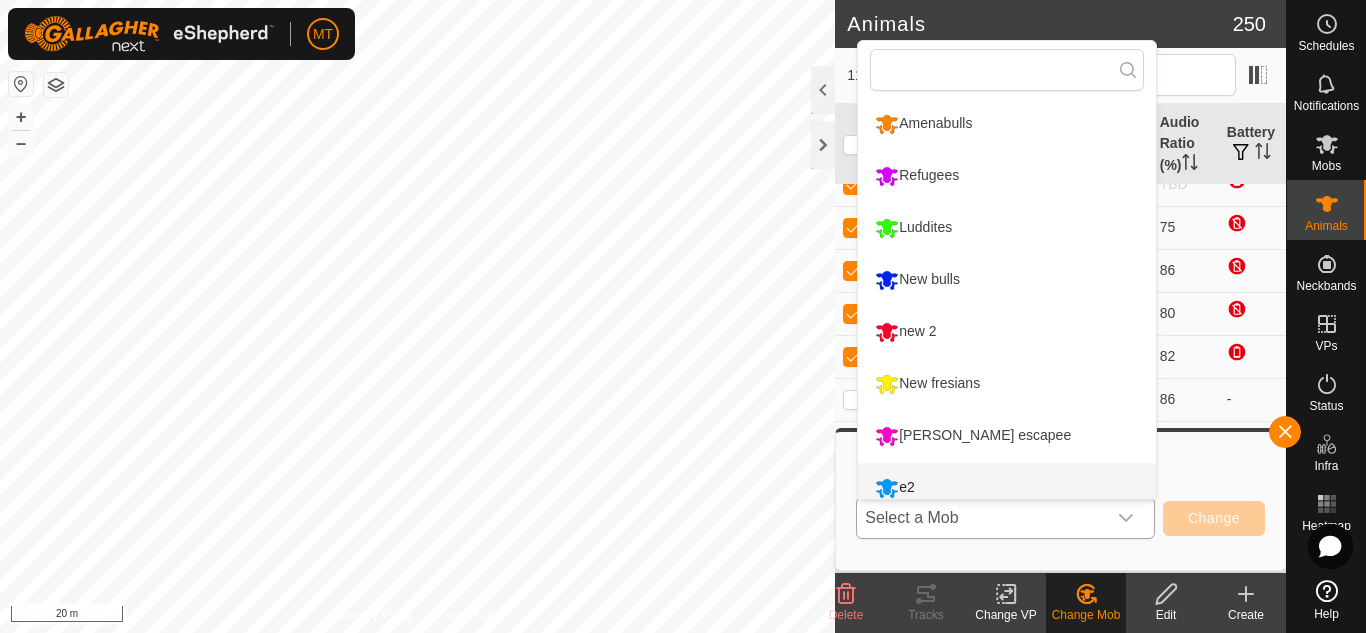 scroll, scrollTop: 14, scrollLeft: 0, axis: vertical 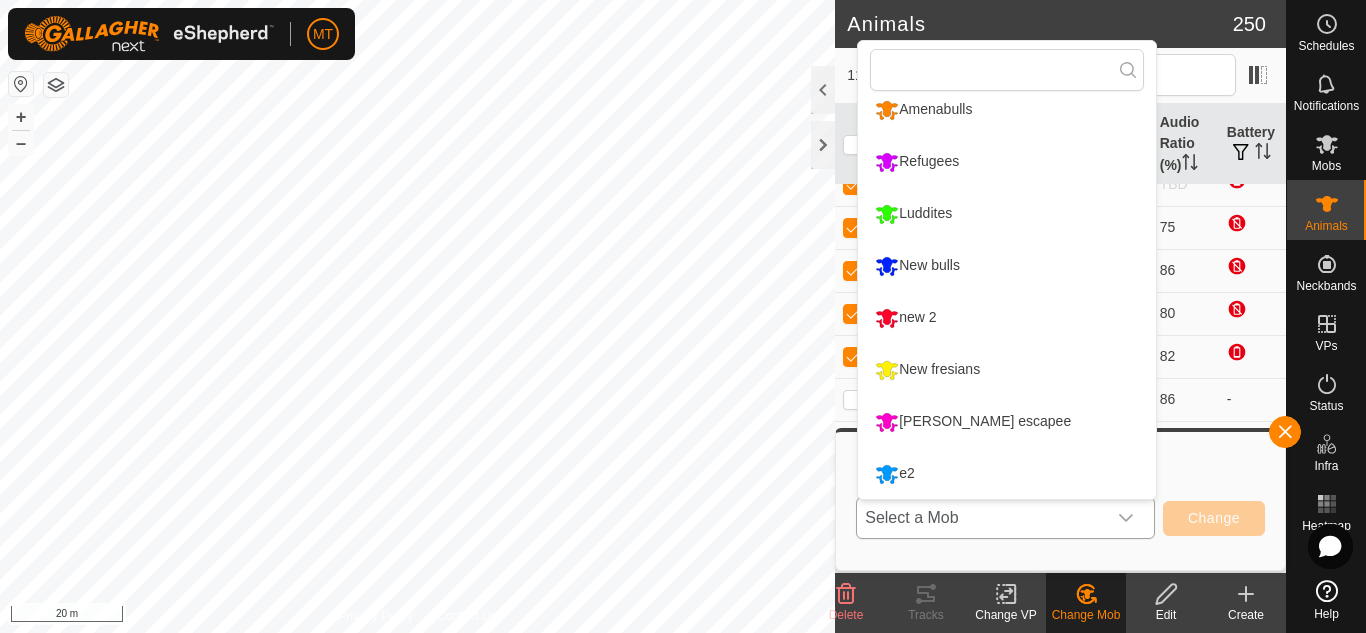 click on "[PERSON_NAME] escapee" at bounding box center (1007, 422) 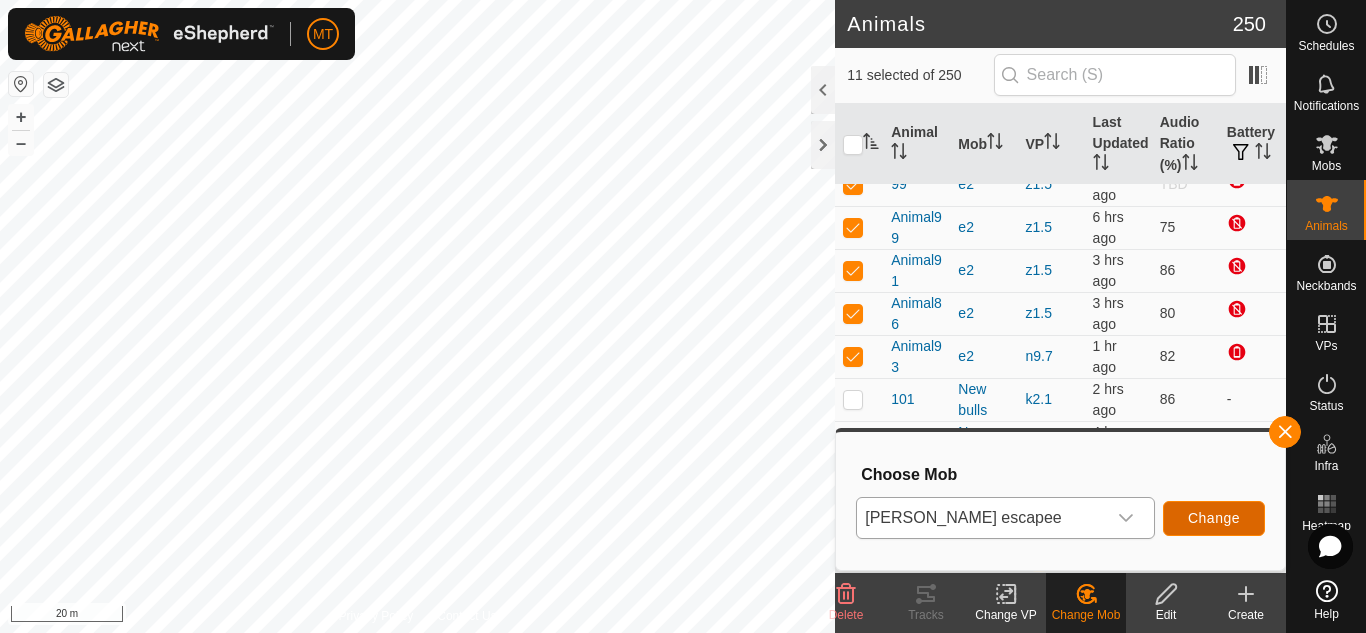 click on "Change" at bounding box center [1214, 518] 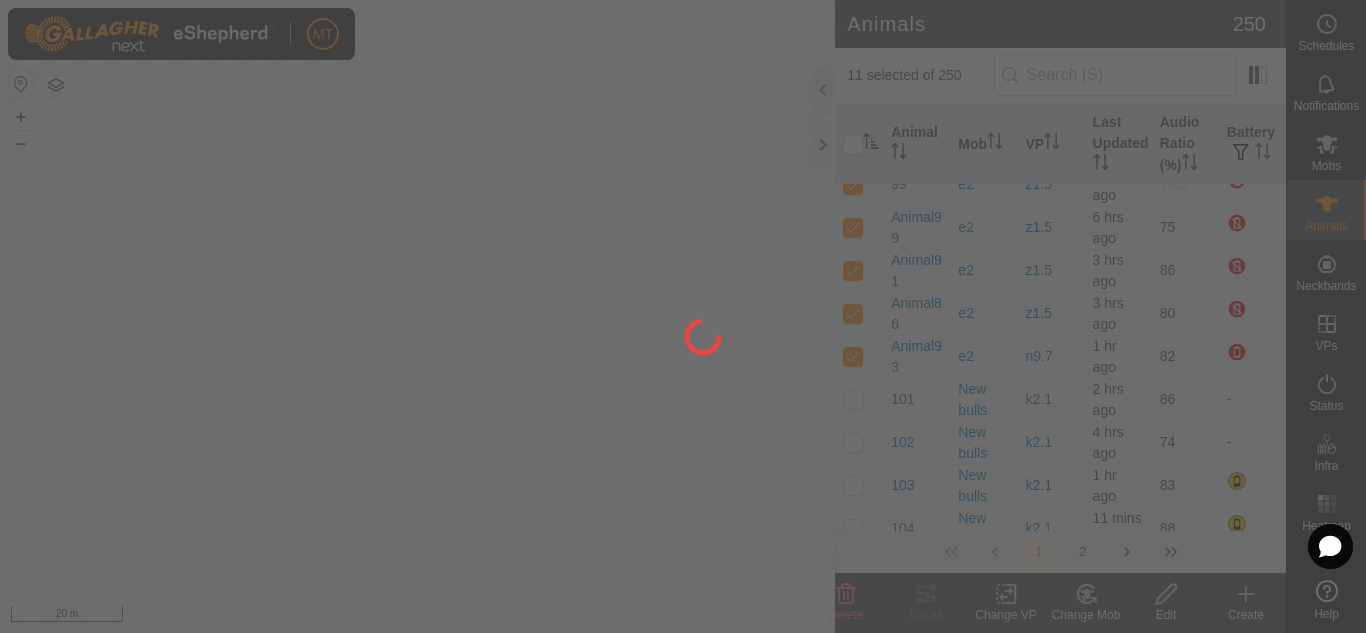 checkbox on "false" 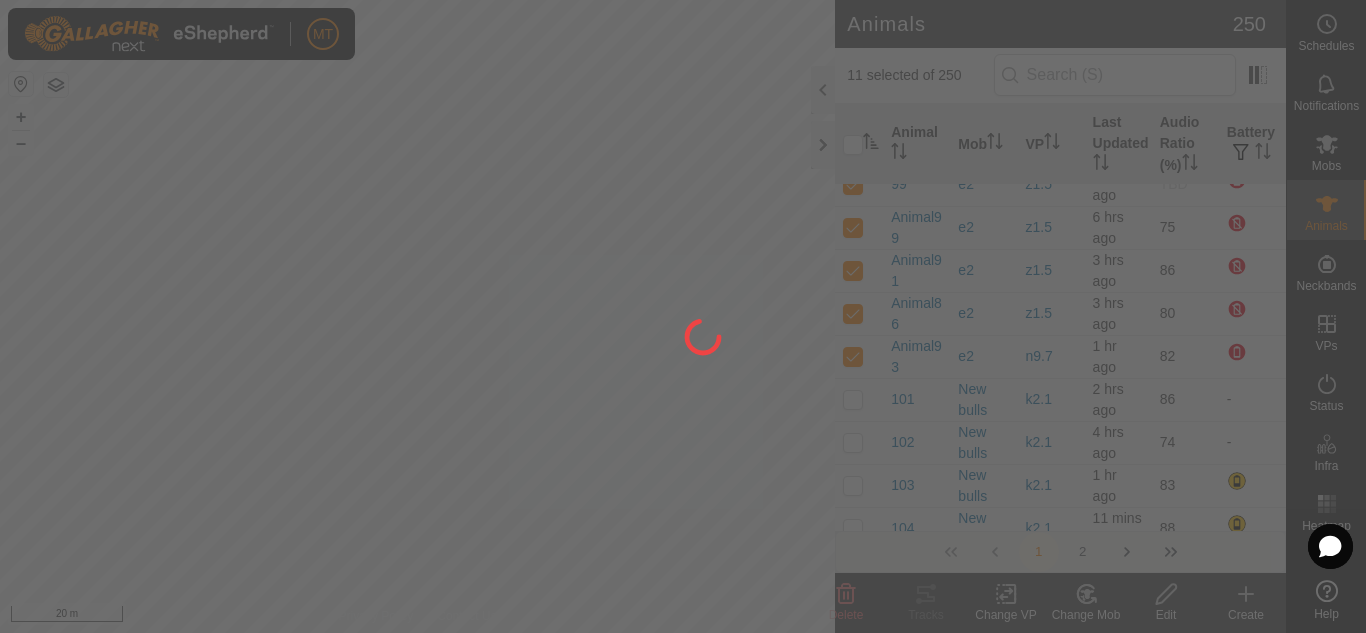 checkbox on "false" 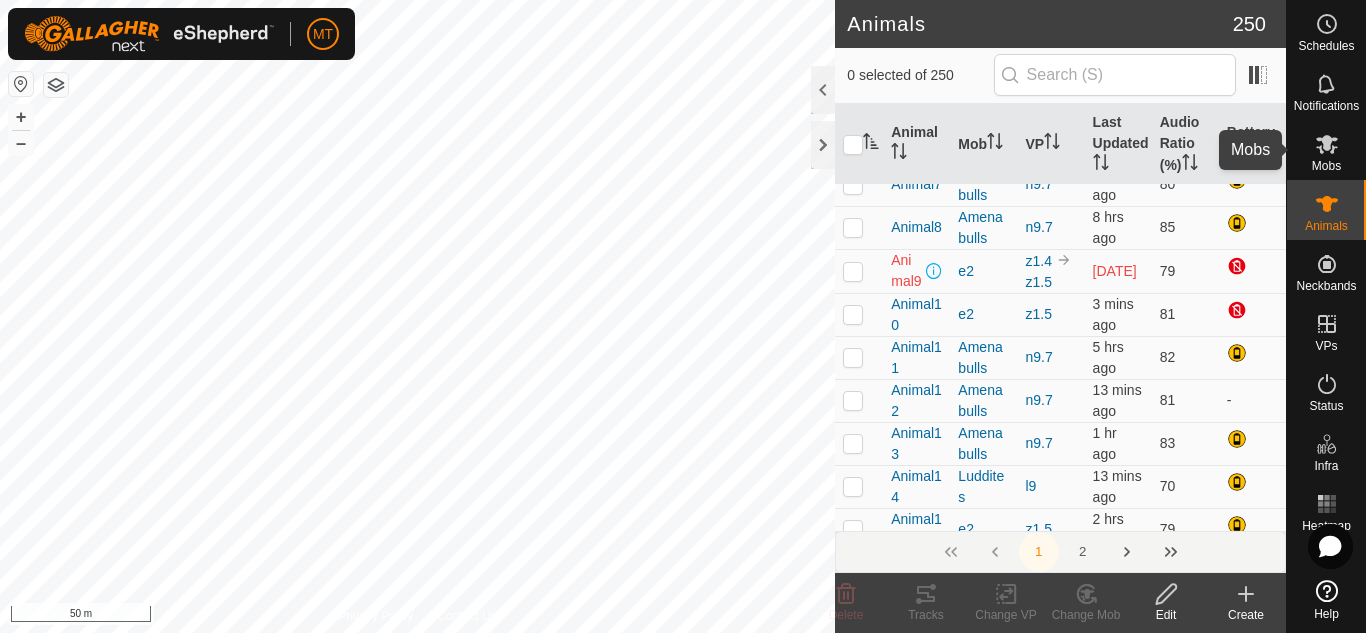click on "Mobs" at bounding box center [1326, 166] 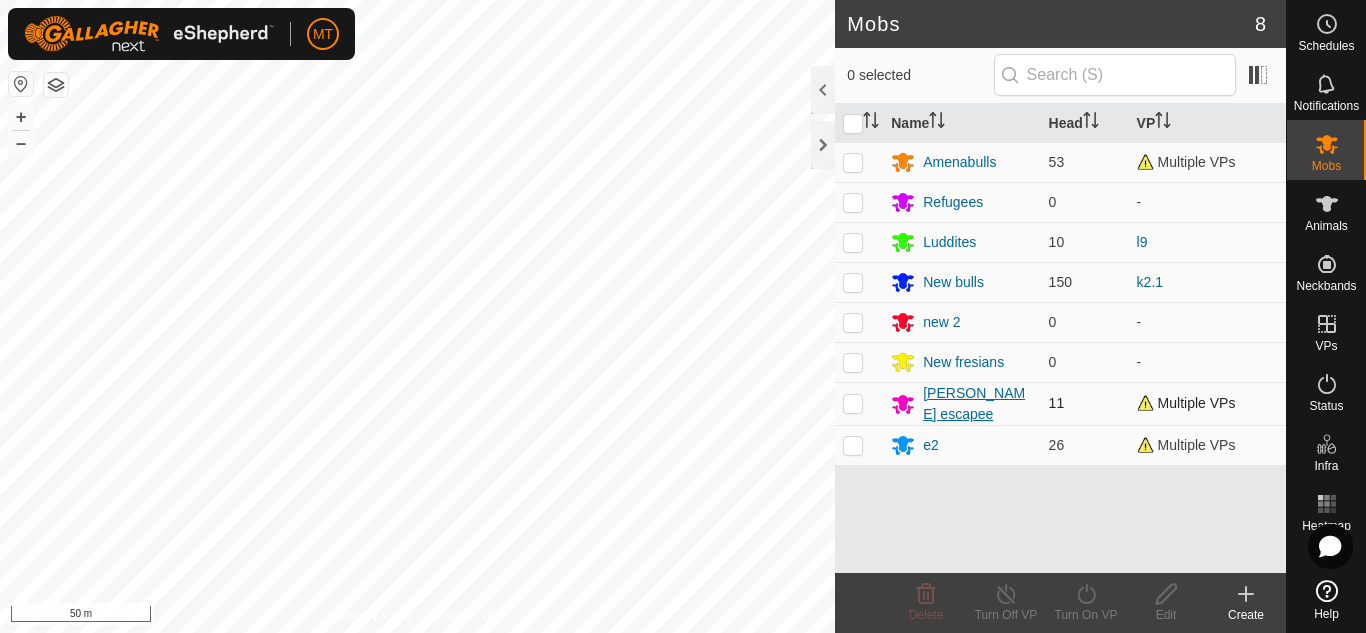 click on "[PERSON_NAME] escapee" at bounding box center (977, 404) 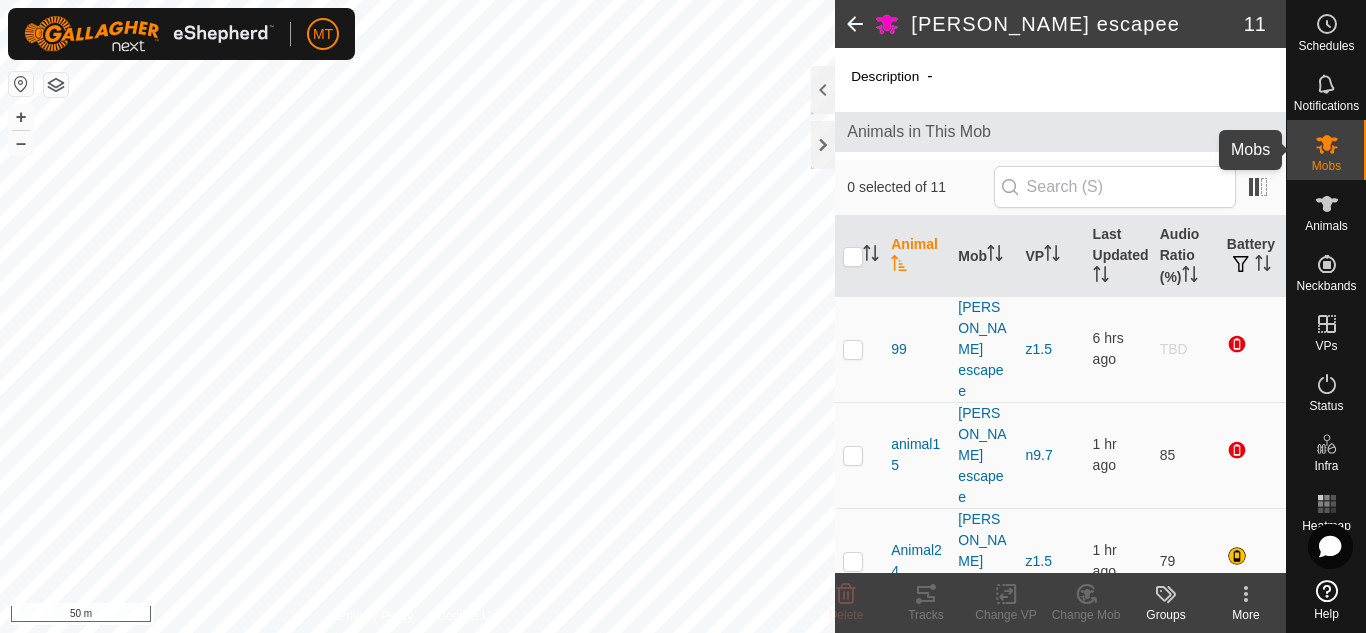 click 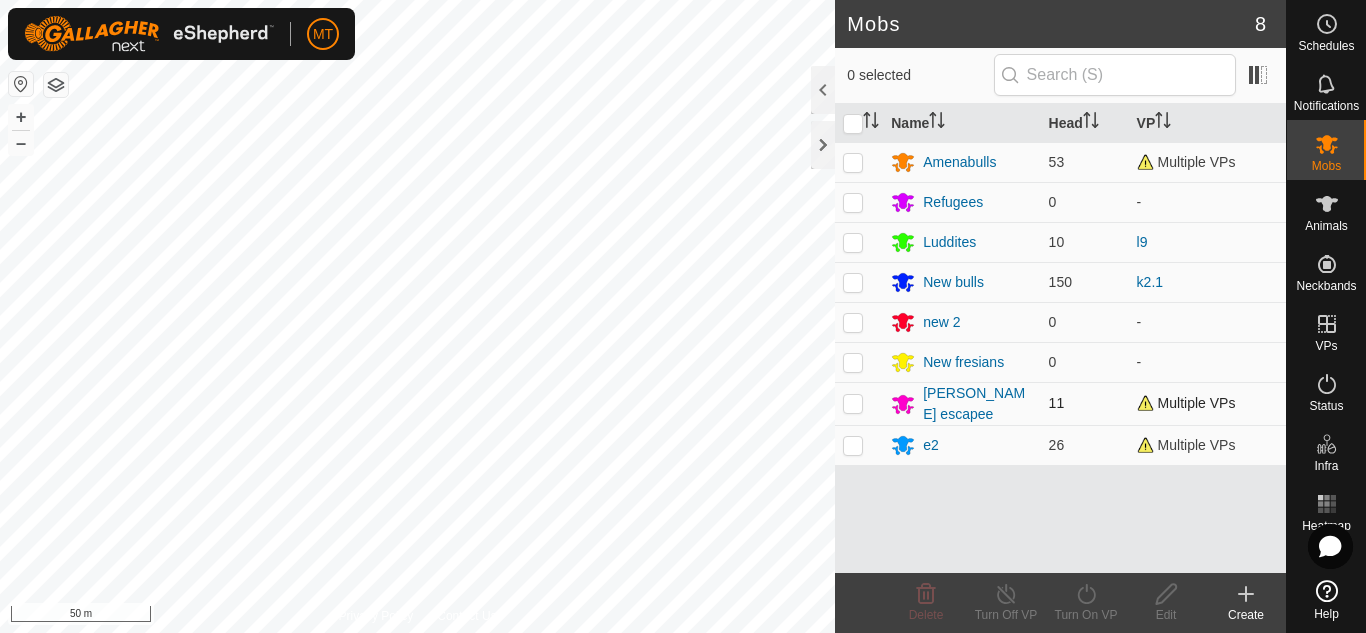 click at bounding box center (853, 403) 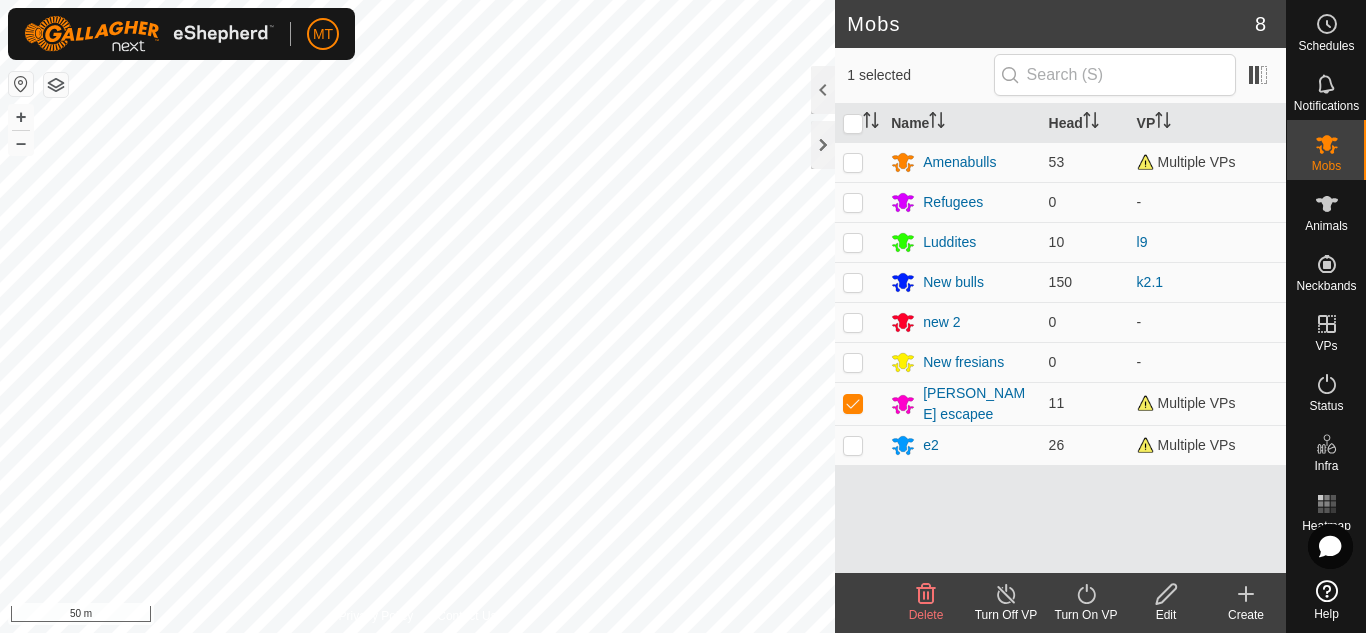 click on "Turn On VP" 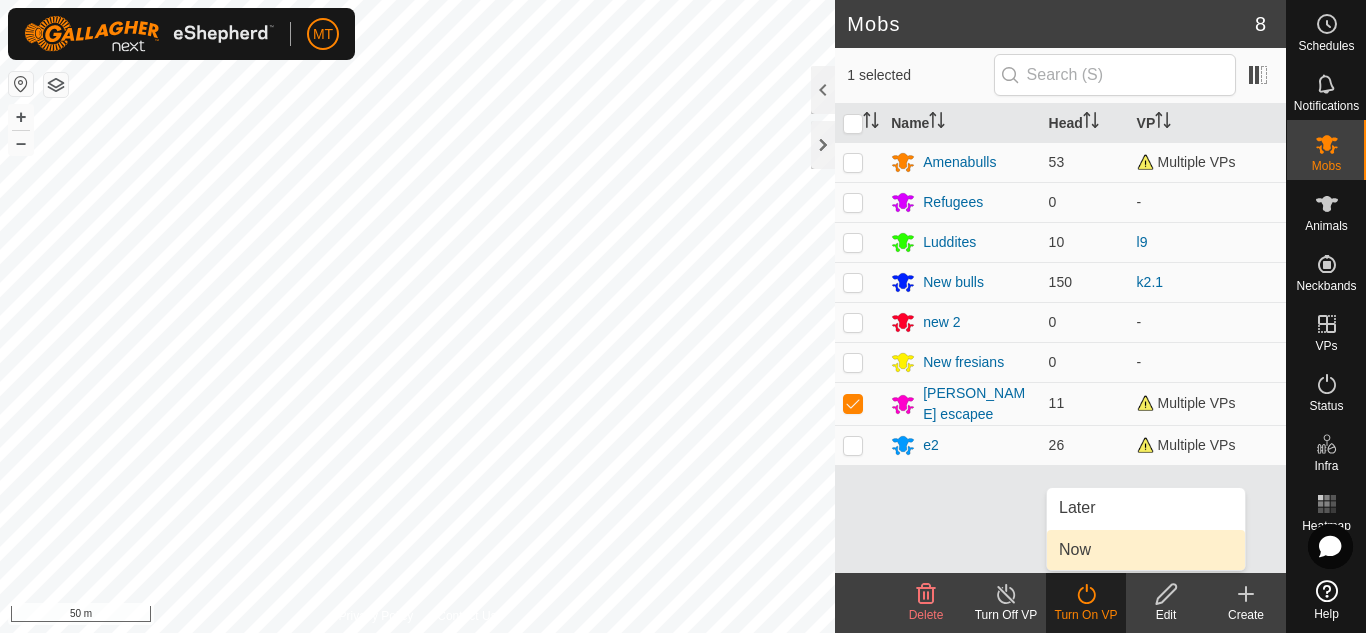 click on "Now" at bounding box center (1146, 550) 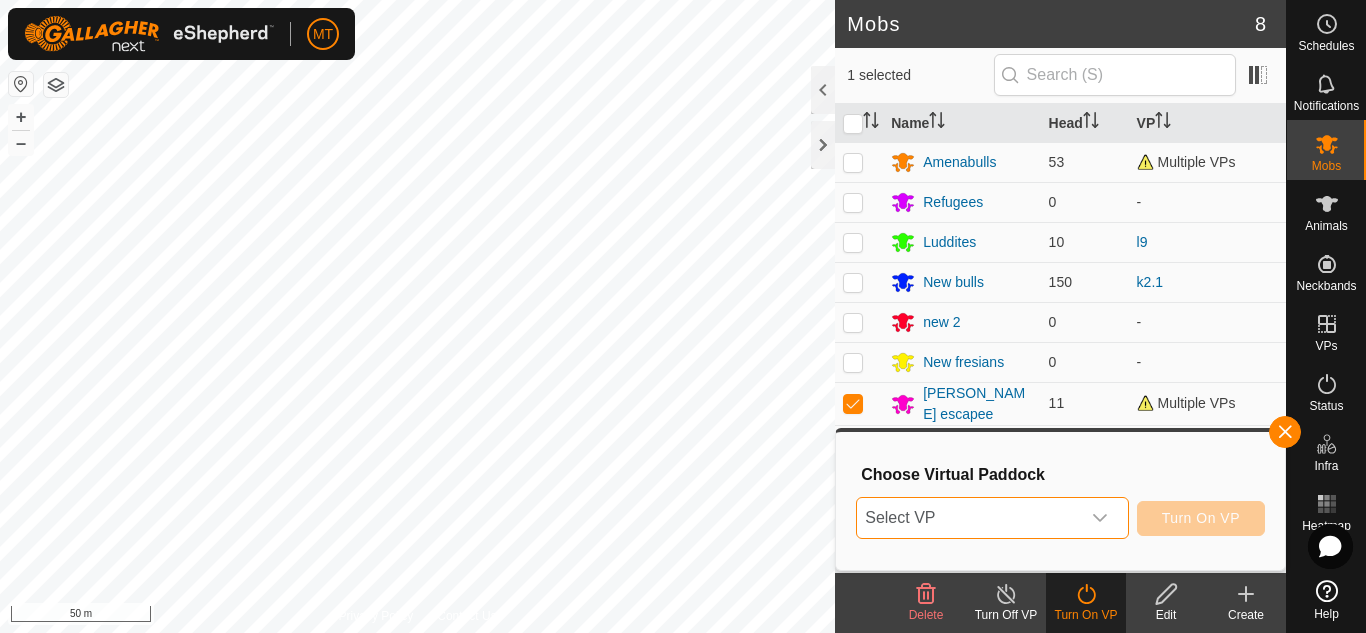 click on "Select VP" at bounding box center [968, 518] 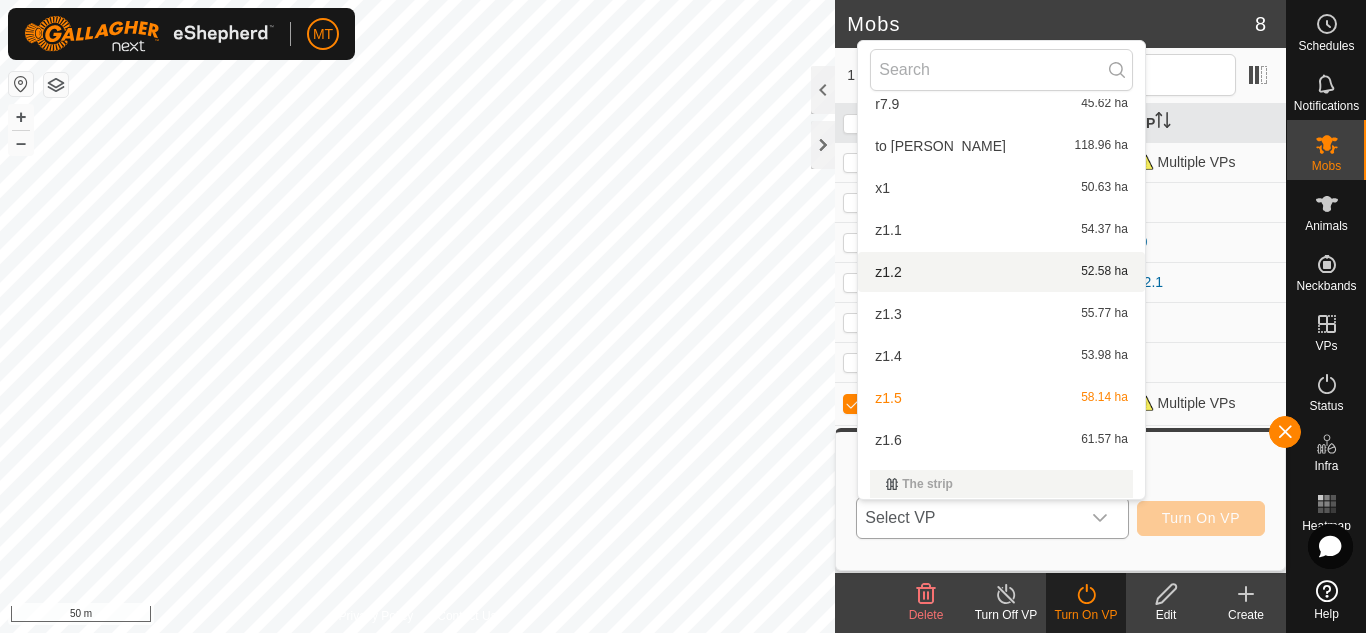 scroll, scrollTop: 757, scrollLeft: 0, axis: vertical 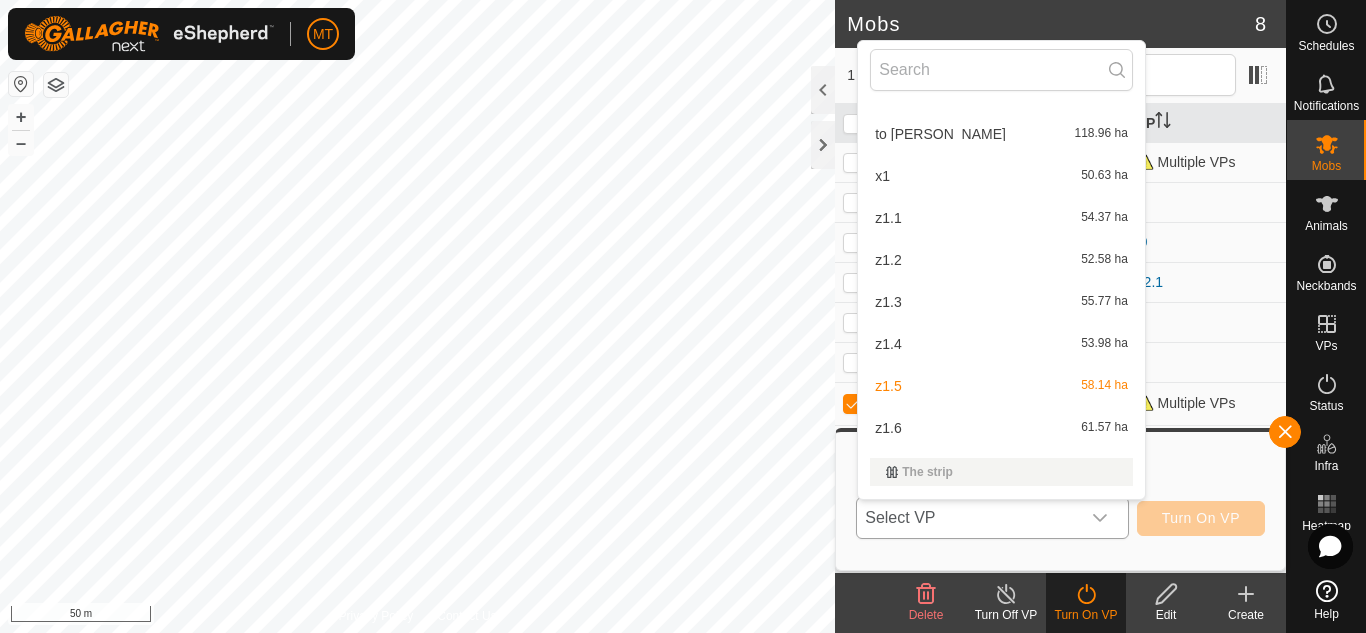 click on "z1.6  61.57 ha" at bounding box center [1001, 428] 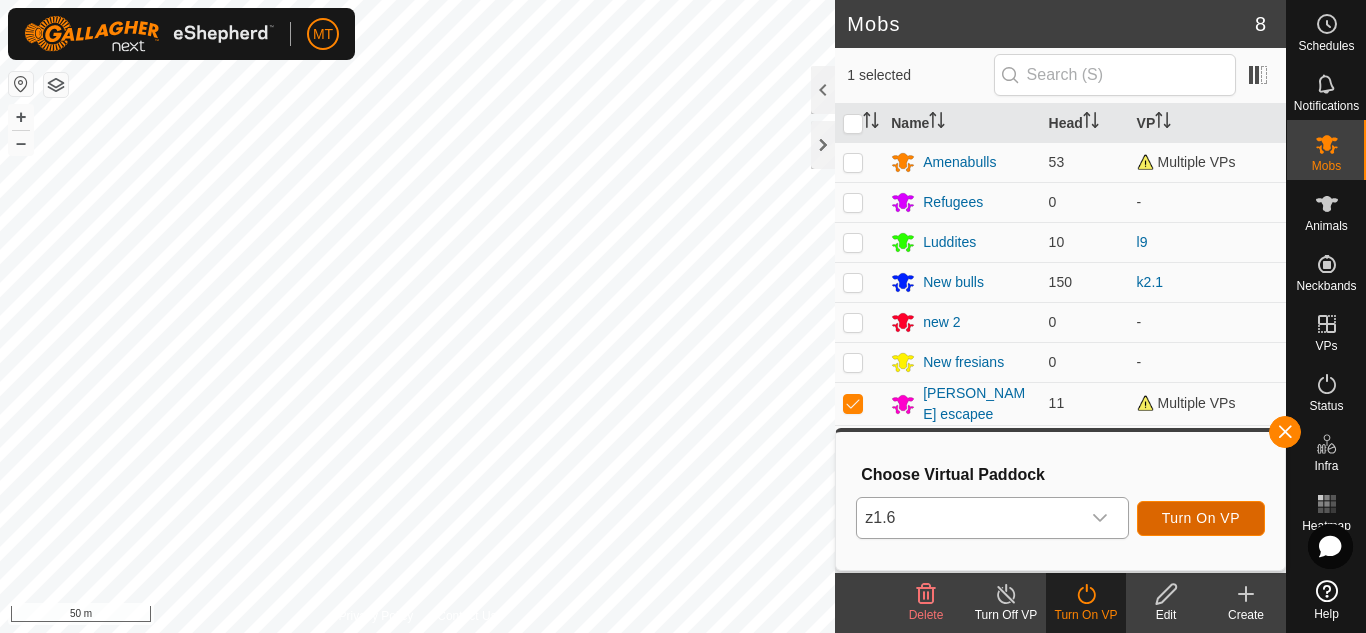 click on "Turn On VP" at bounding box center (1201, 518) 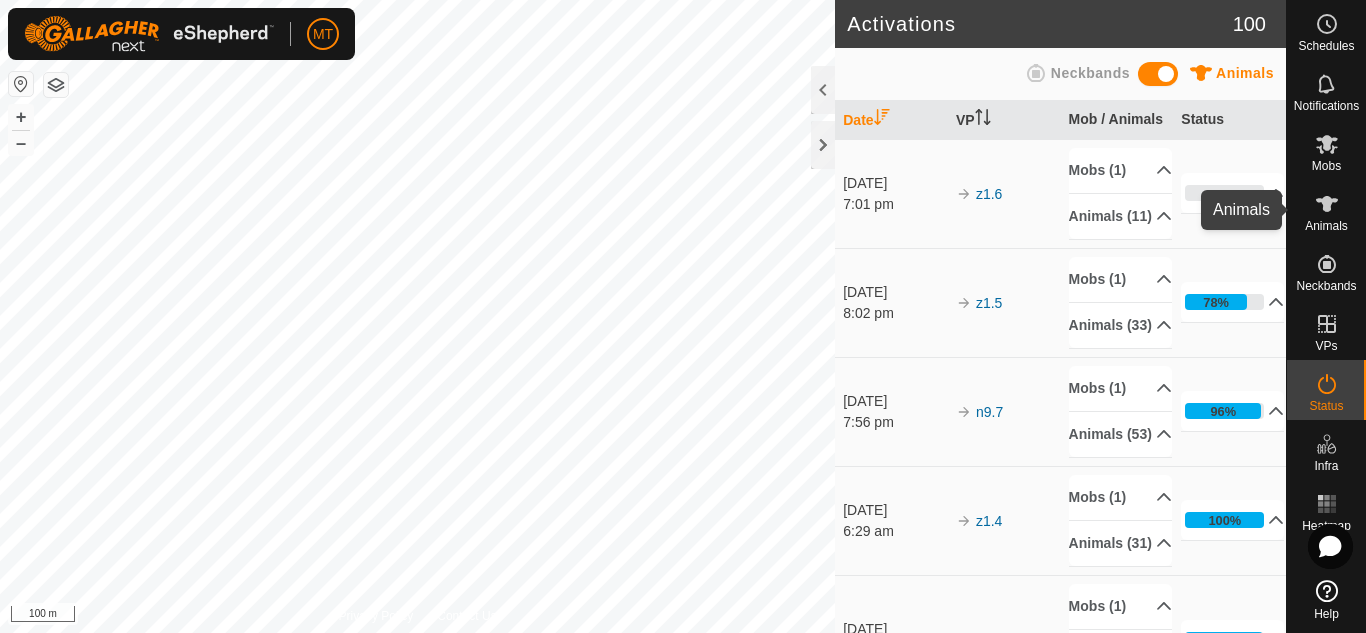 click 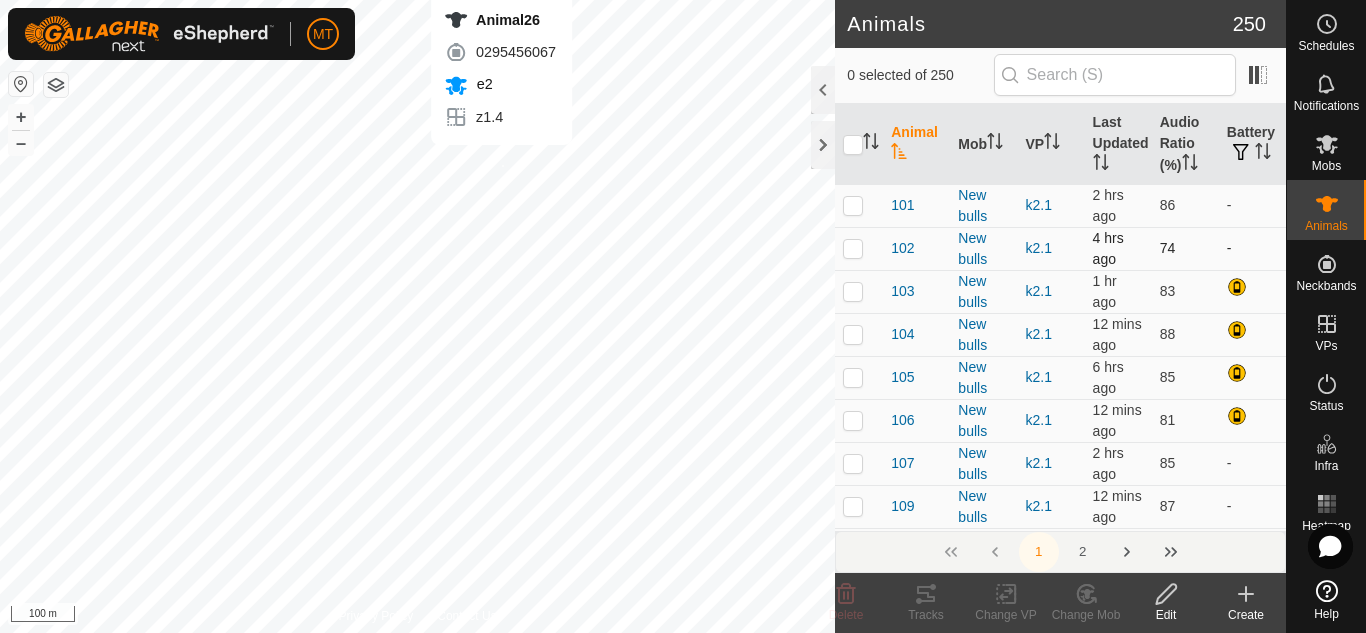 click on "Animal26
0295456067
e2
z1.4 + – ⇧ i 100 m" at bounding box center [417, 316] 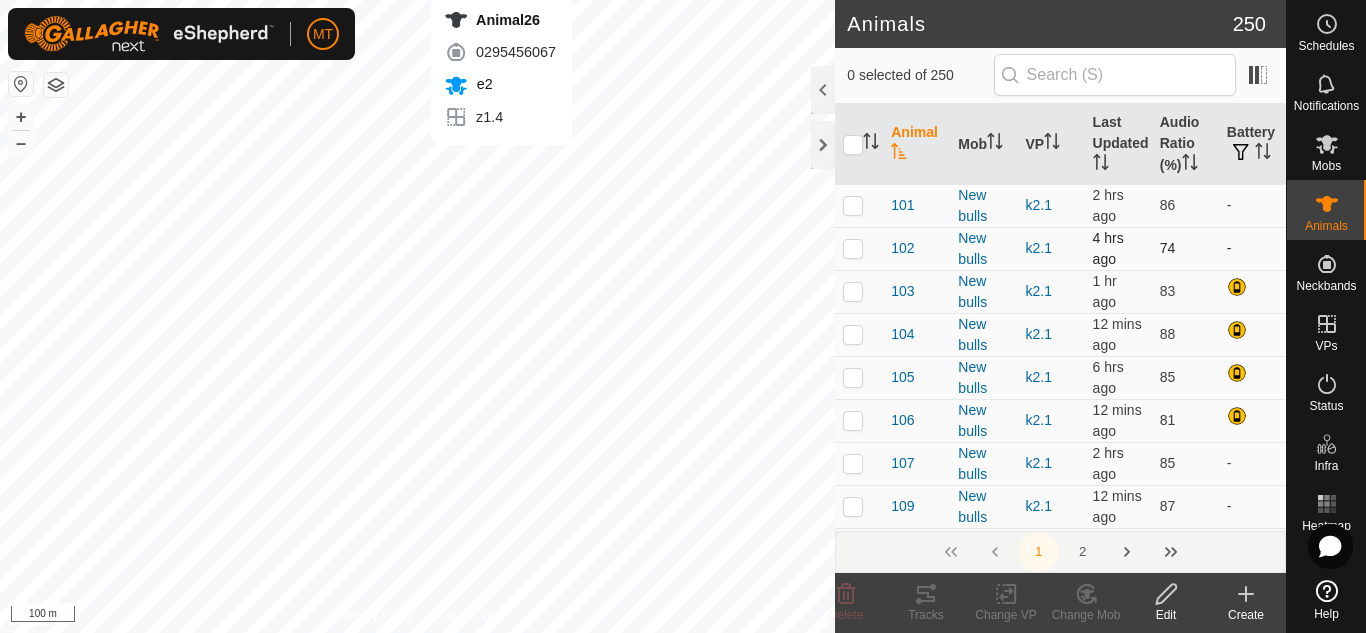 checkbox on "true" 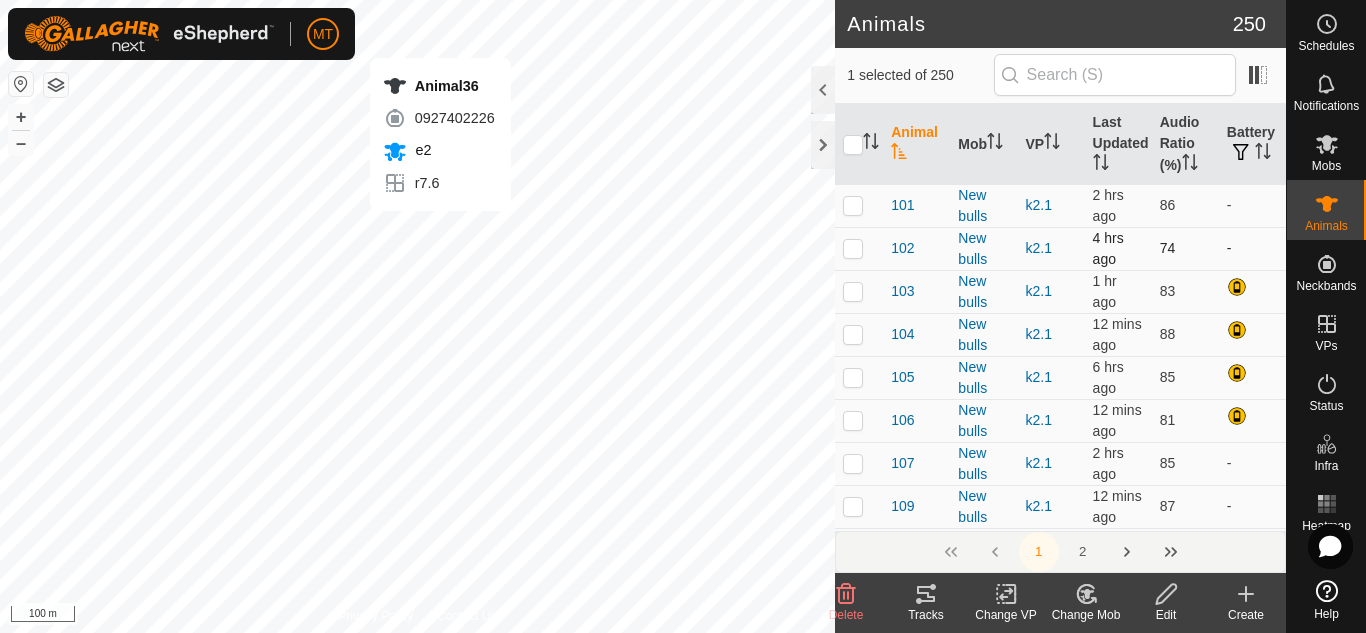 click on "Animal36
0927402226
e2
r7.6 + – ⇧ i 100 m" at bounding box center (417, 316) 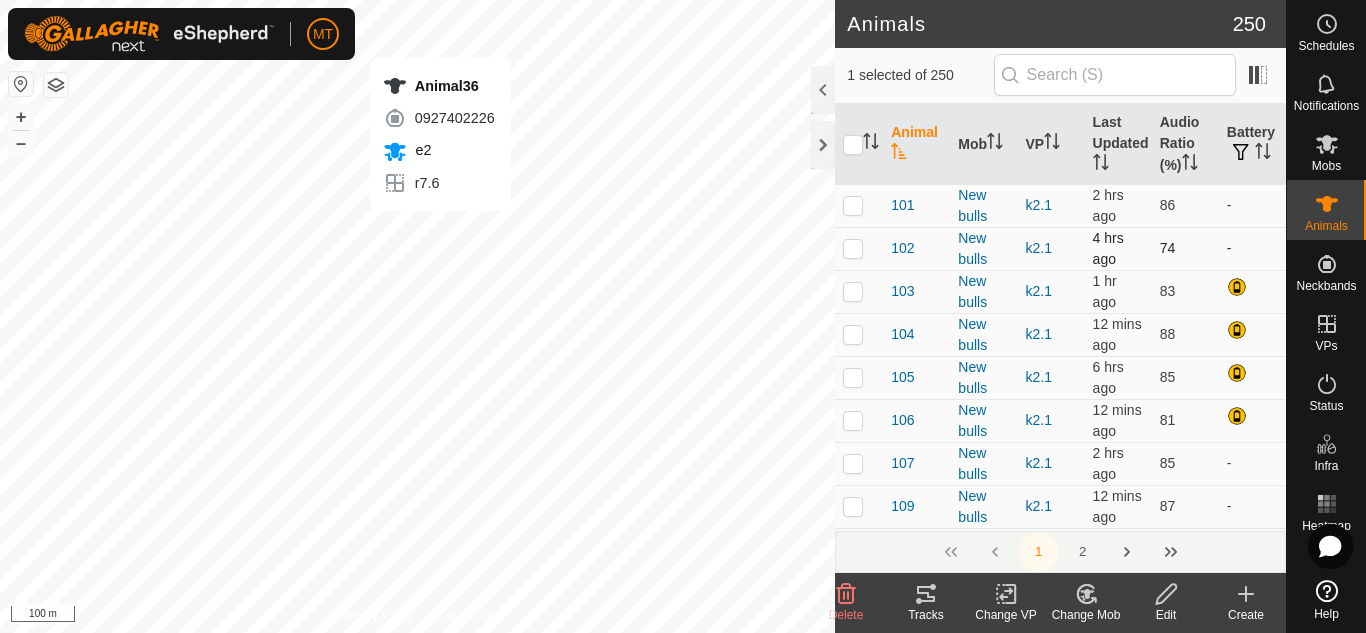 checkbox on "true" 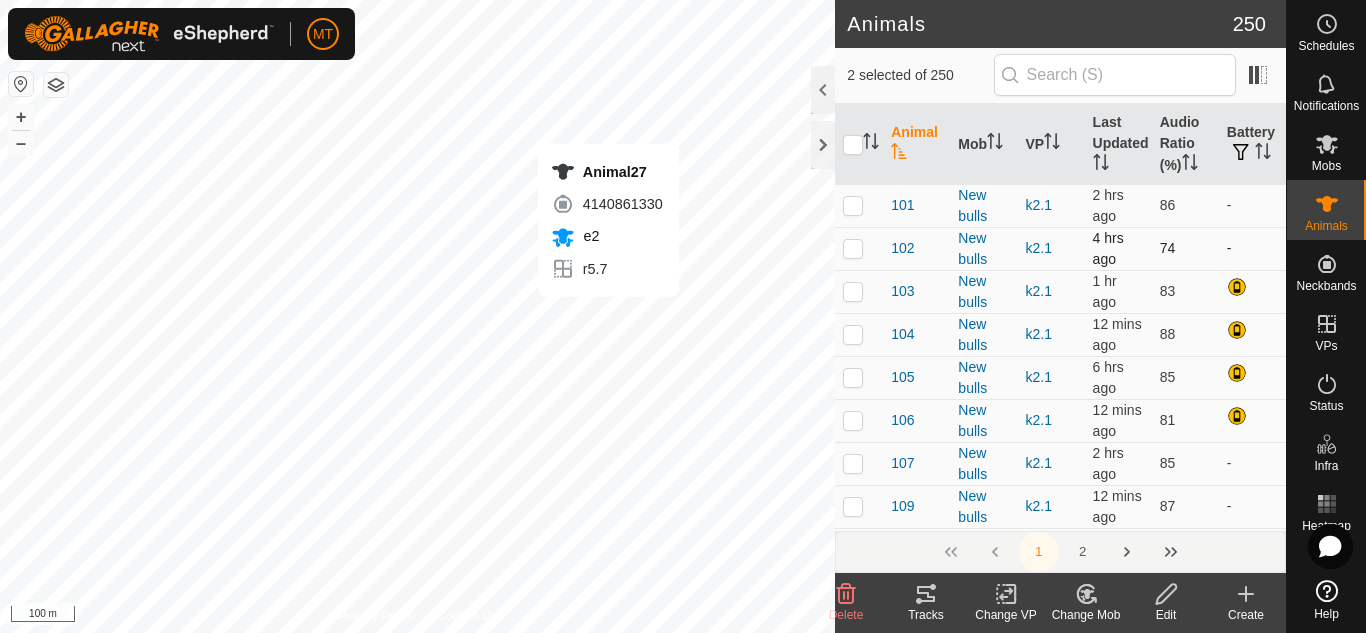 click on "Animal27
4140861330
e2
r5.7 + – ⇧ i 100 m" at bounding box center [417, 316] 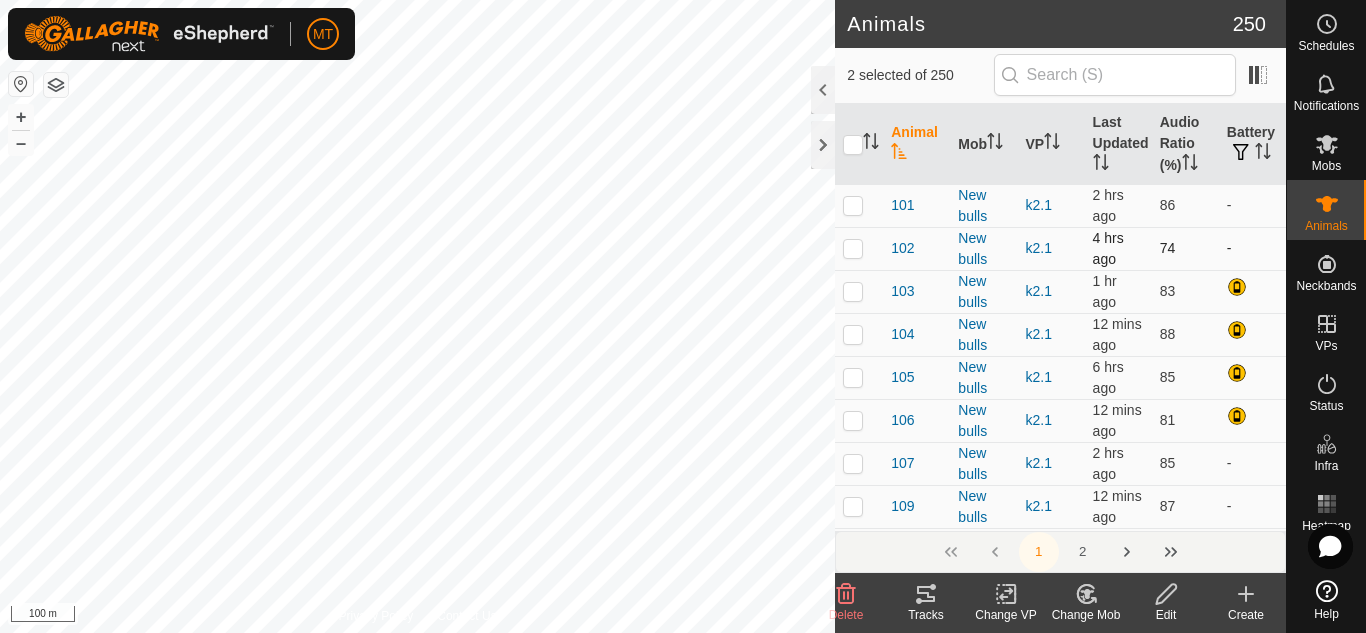 checkbox on "true" 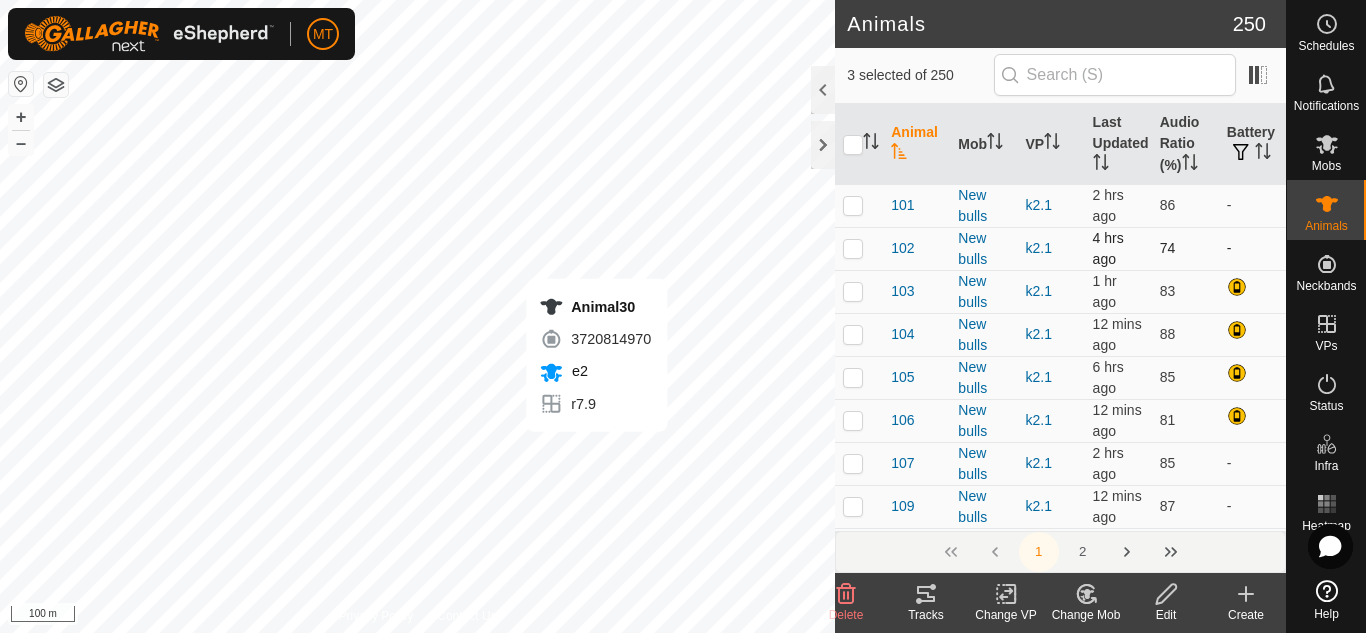 click on "Animal30
3720814970
e2
r7.9 + – ⇧ i 100 m" at bounding box center (417, 316) 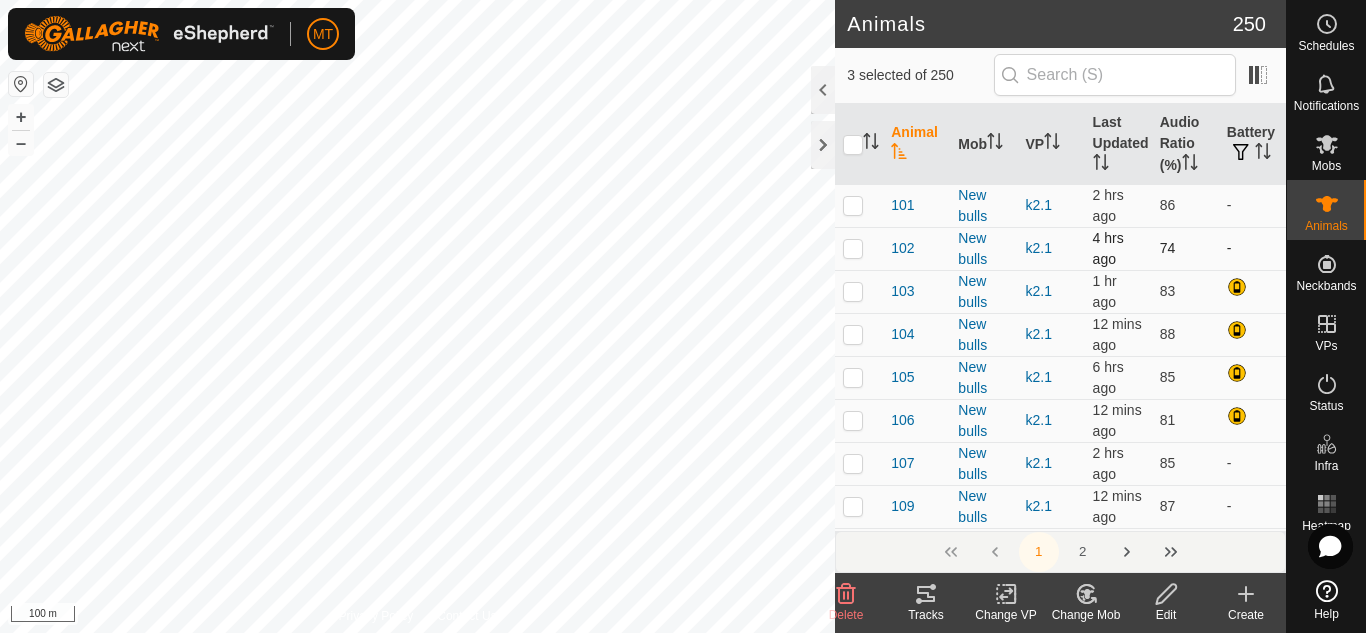 checkbox on "true" 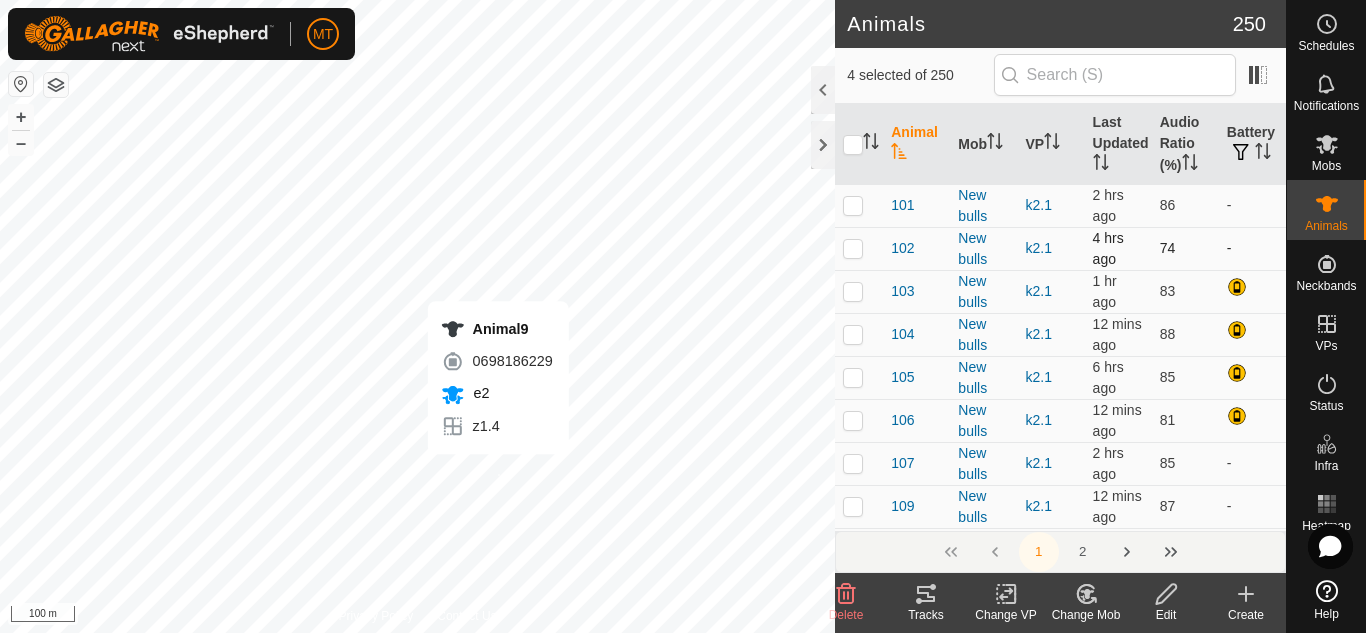 click on "Animal9
0698186229
e2
z1.4 + – ⇧ i 100 m" at bounding box center (417, 316) 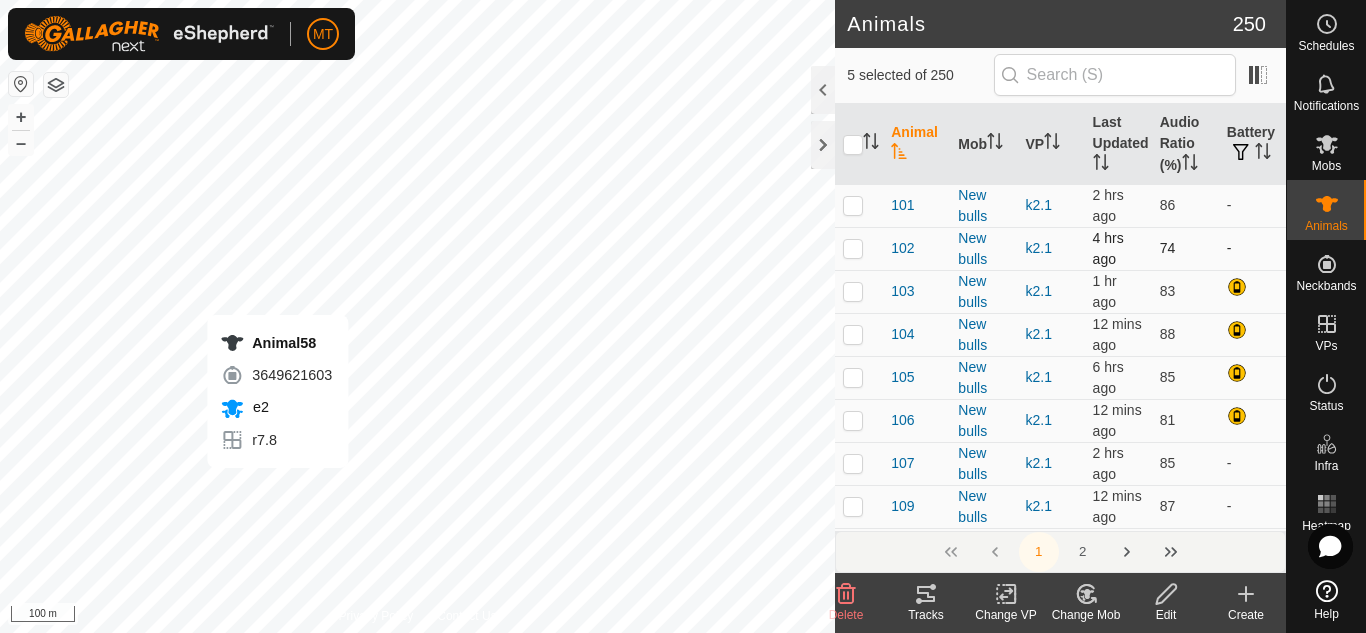 click on "Animal58
3649621603
e2
r7.8 + – ⇧ i 100 m" at bounding box center [417, 316] 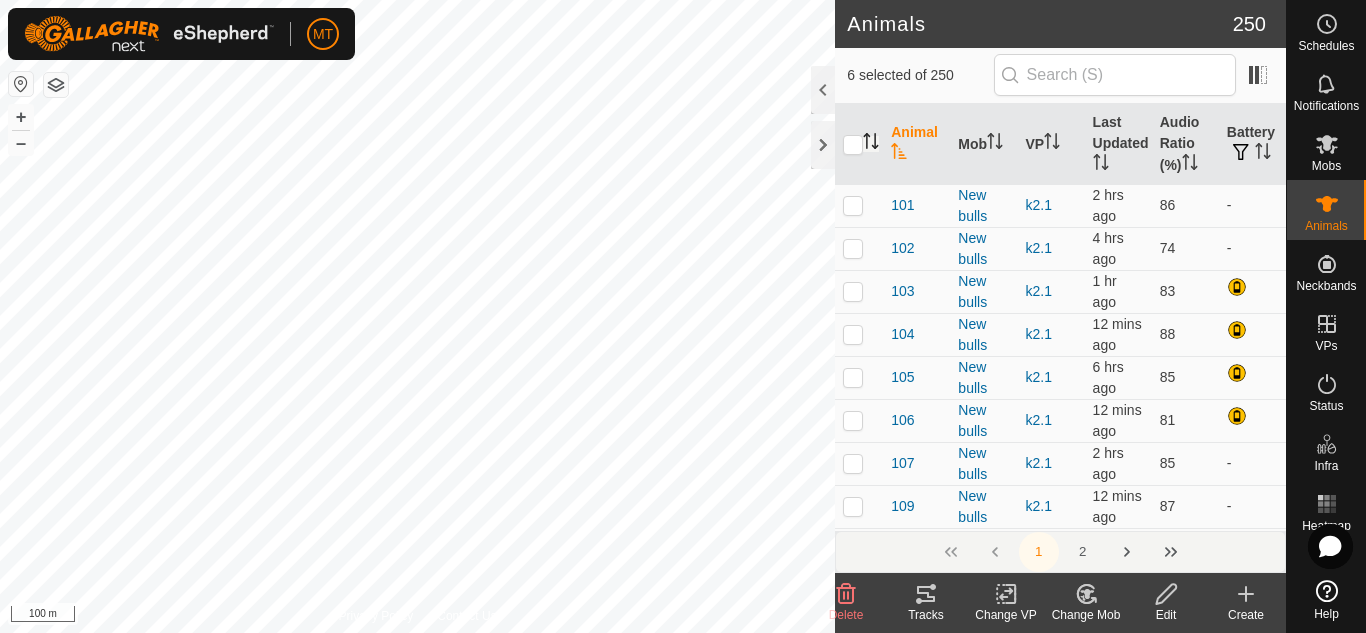 click 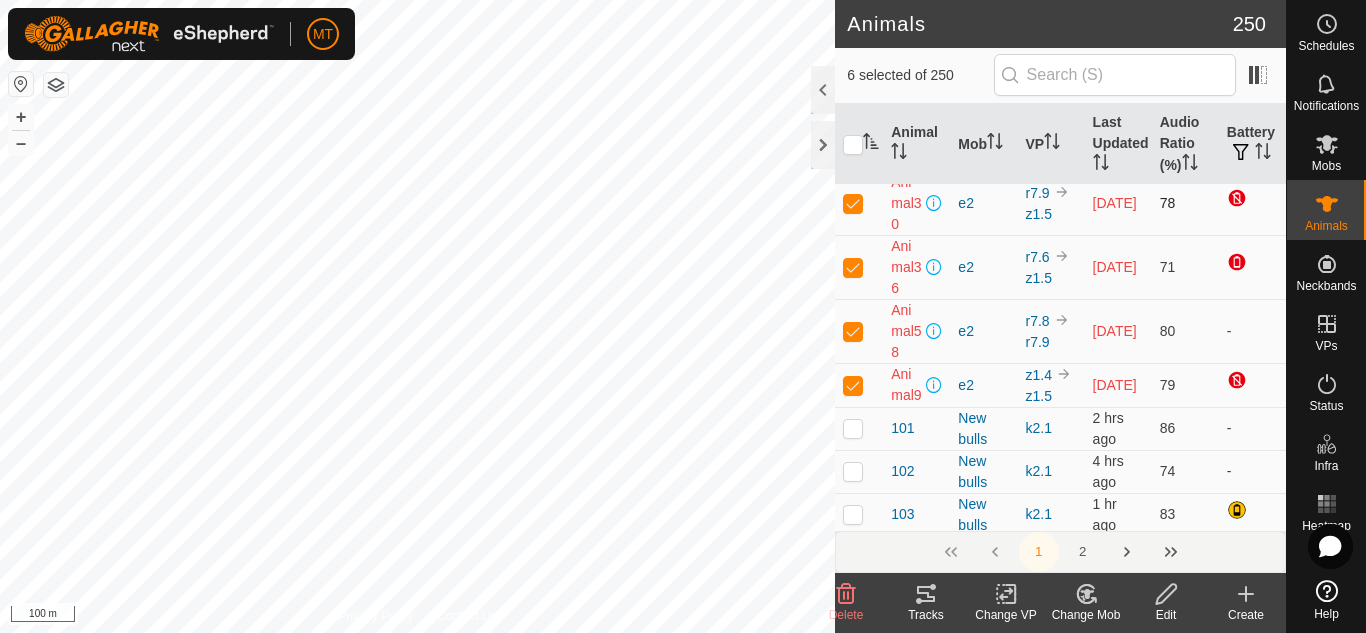 scroll, scrollTop: 143, scrollLeft: 0, axis: vertical 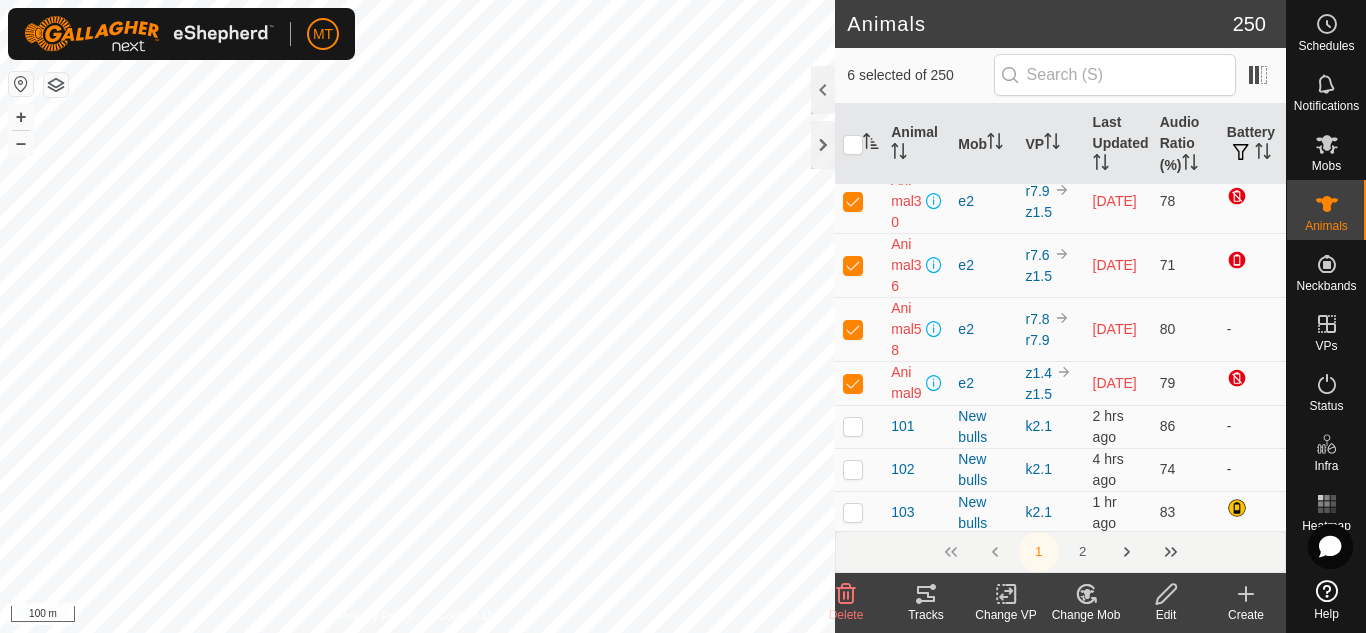 click on "Change Mob" 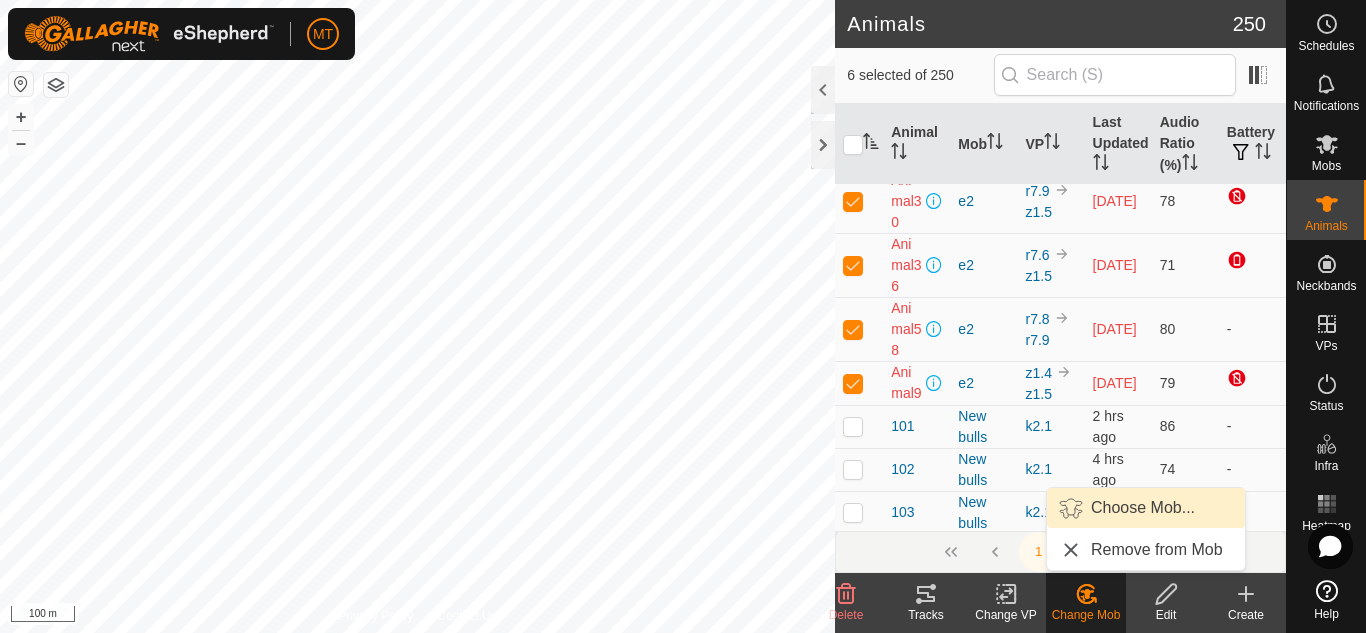 click on "Choose Mob..." at bounding box center [1146, 508] 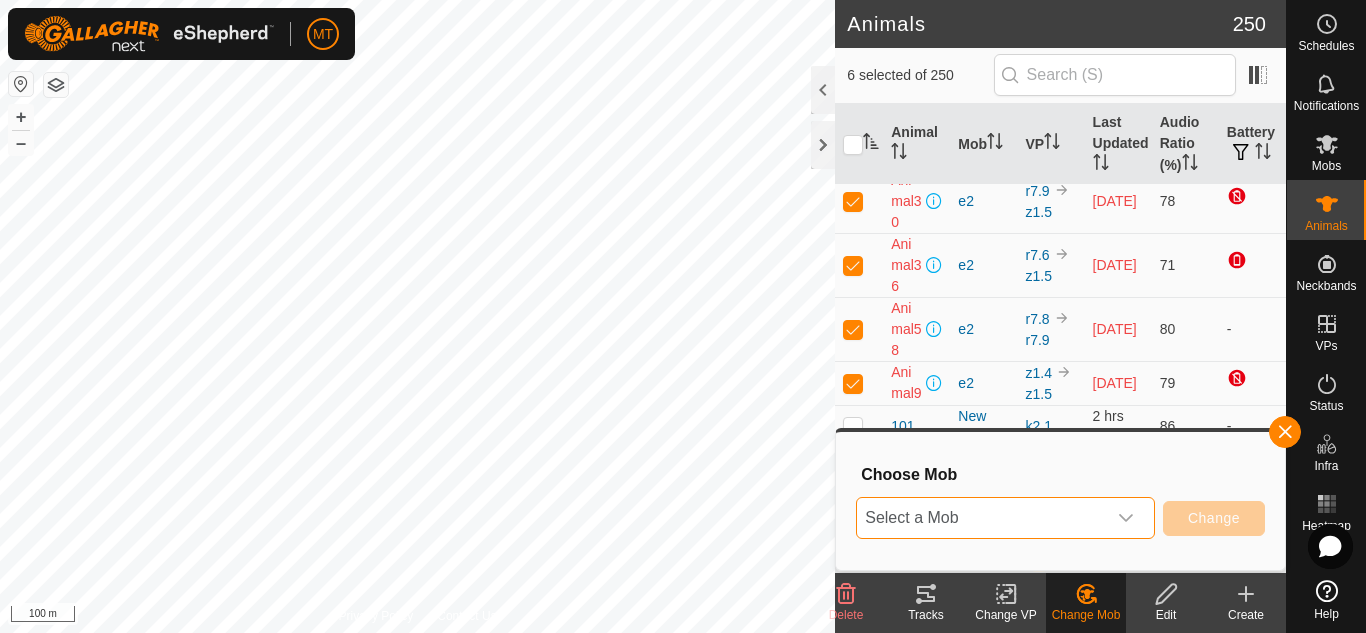 click on "Select a Mob" at bounding box center (981, 518) 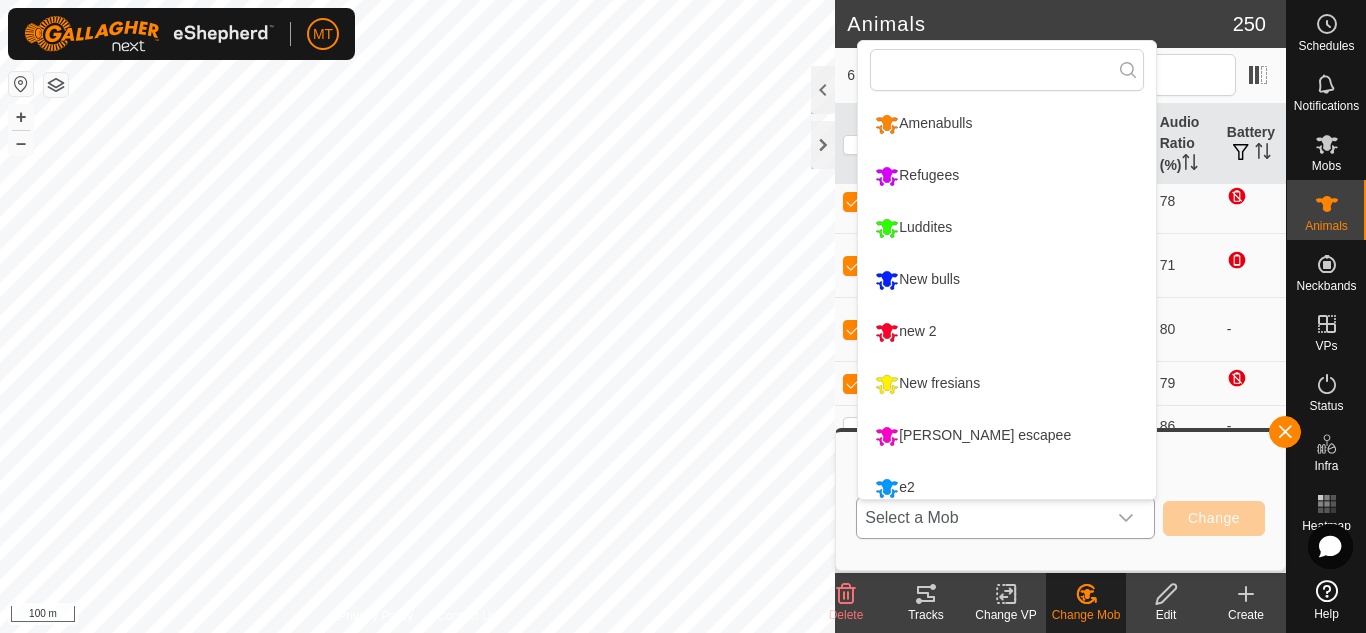 scroll, scrollTop: 14, scrollLeft: 0, axis: vertical 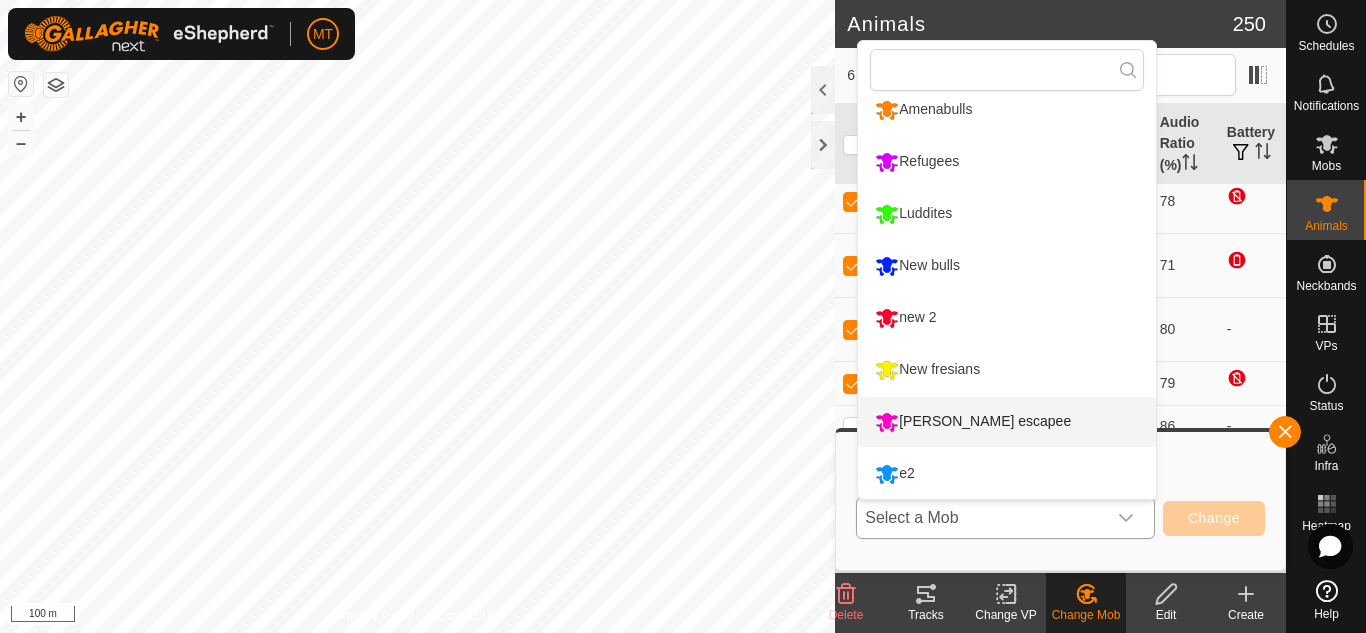 click on "[PERSON_NAME] escapee" at bounding box center (1007, 422) 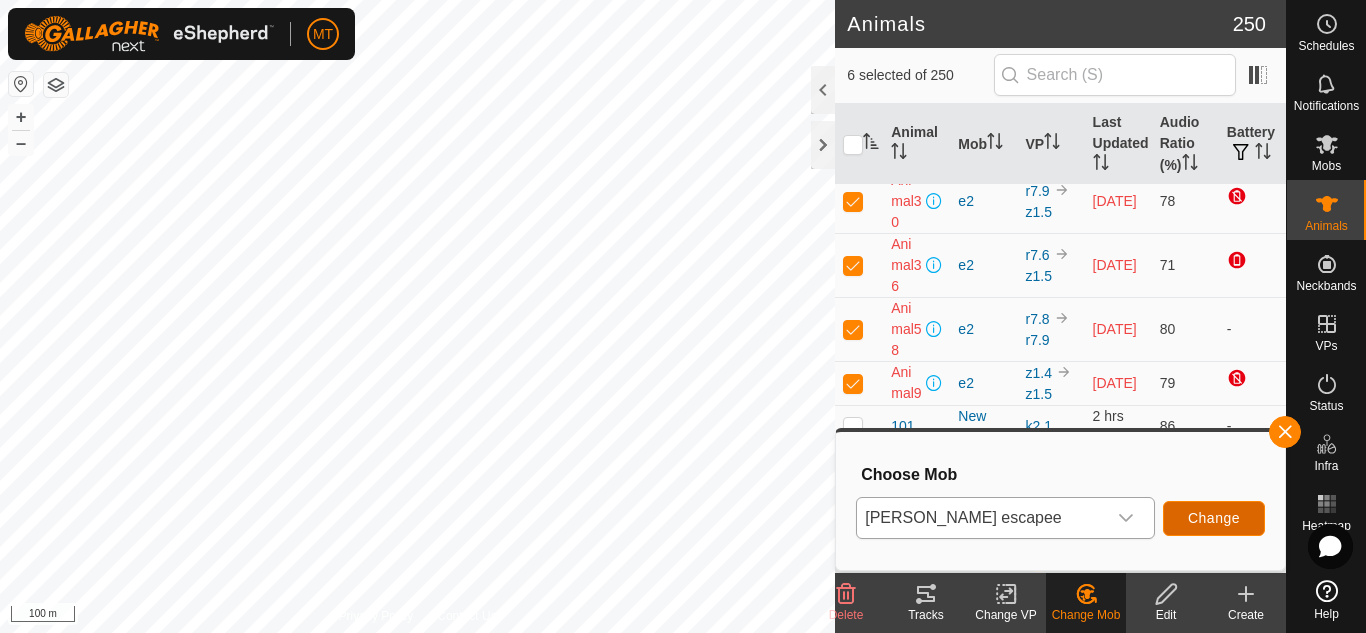 click on "Change" at bounding box center (1214, 518) 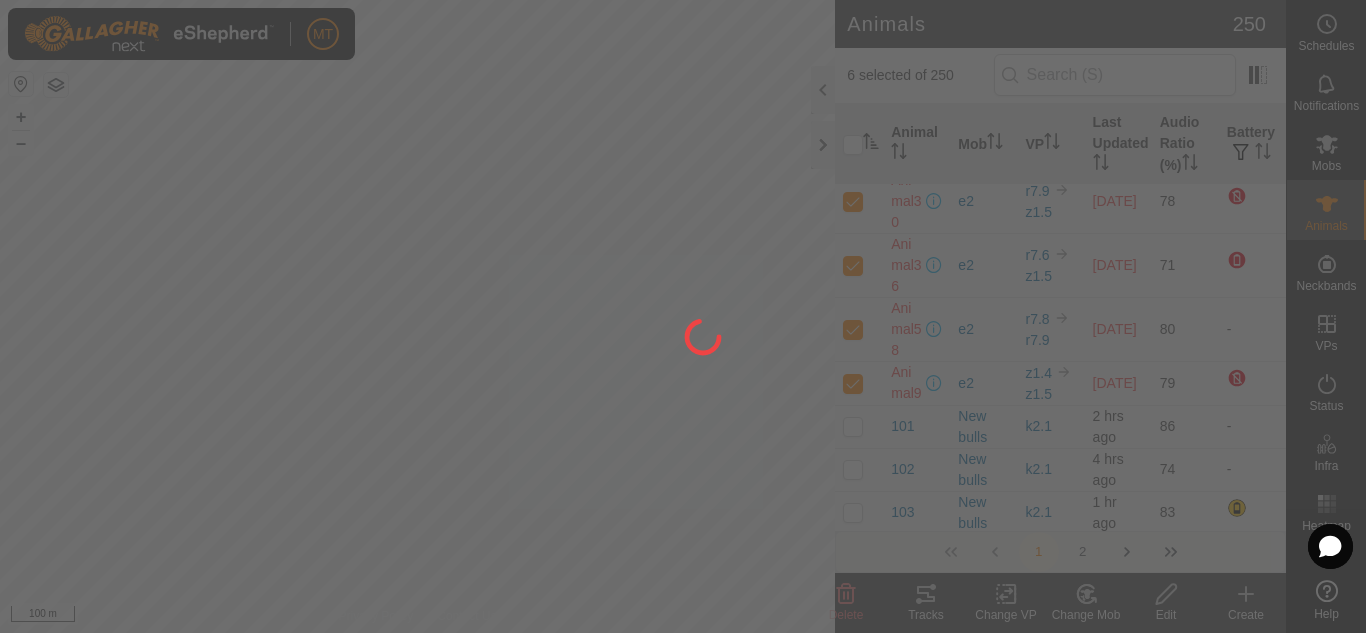 checkbox on "false" 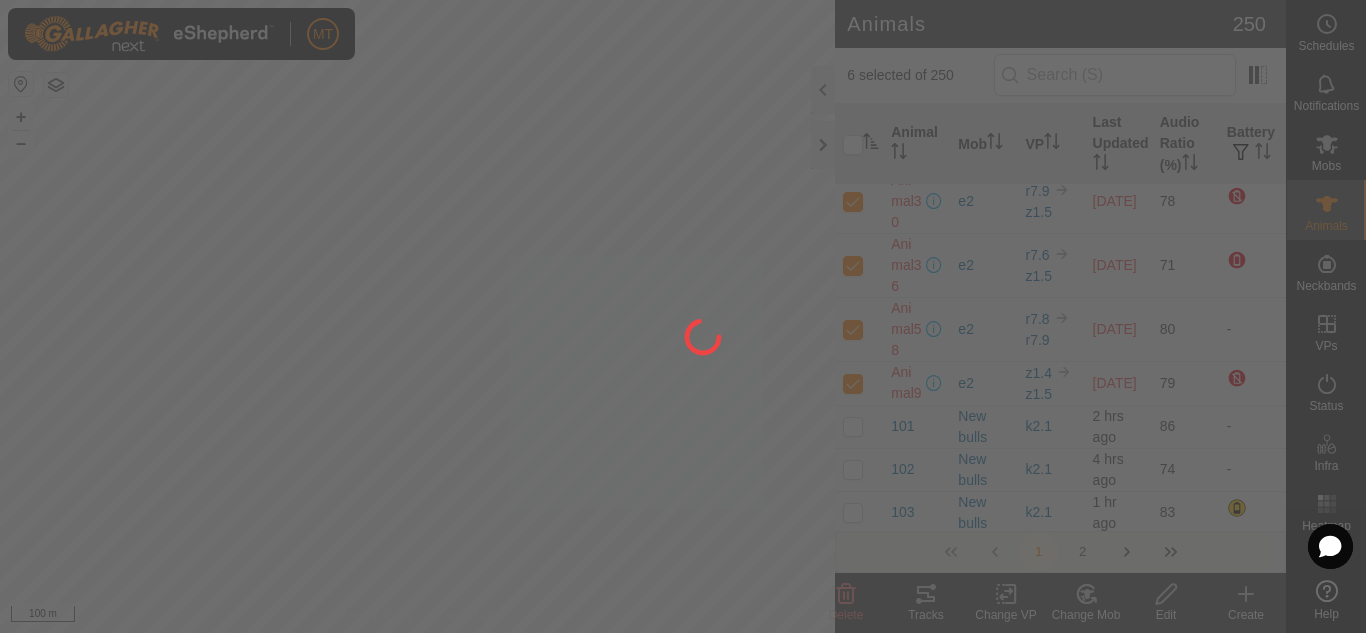 checkbox on "false" 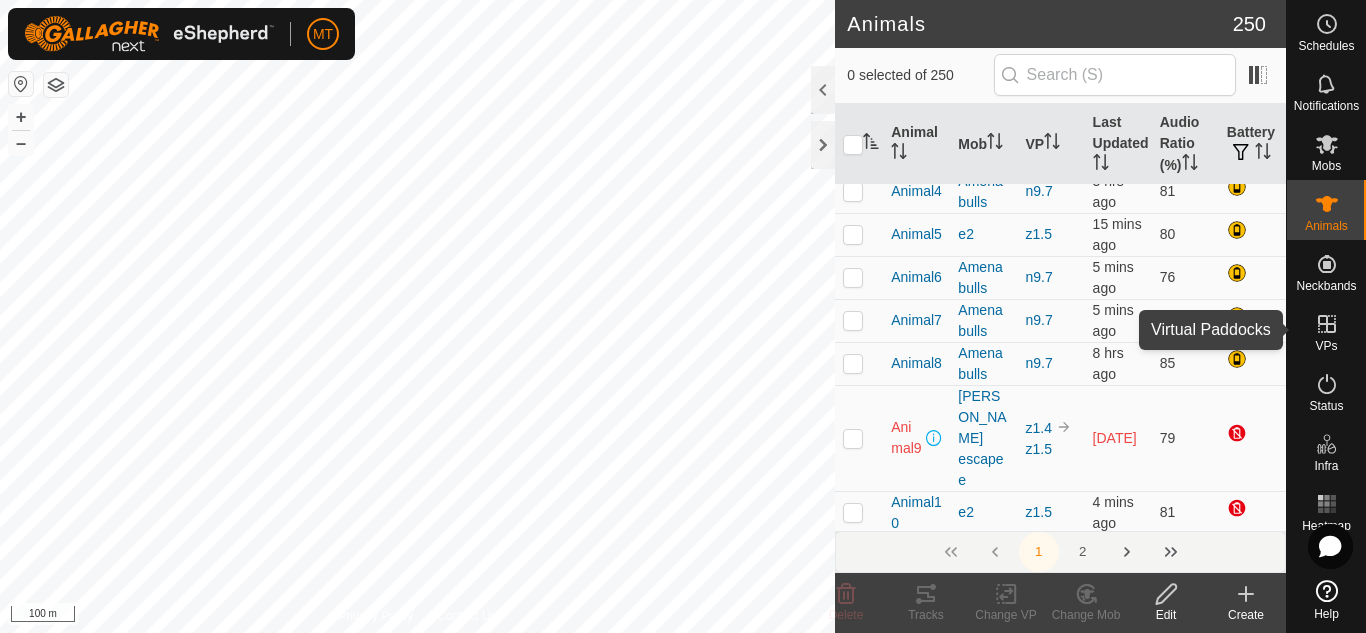 click 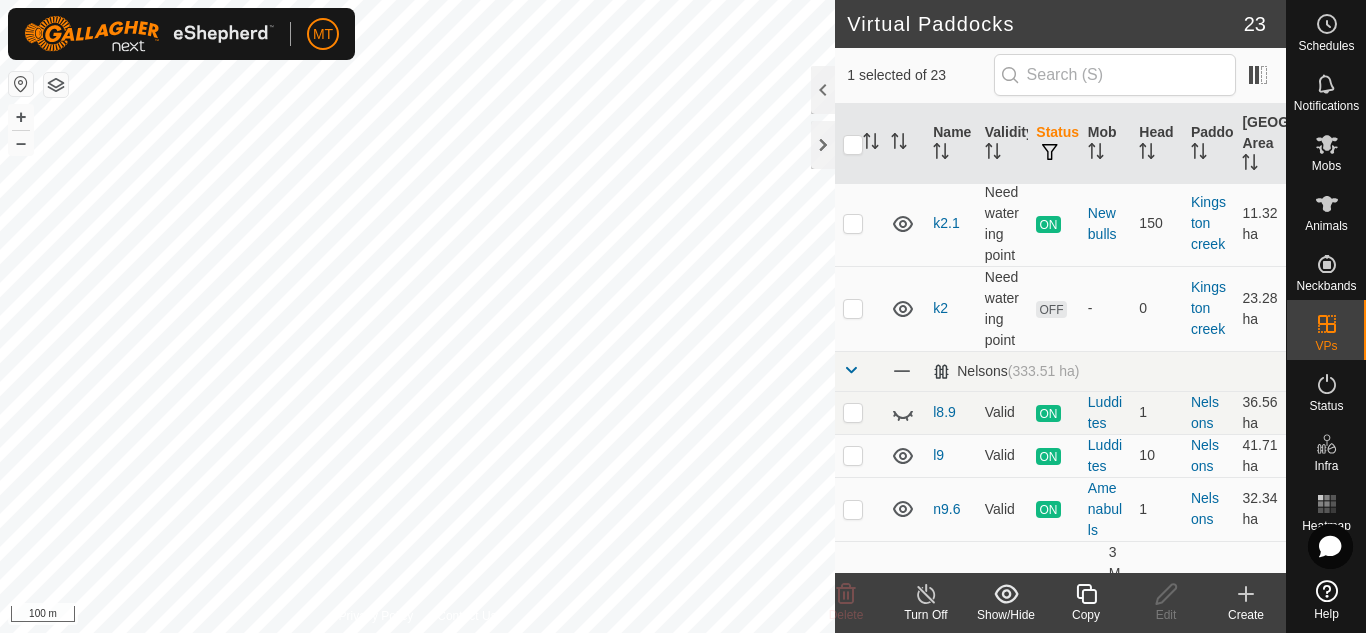scroll, scrollTop: 313, scrollLeft: 0, axis: vertical 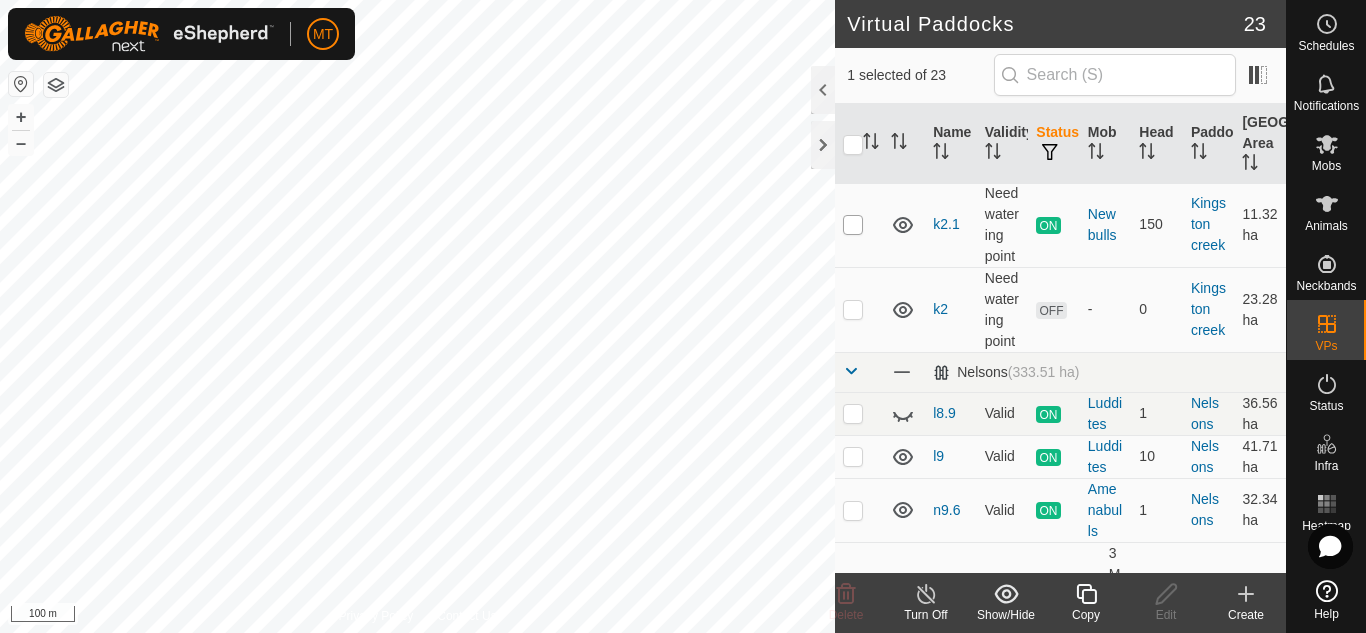 click at bounding box center [853, 225] 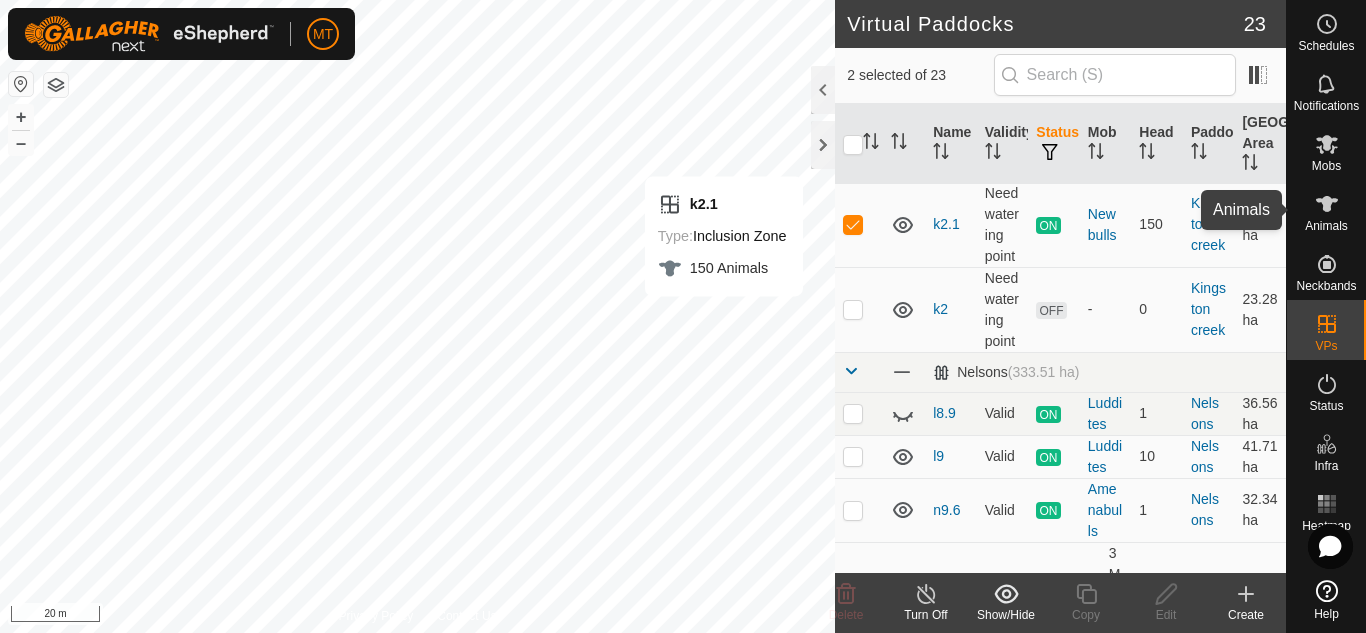 click on "Animals" at bounding box center (1326, 226) 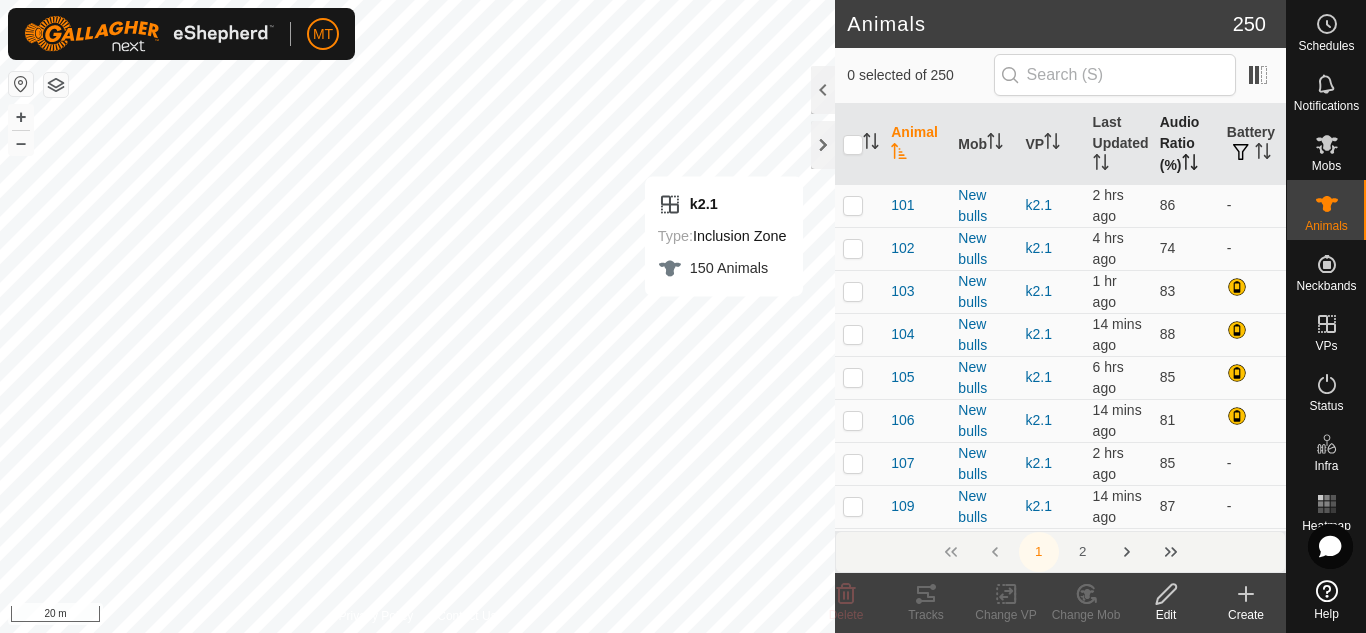 click 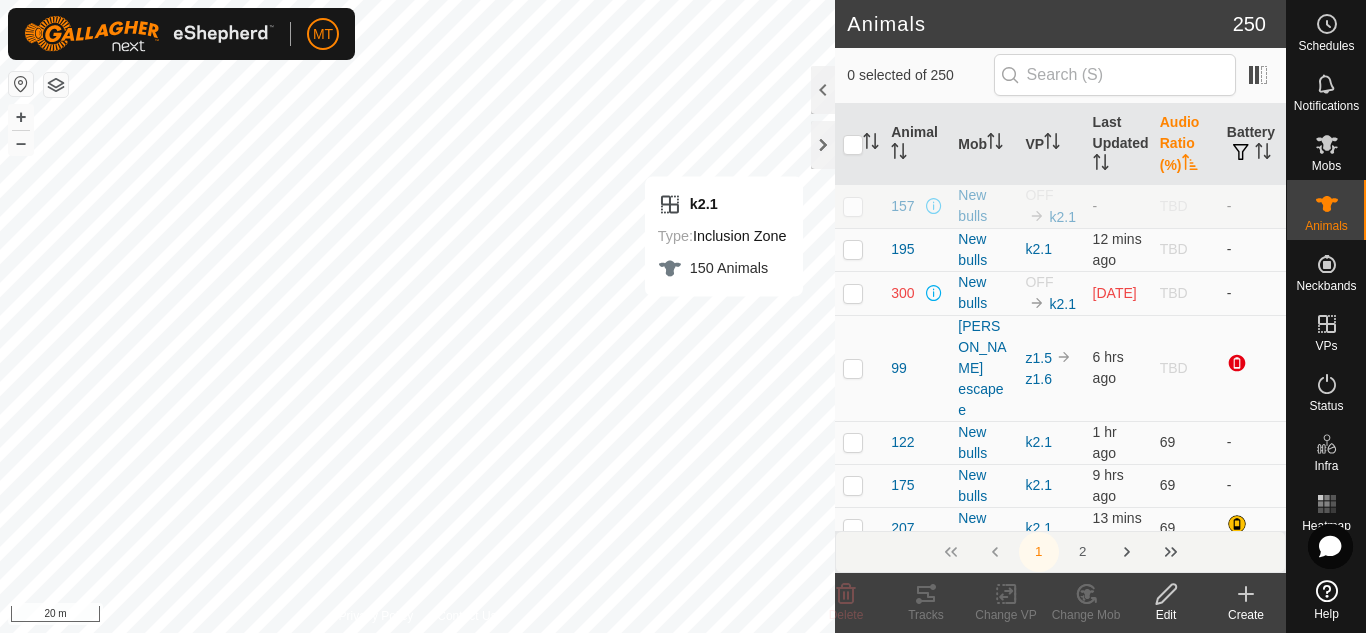 click 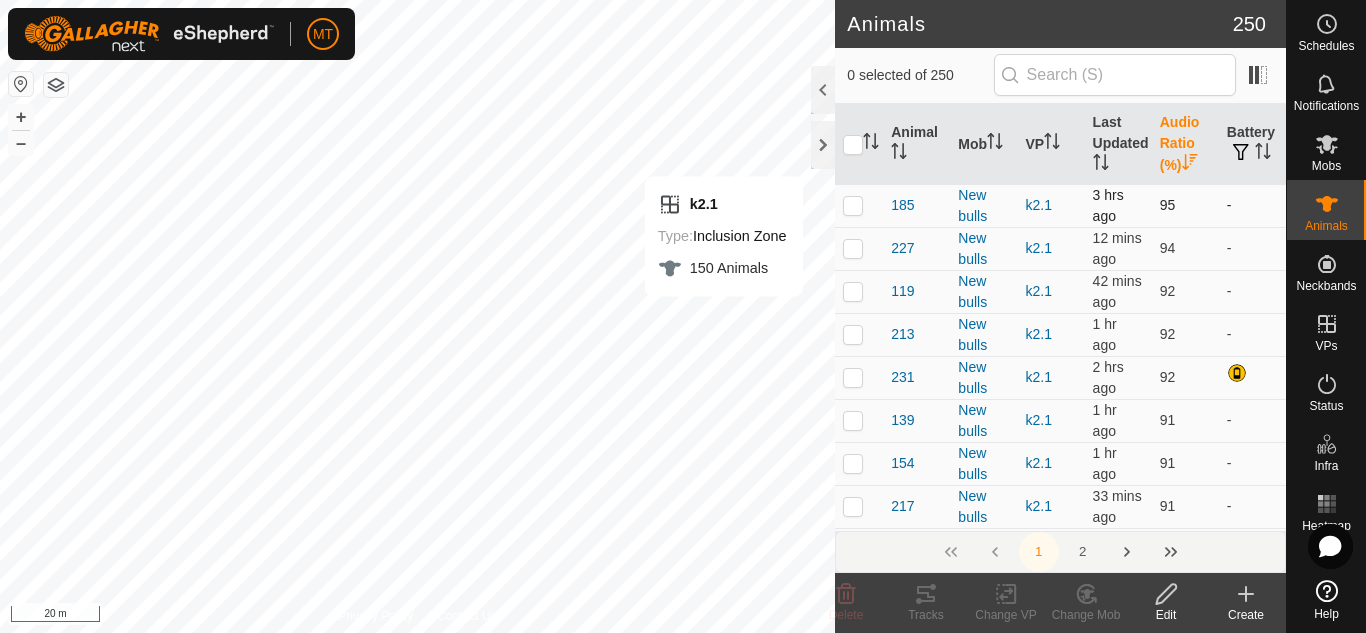 click at bounding box center (853, 205) 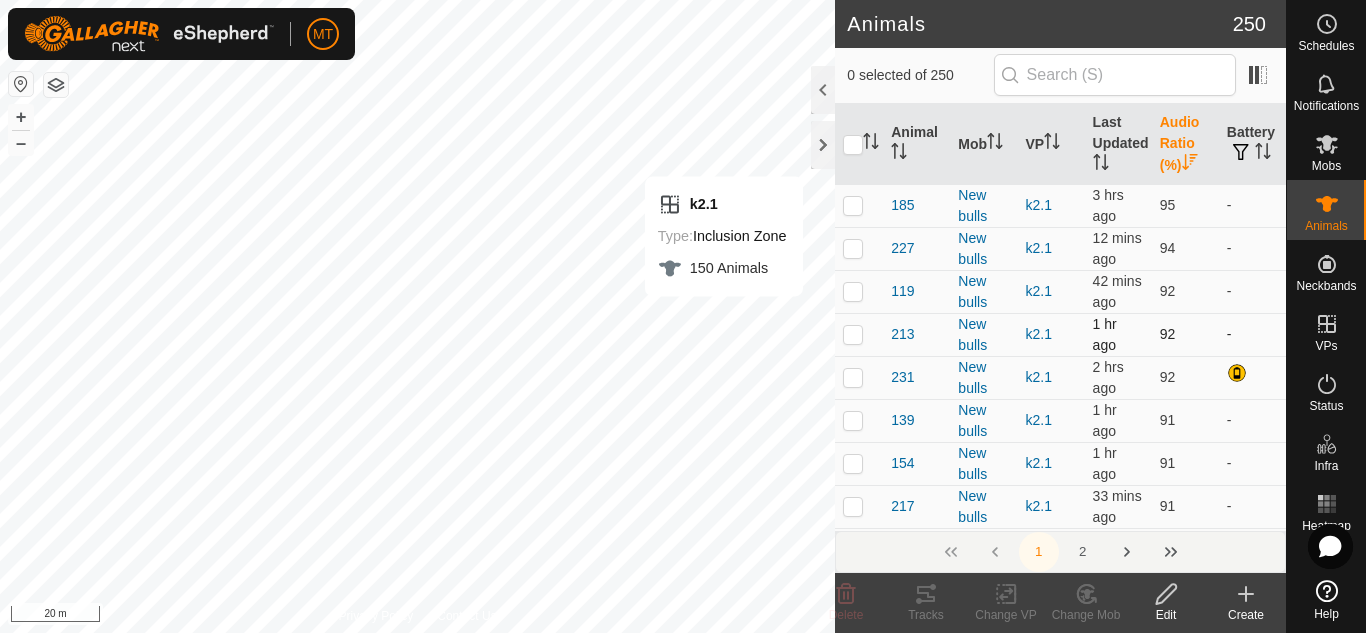 checkbox on "true" 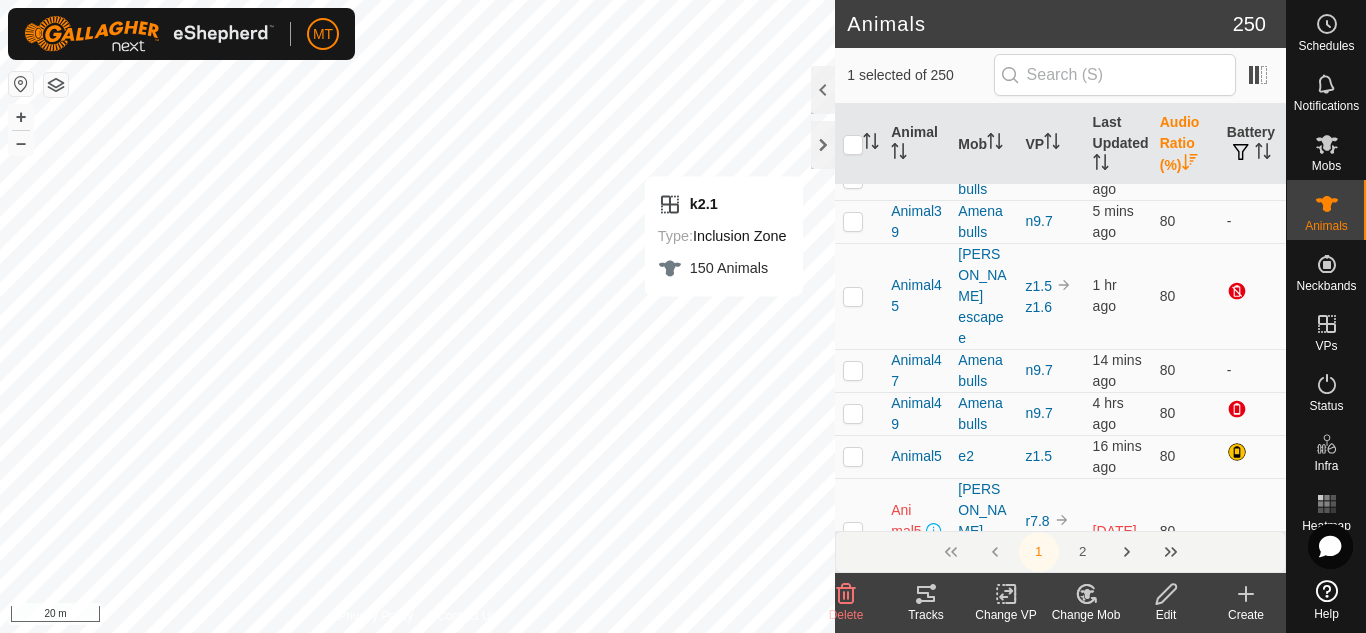 scroll, scrollTop: 6593, scrollLeft: 0, axis: vertical 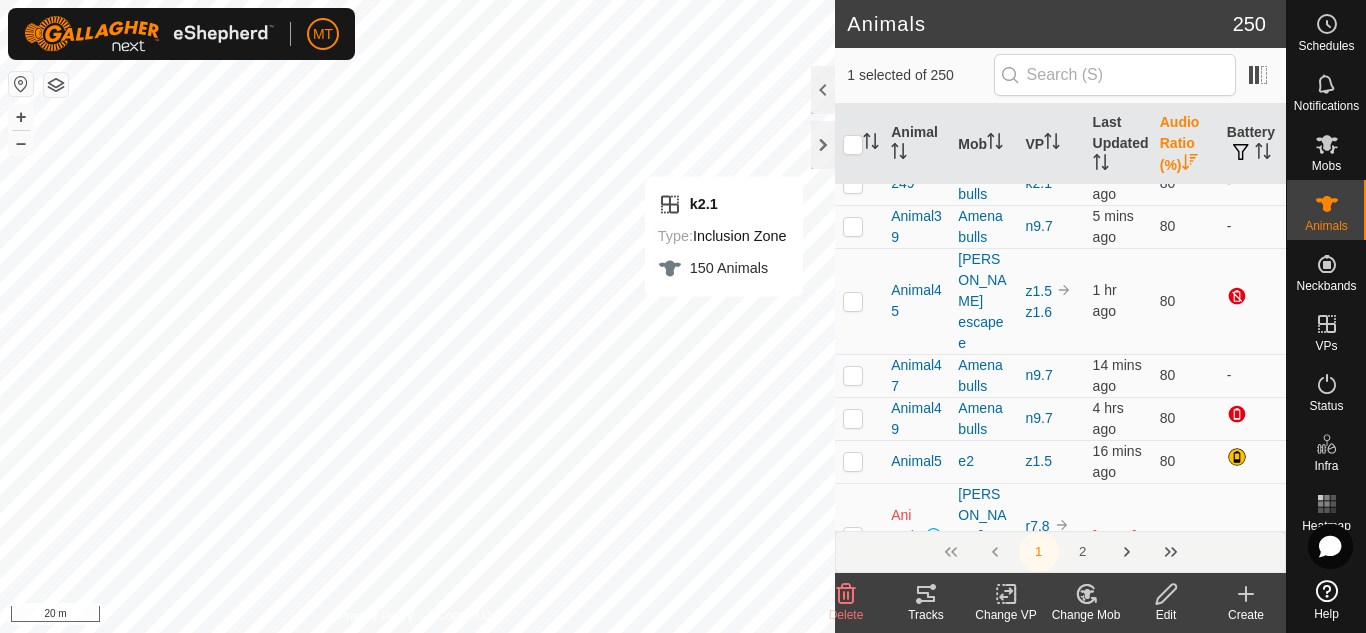 click at bounding box center (859, 728) 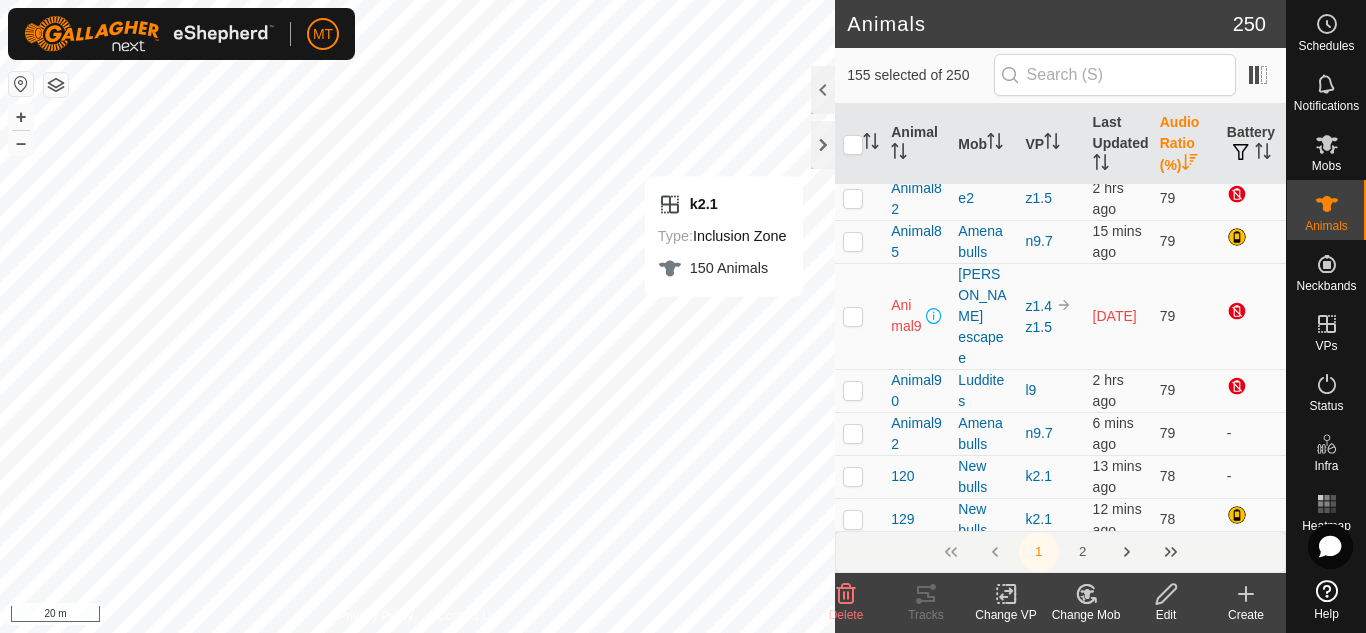 scroll, scrollTop: 8348, scrollLeft: 0, axis: vertical 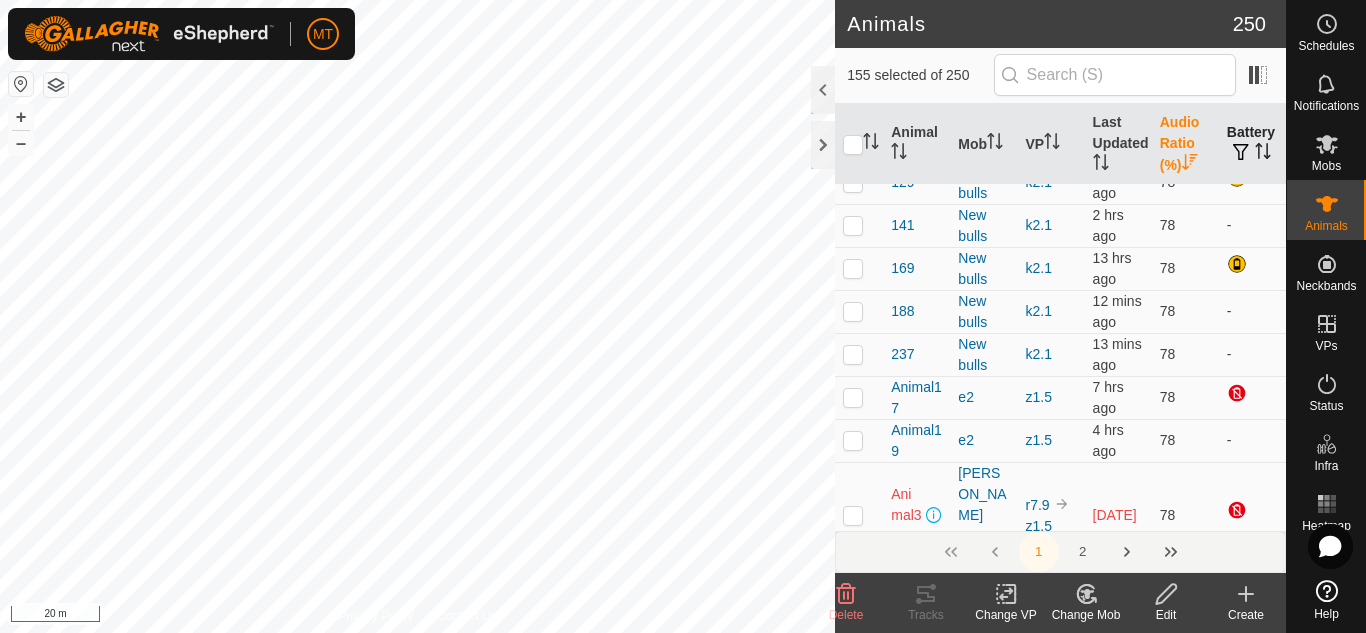 click 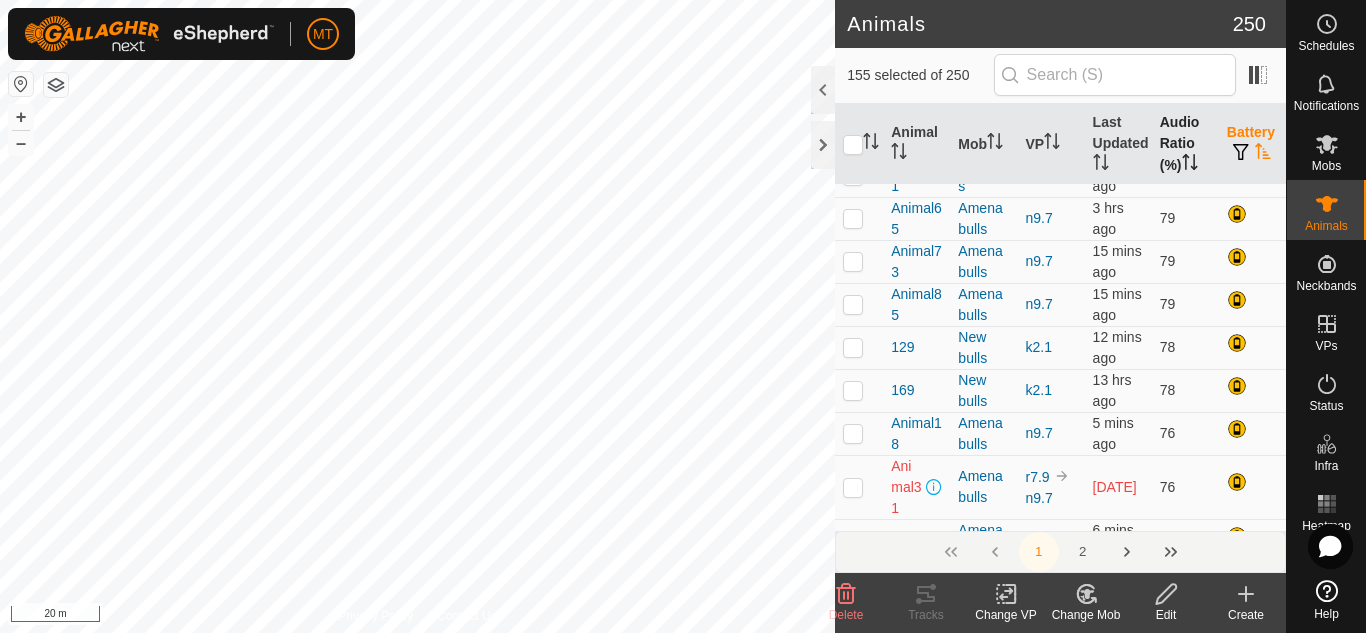 click on "Battery" at bounding box center [1252, 144] 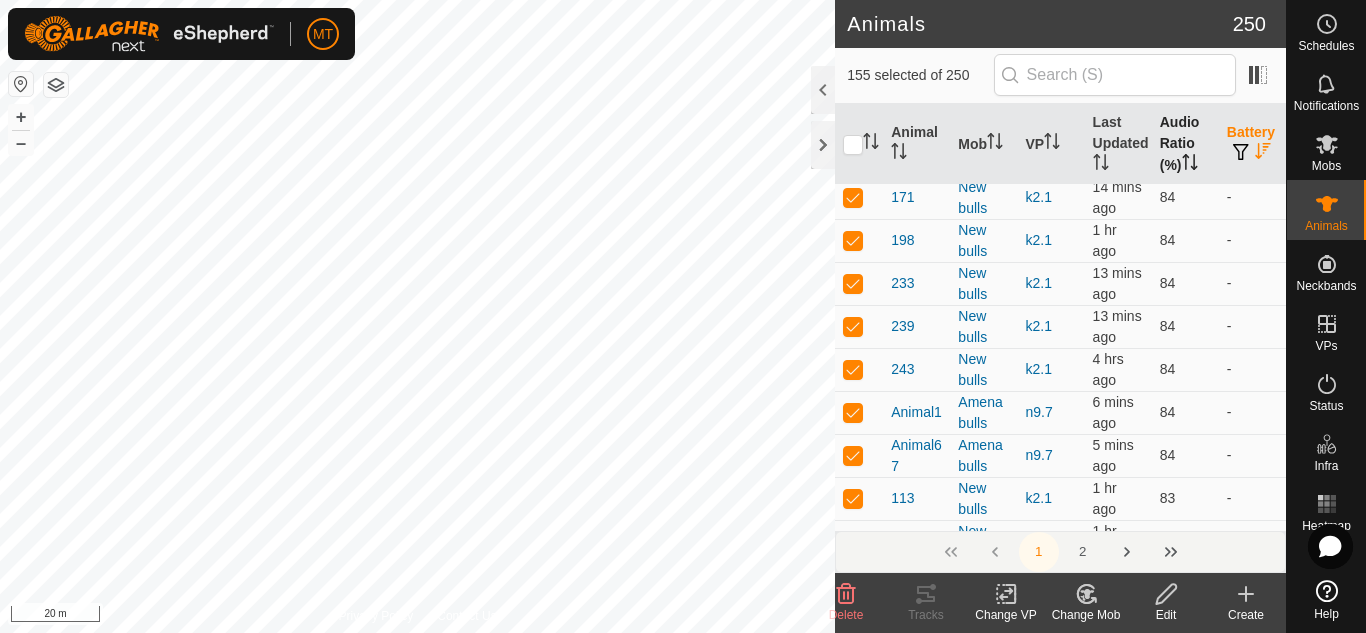scroll, scrollTop: 0, scrollLeft: 0, axis: both 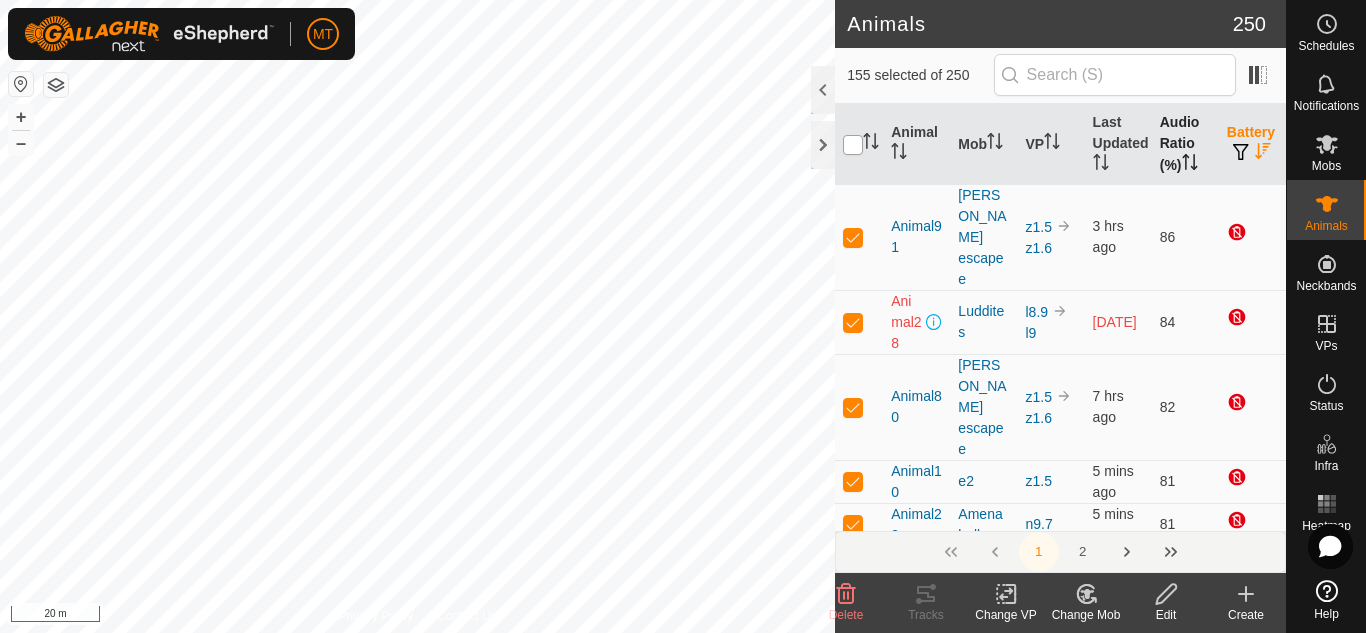 click at bounding box center (853, 145) 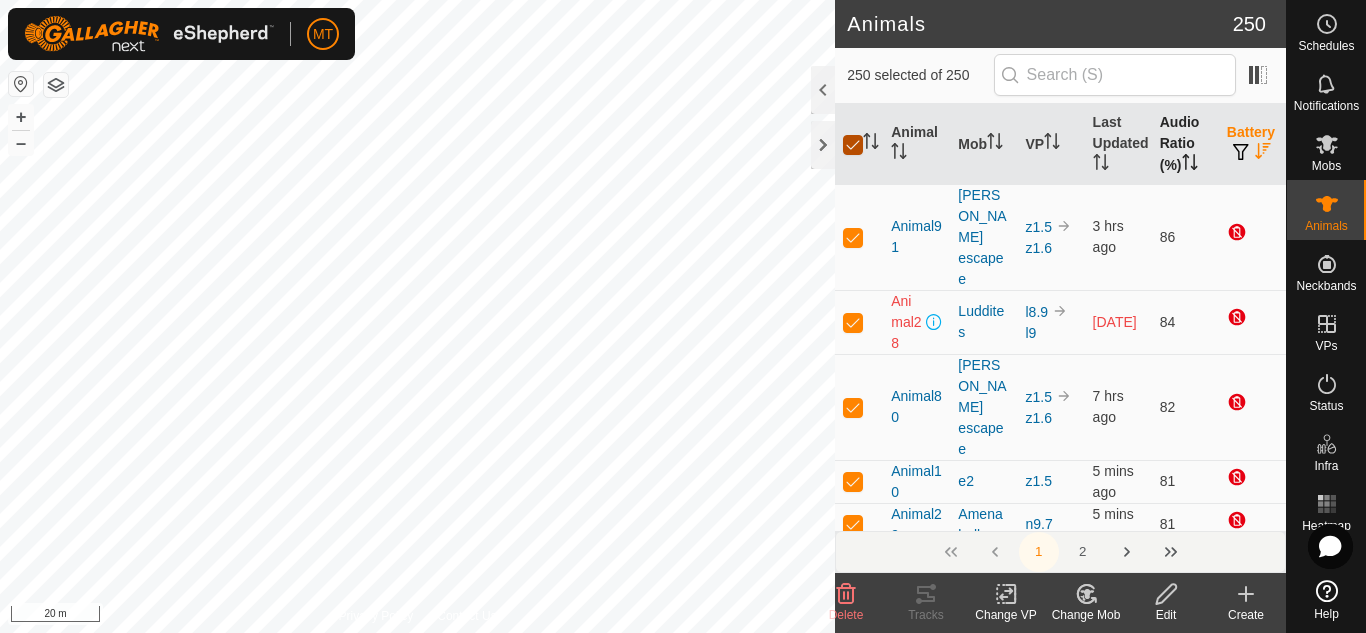 click at bounding box center [853, 145] 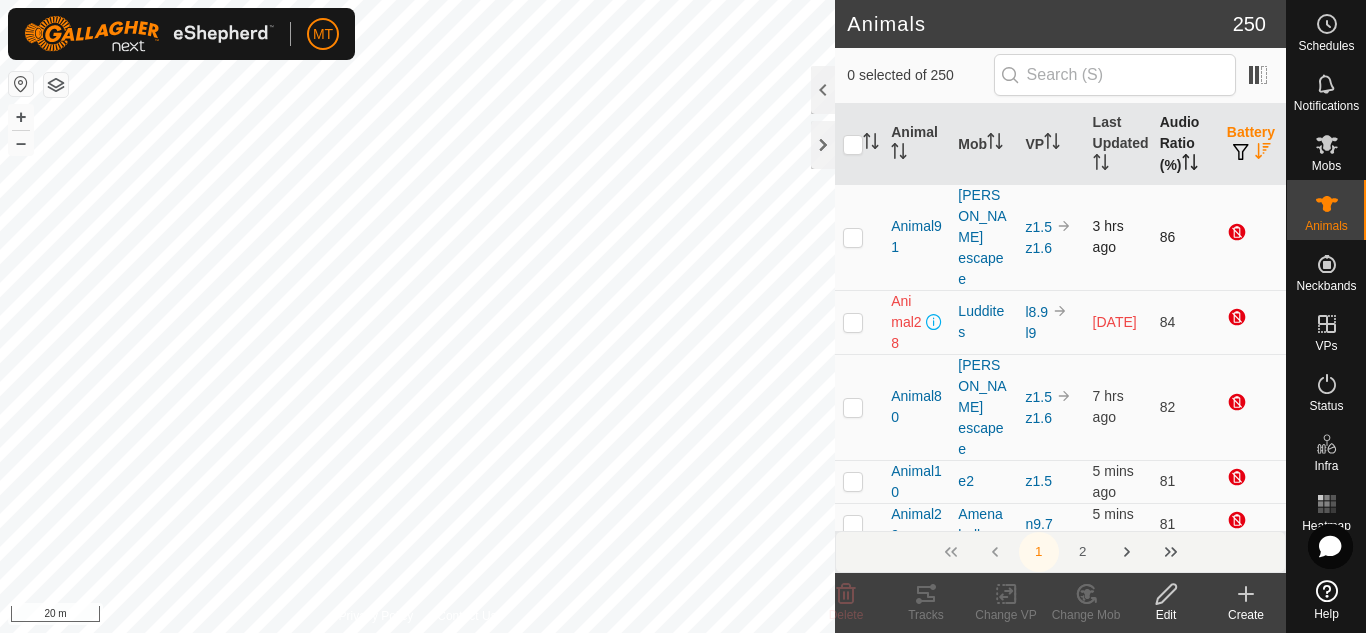 click at bounding box center [853, 237] 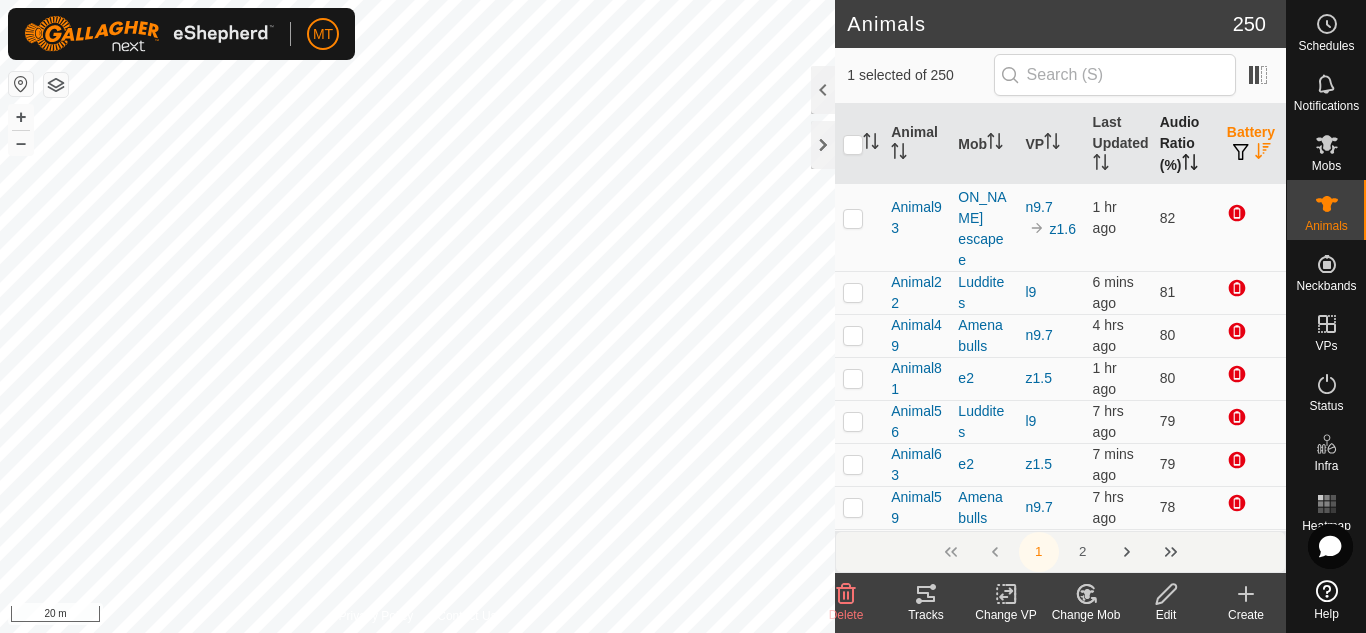 scroll, scrollTop: 1822, scrollLeft: 0, axis: vertical 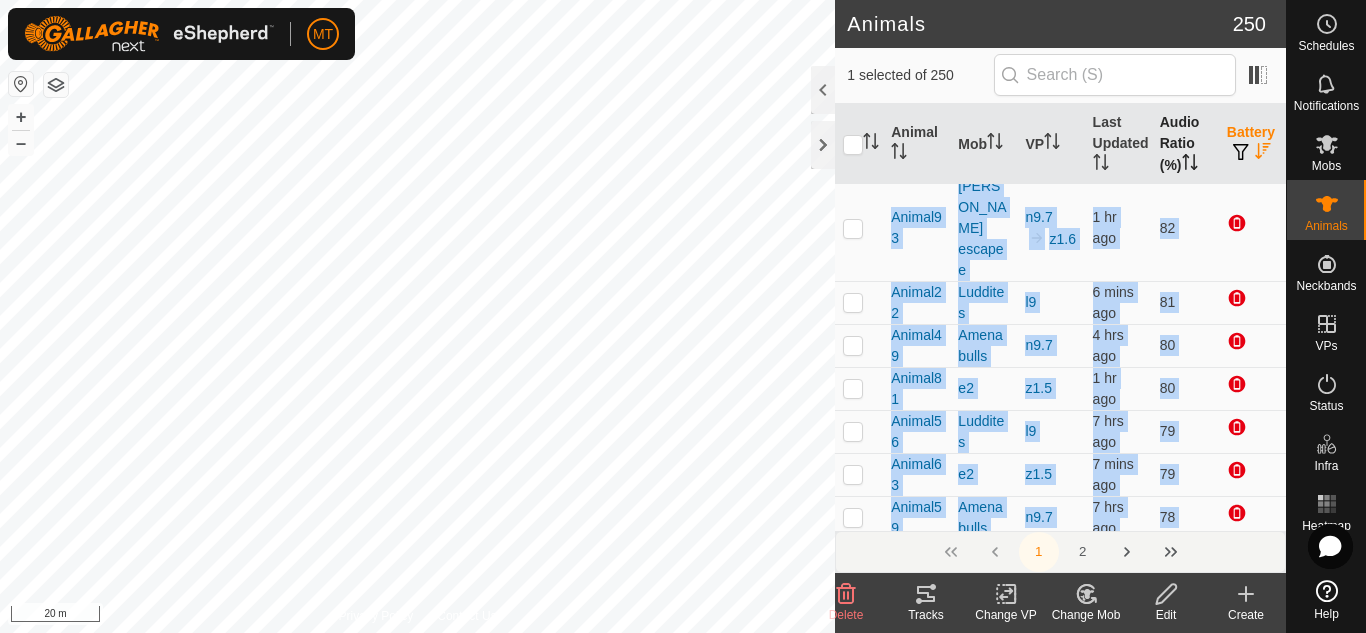 click at bounding box center [853, 1084] 